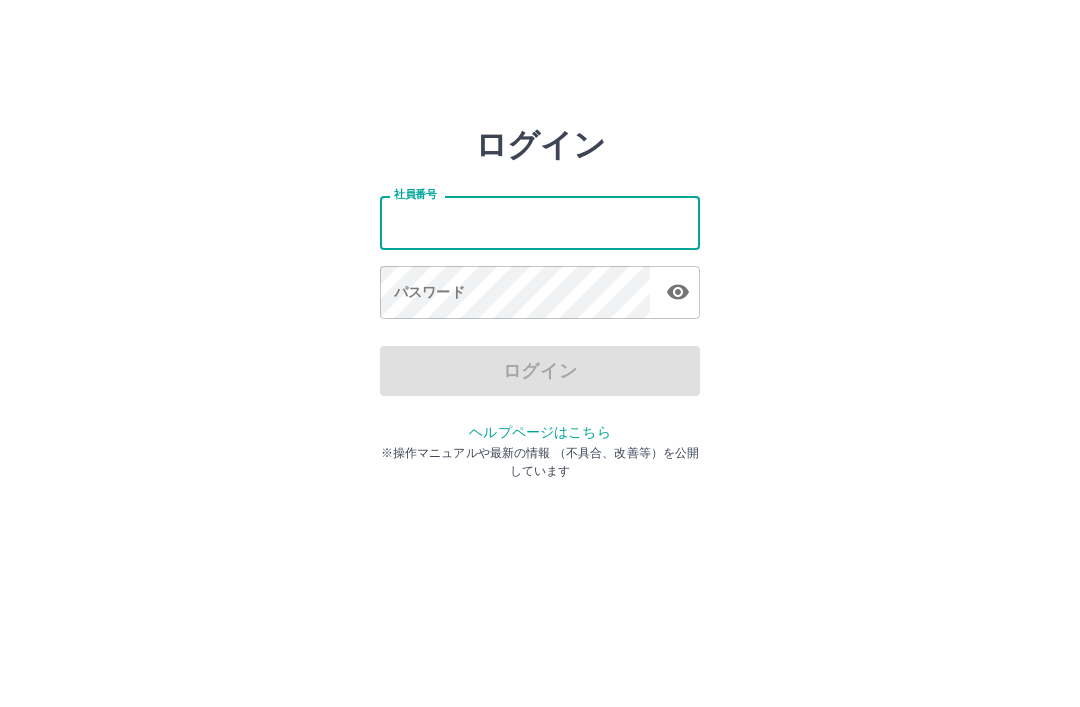 scroll, scrollTop: 0, scrollLeft: 0, axis: both 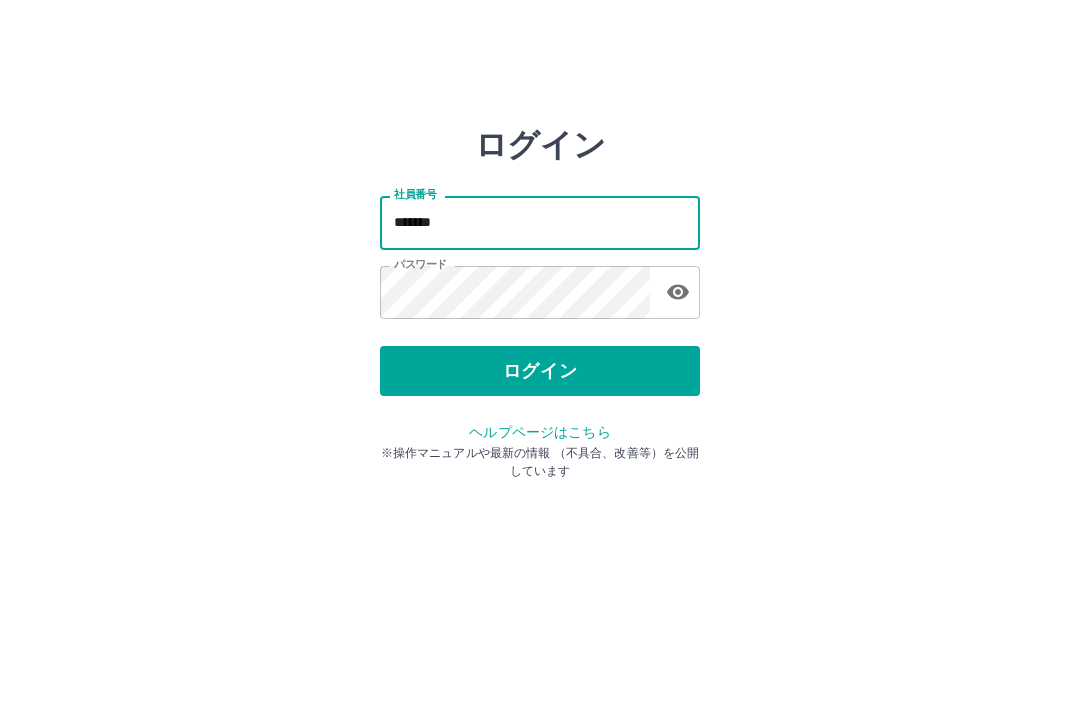 click on "*******" at bounding box center [540, 222] 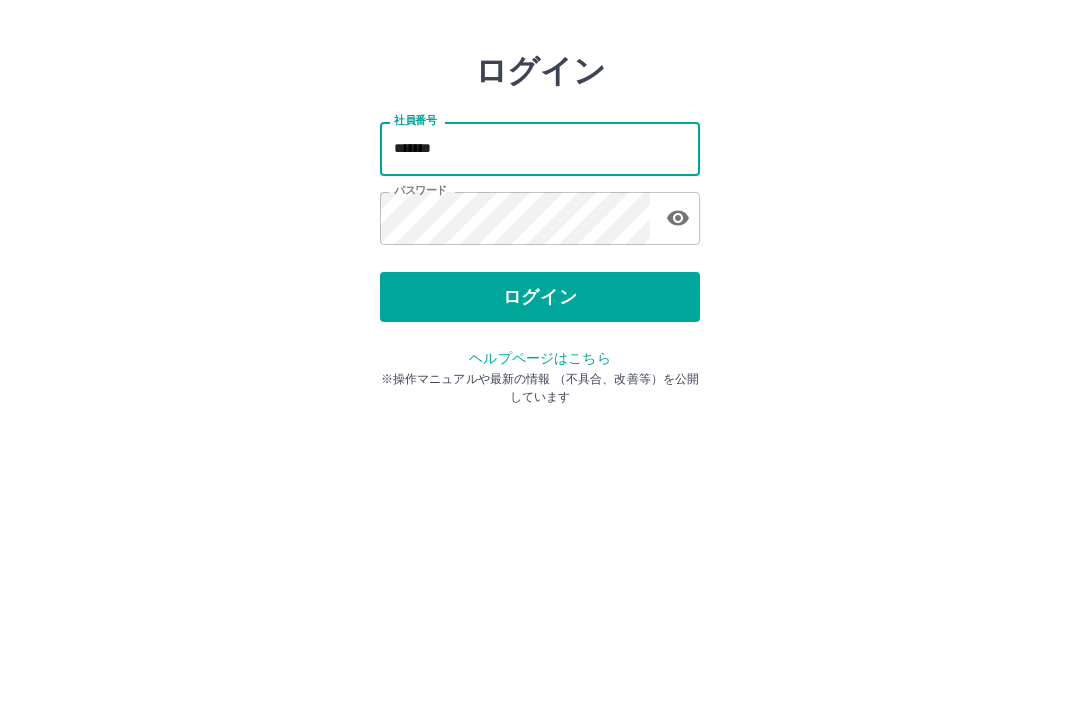 type on "*******" 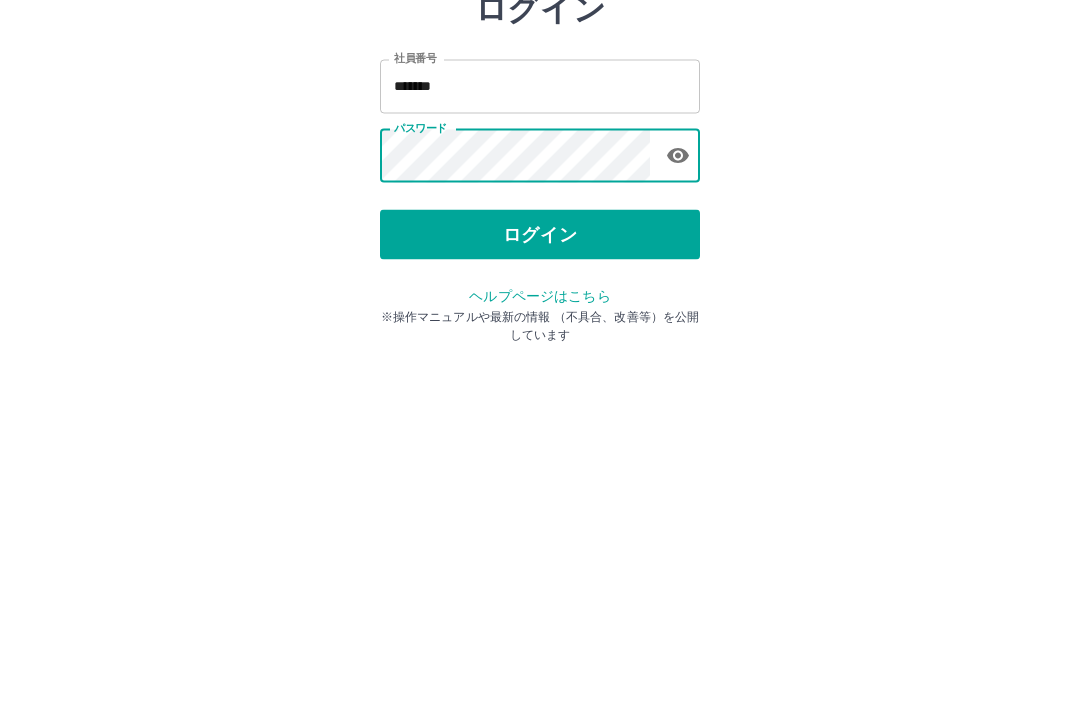 click on "ログイン" at bounding box center (540, 371) 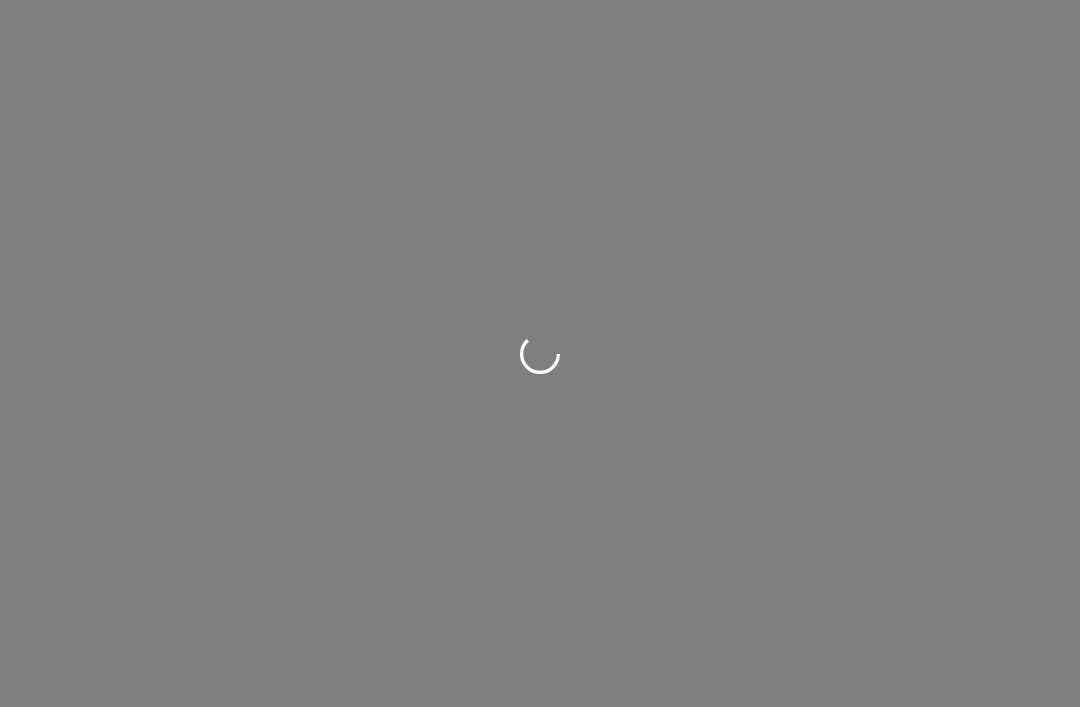 scroll, scrollTop: 0, scrollLeft: 0, axis: both 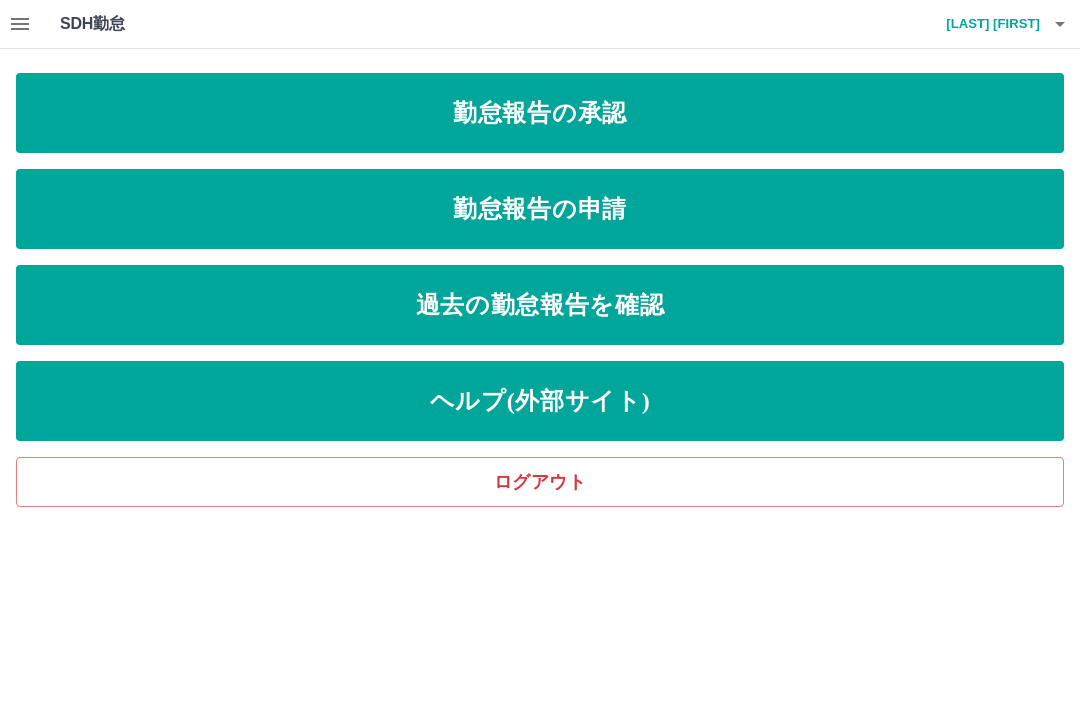 click on "勤怠報告の申請" at bounding box center [540, 209] 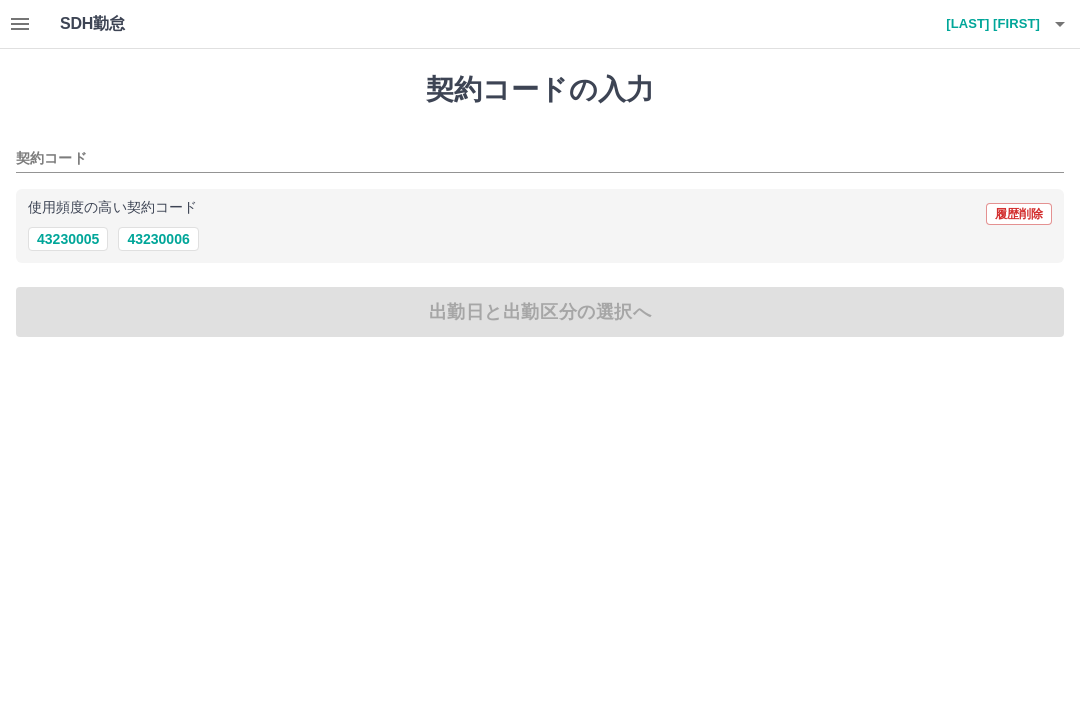 click on "43230005" at bounding box center (68, 239) 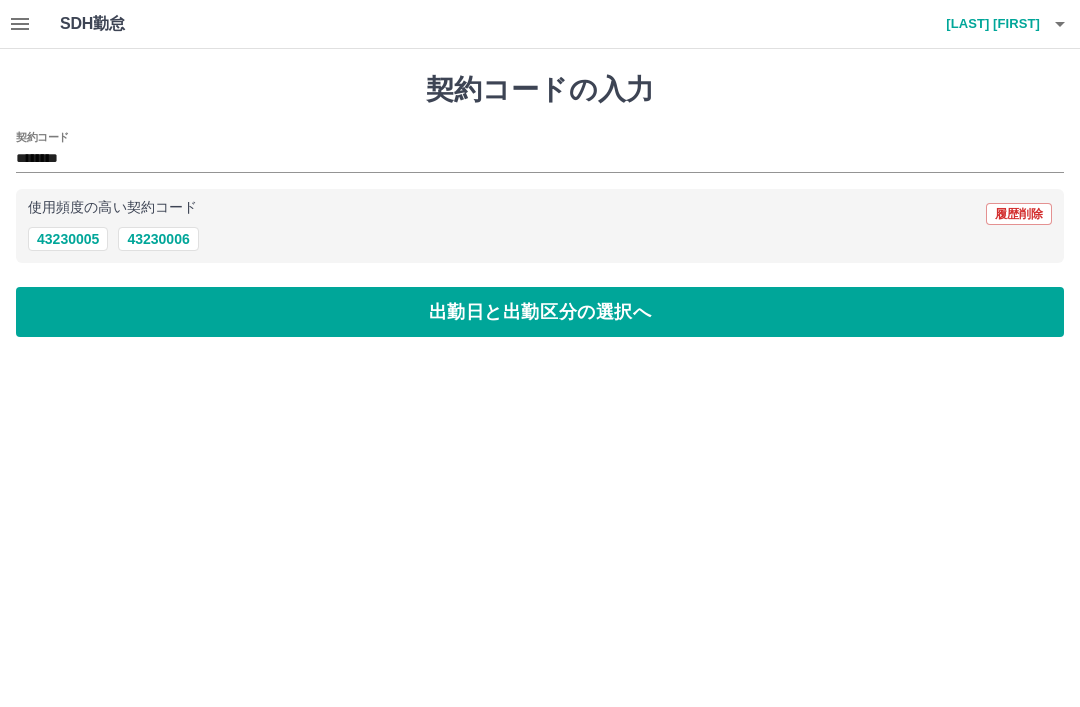 click on "出勤日と出勤区分の選択へ" at bounding box center [540, 312] 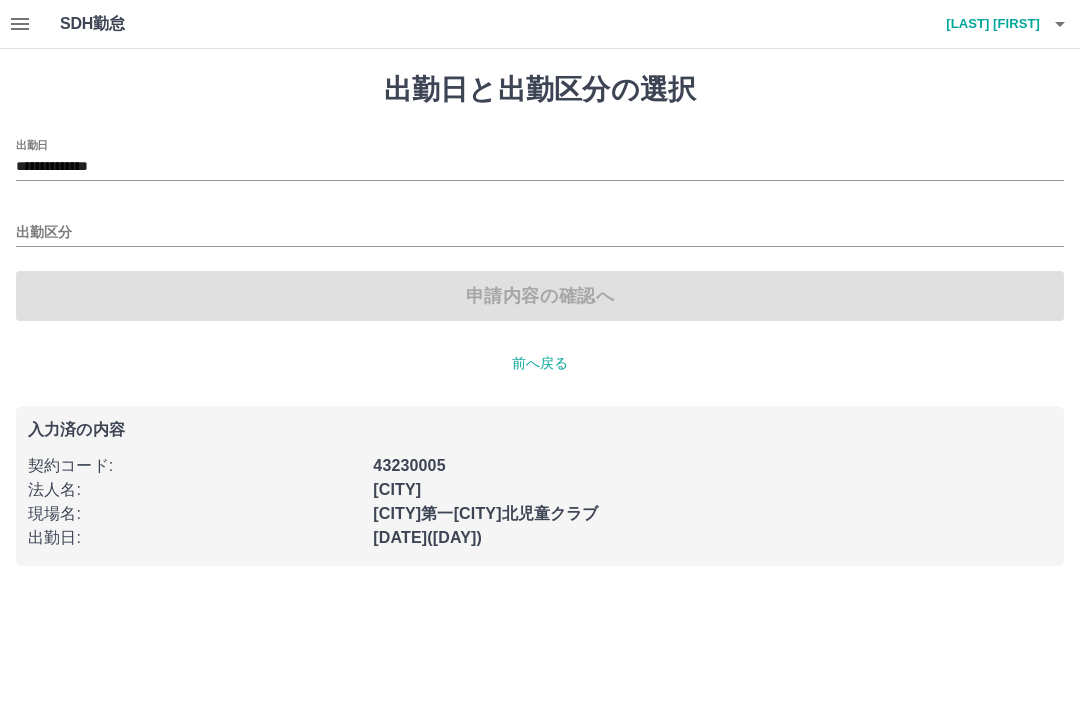 click on "出勤区分" at bounding box center [540, 233] 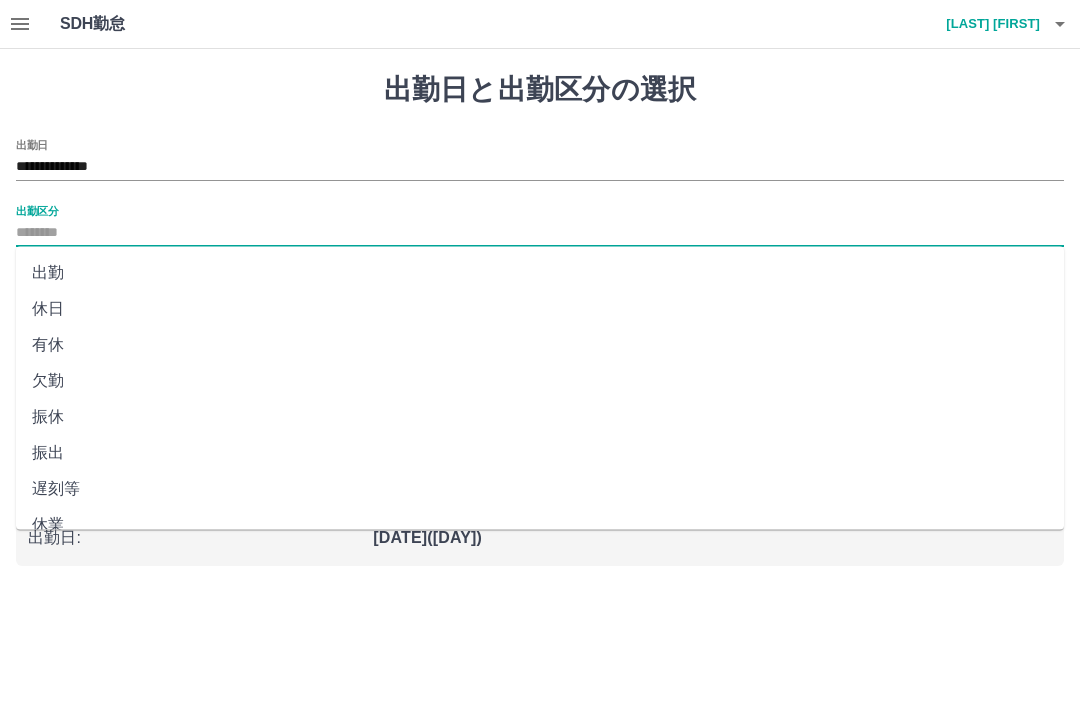 click on "出勤" at bounding box center [540, 273] 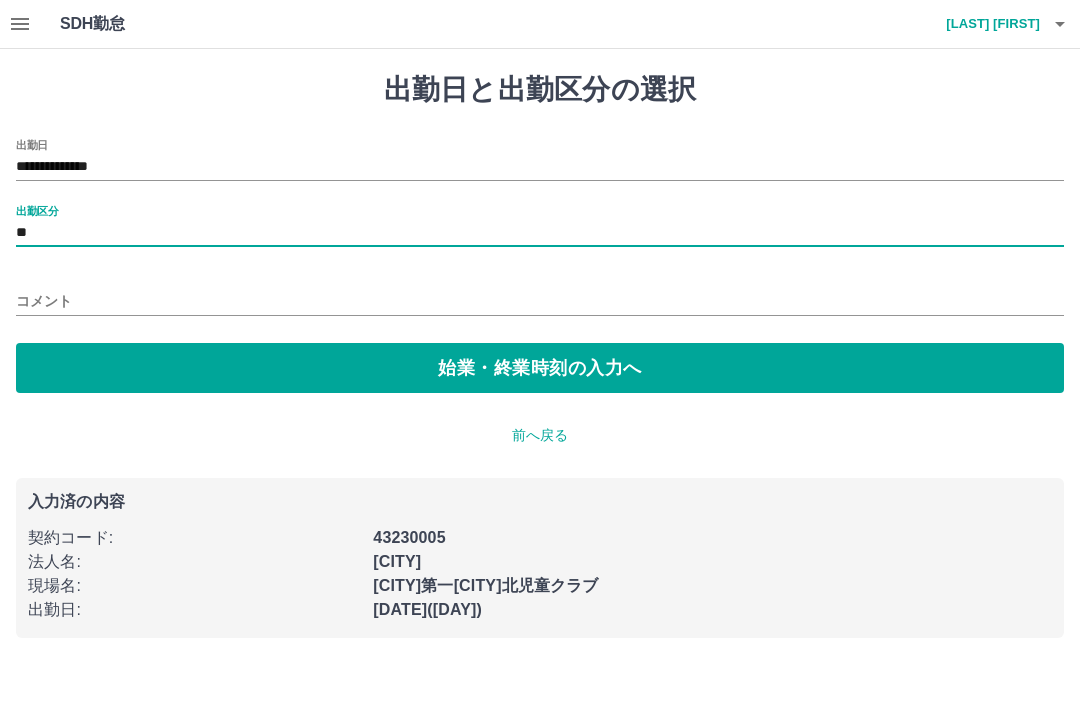 click on "始業・終業時刻の入力へ" at bounding box center (540, 368) 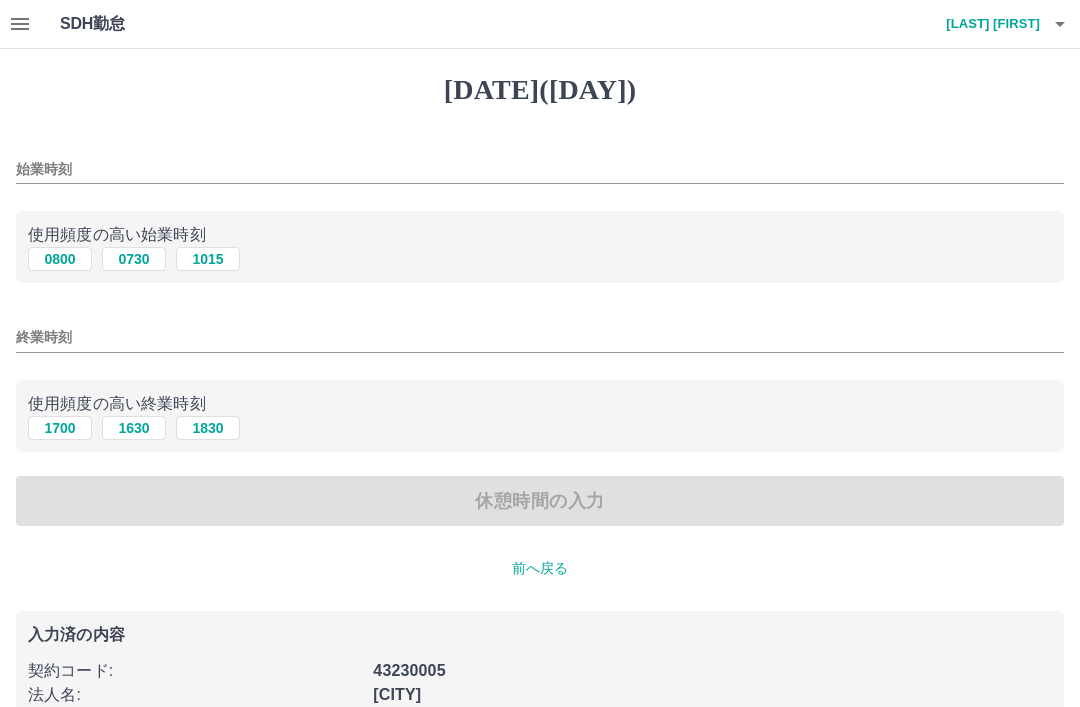 click on "0730" at bounding box center [134, 259] 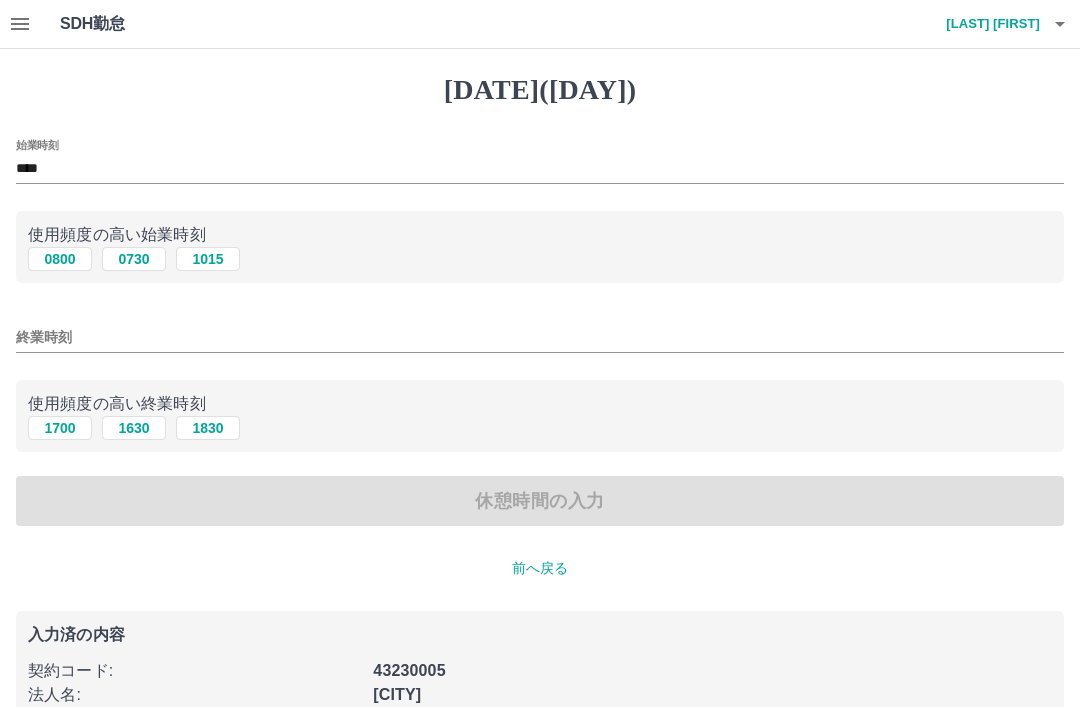 click on "終業時刻" at bounding box center (540, 337) 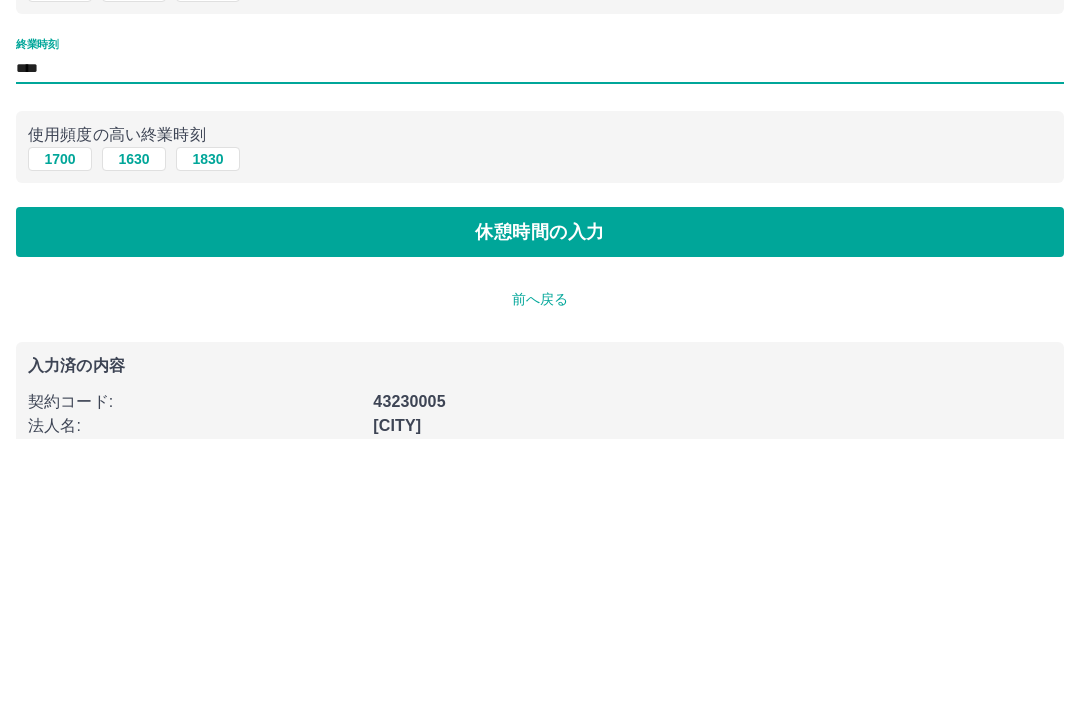 type on "****" 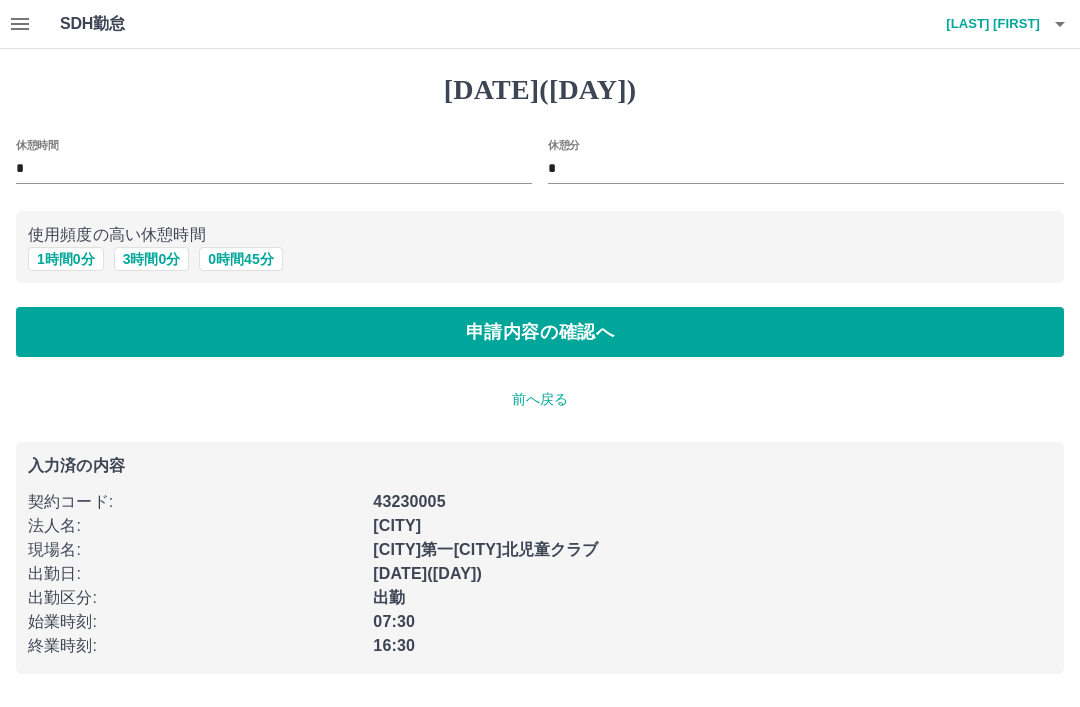 click on "0 時間 45 分" at bounding box center (240, 259) 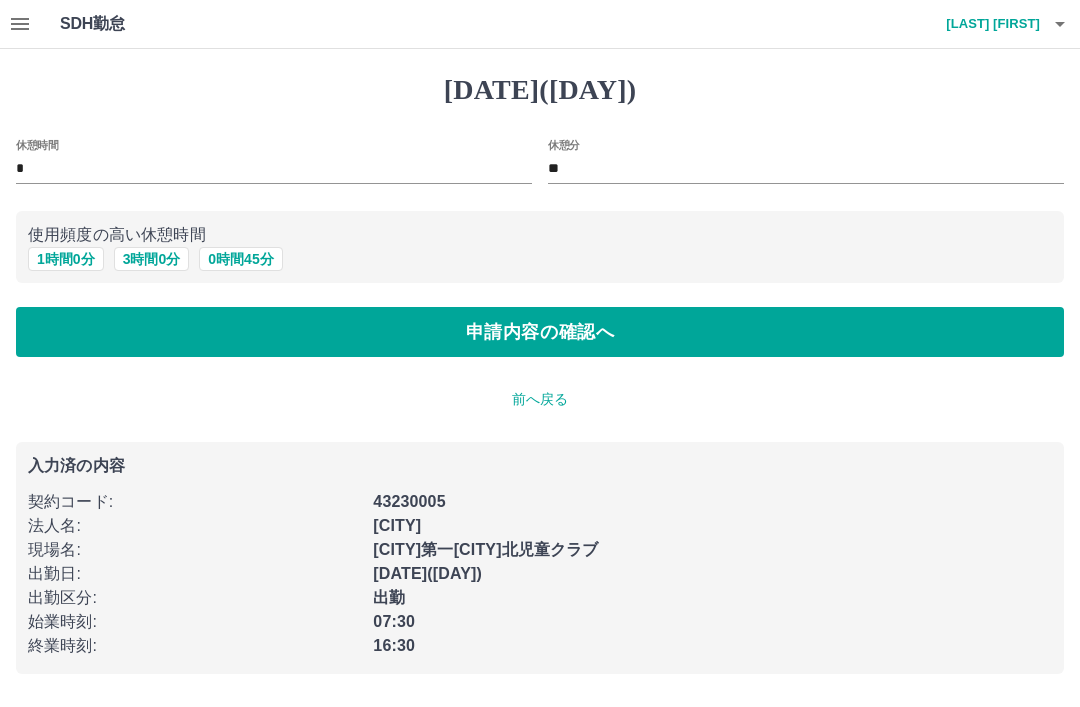 click on "1 時間 0 分" at bounding box center [66, 259] 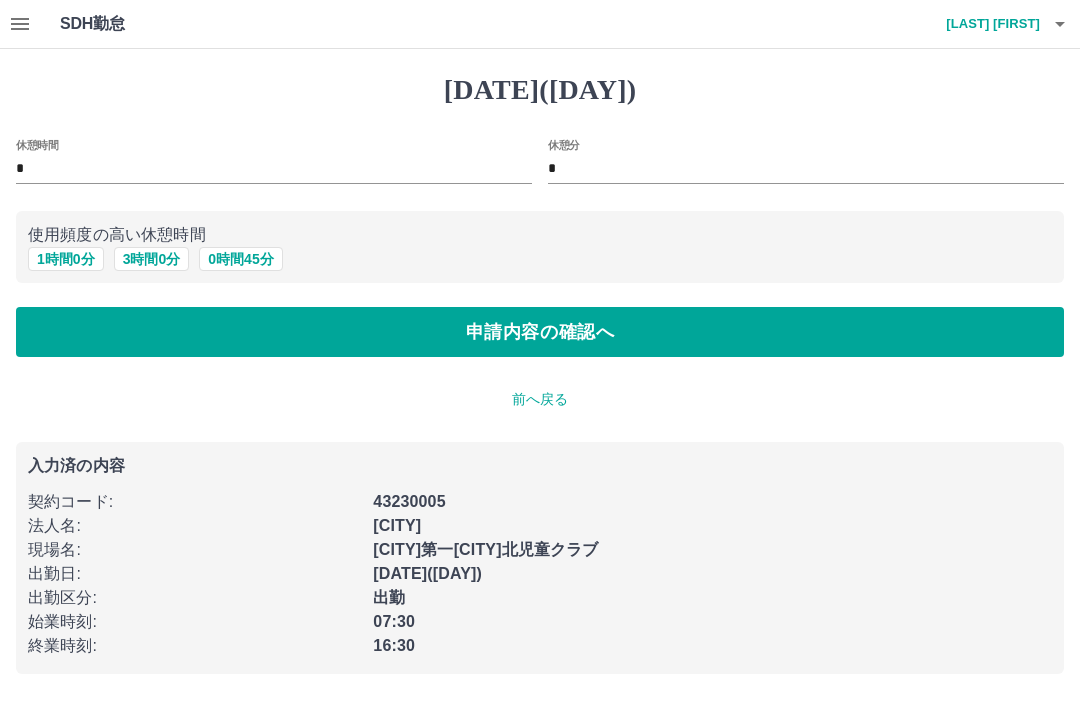 click on "申請内容の確認へ" at bounding box center (540, 332) 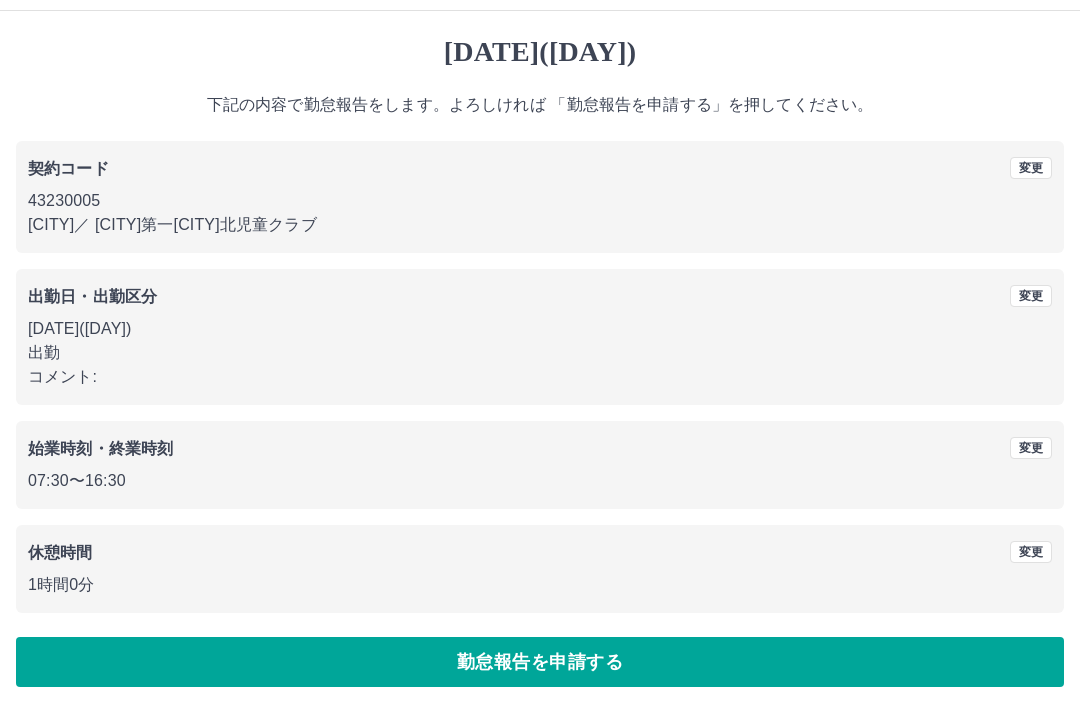 scroll, scrollTop: 41, scrollLeft: 0, axis: vertical 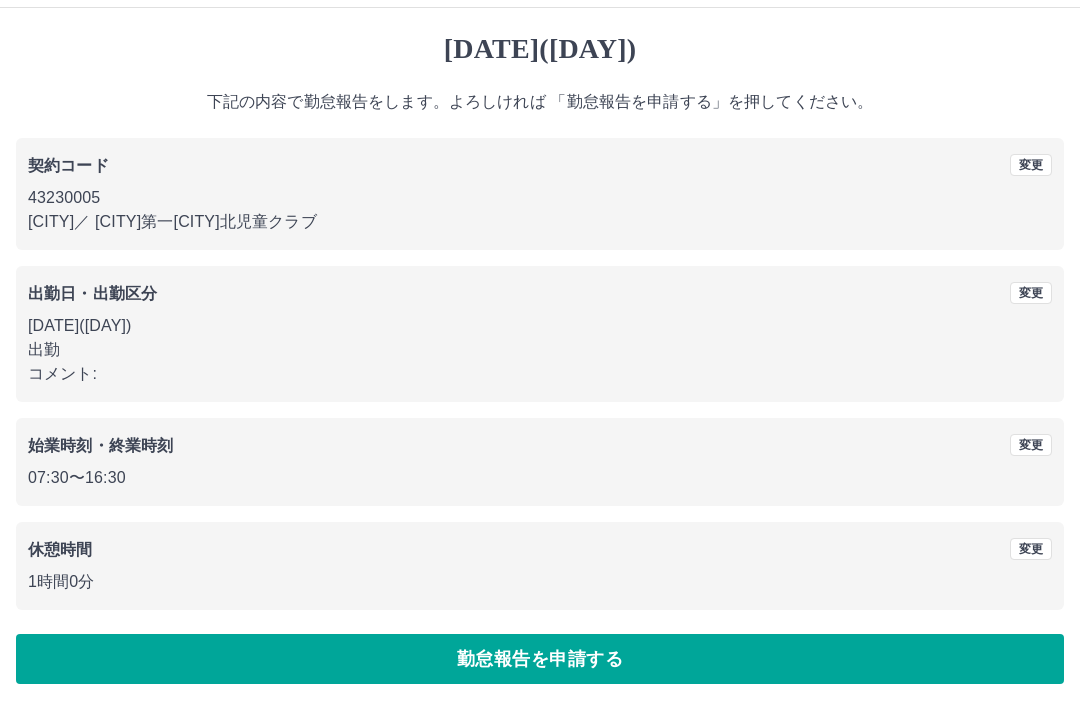 click on "勤怠報告を申請する" at bounding box center (540, 659) 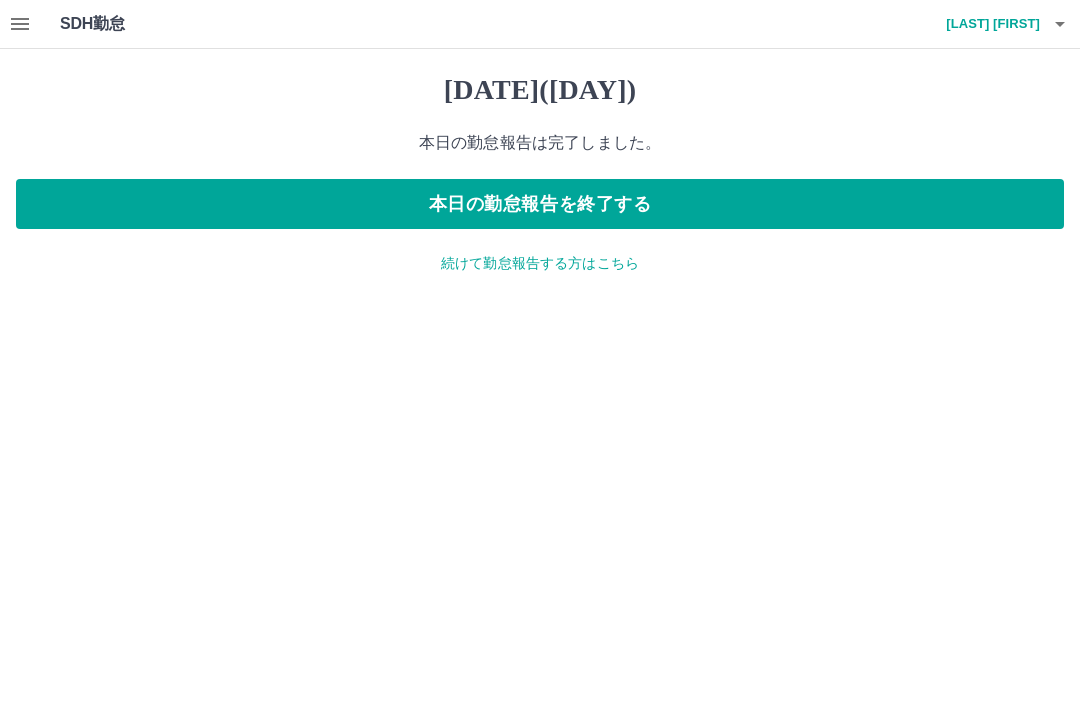 scroll, scrollTop: 0, scrollLeft: 0, axis: both 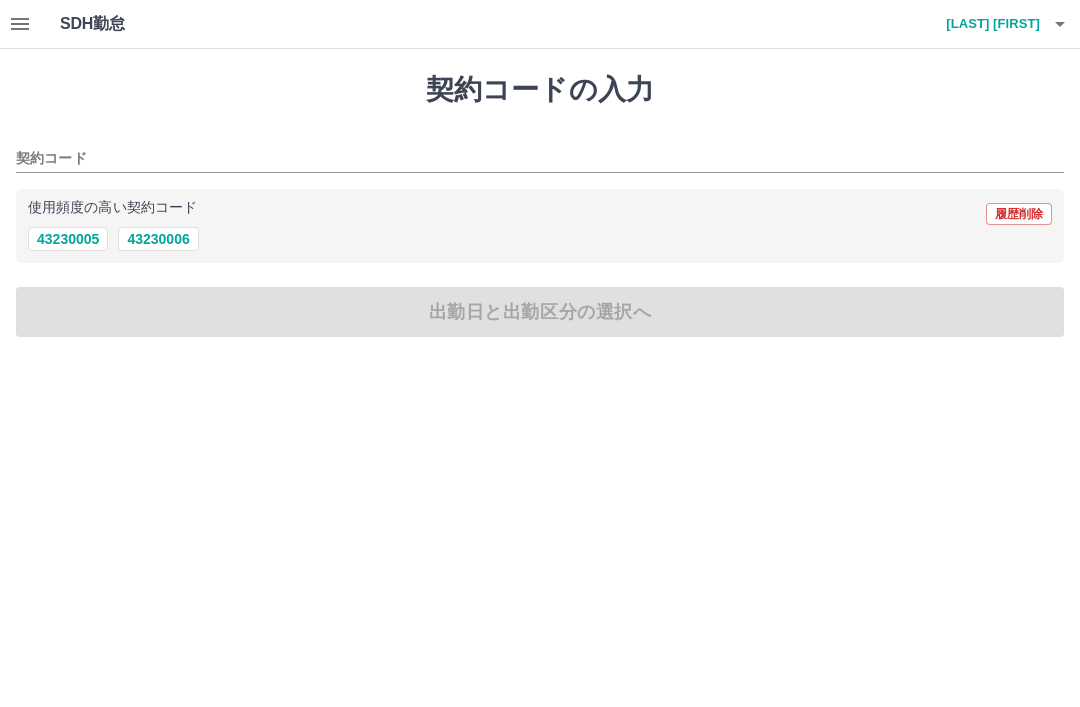click on "43230005" at bounding box center [68, 239] 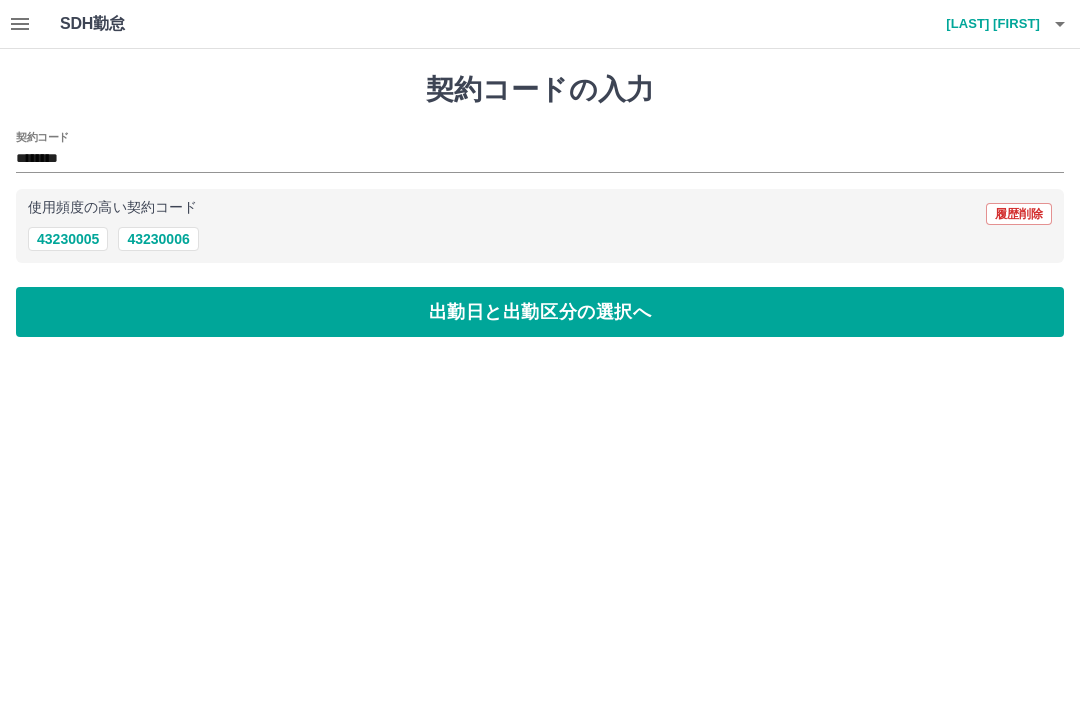 click on "出勤日と出勤区分の選択へ" at bounding box center [540, 312] 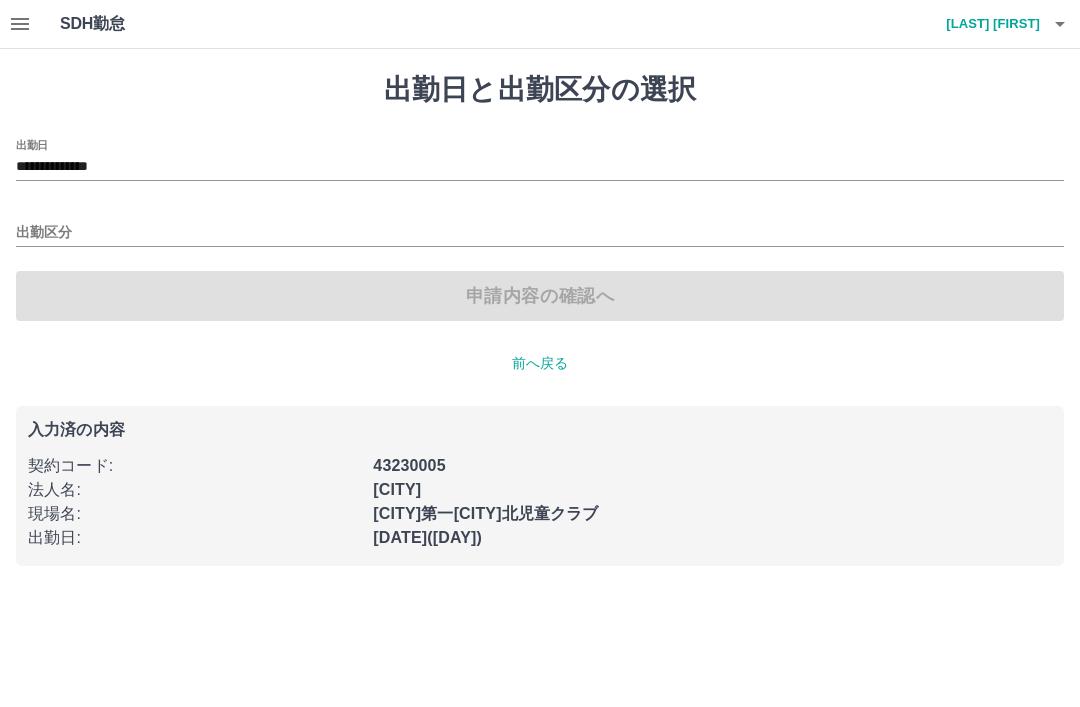 click on "**********" at bounding box center (540, 167) 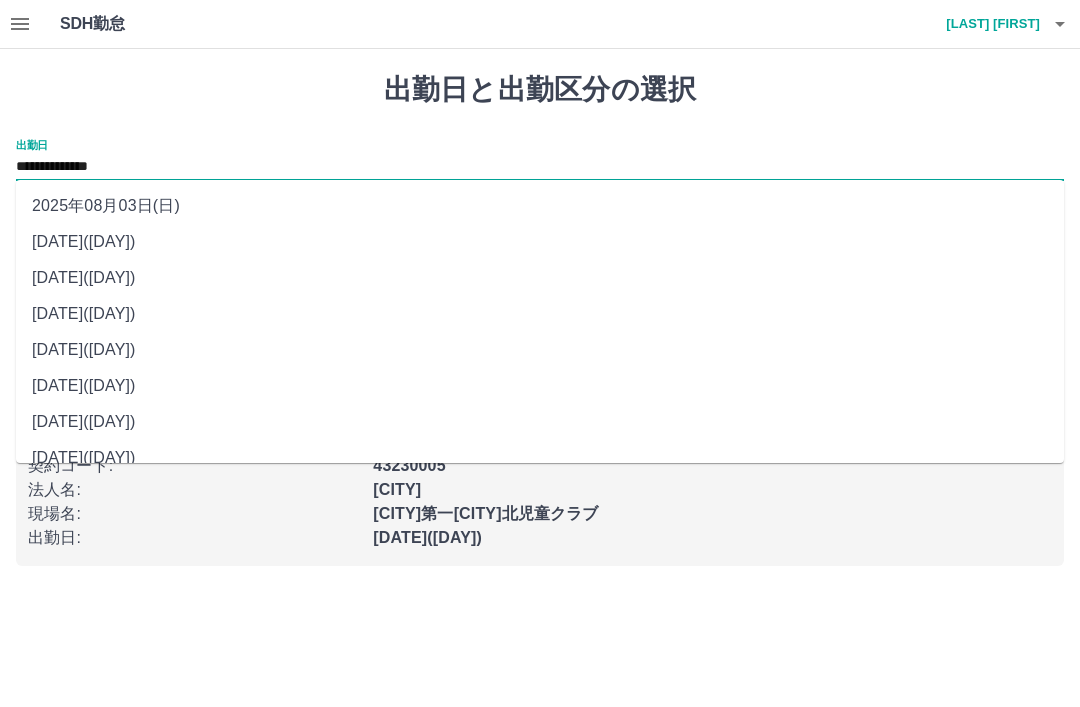 click on "2025年08月03日(日)" at bounding box center [540, 206] 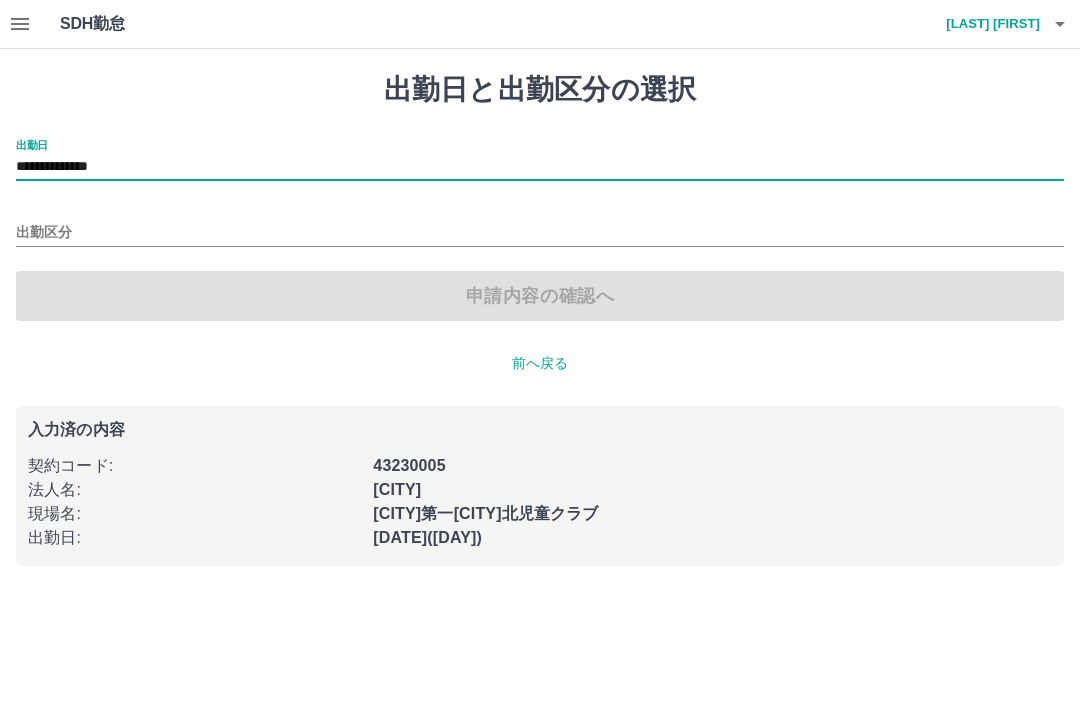 click on "出勤区分" at bounding box center [540, 226] 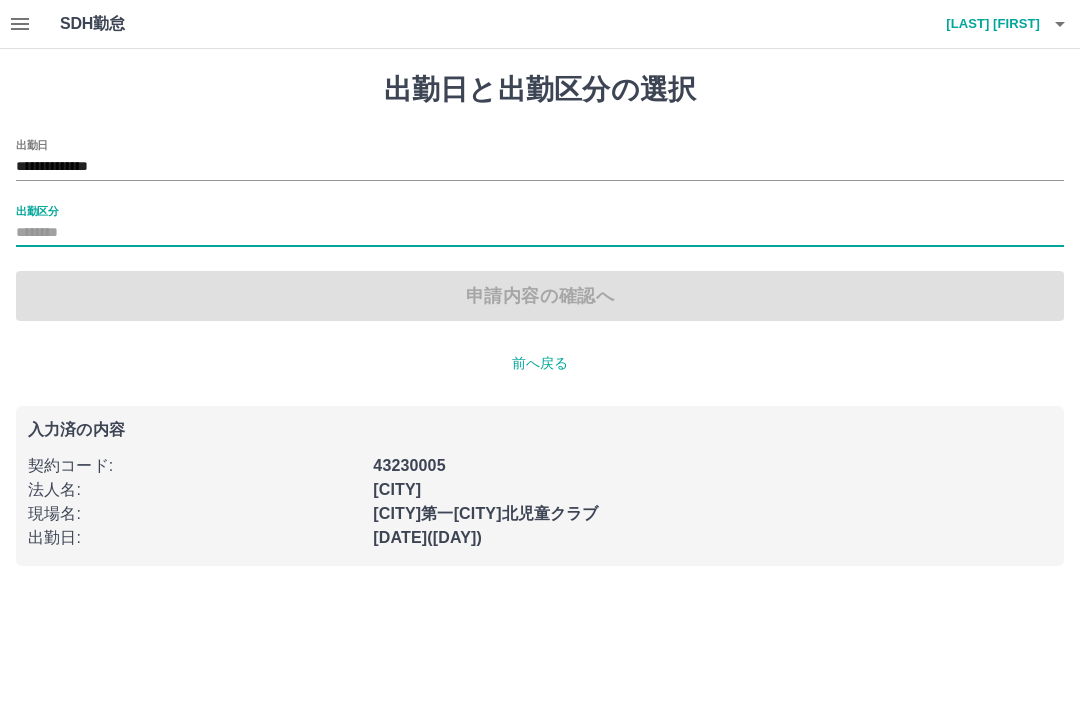 click on "出勤区分" at bounding box center [540, 233] 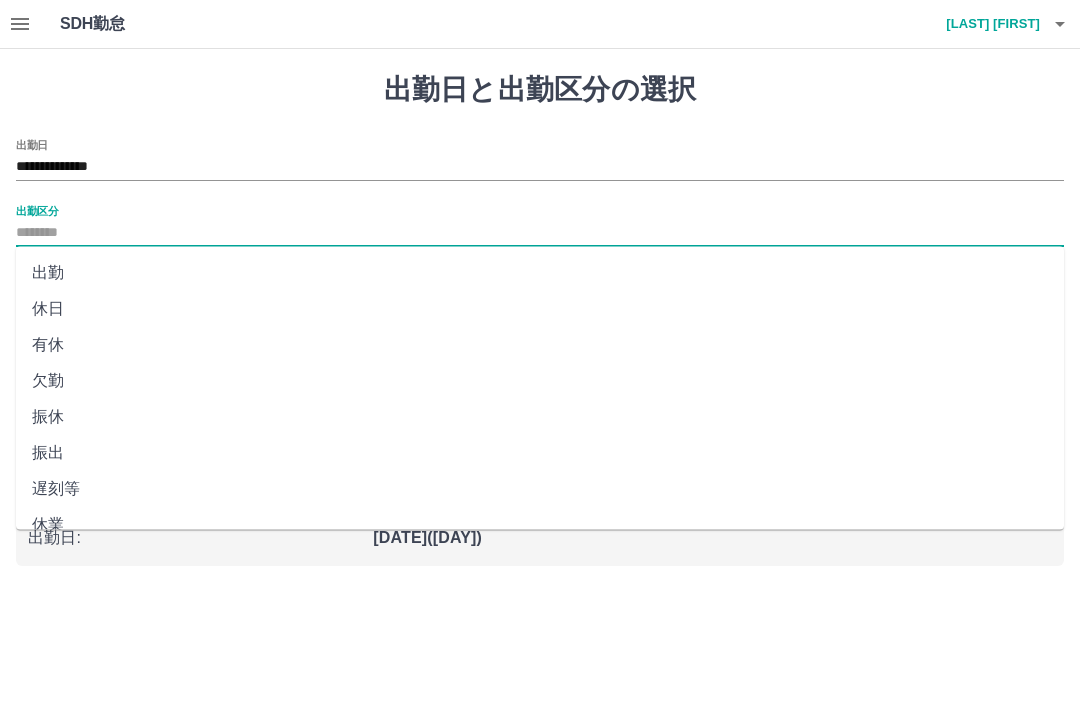 click on "休日" at bounding box center (540, 309) 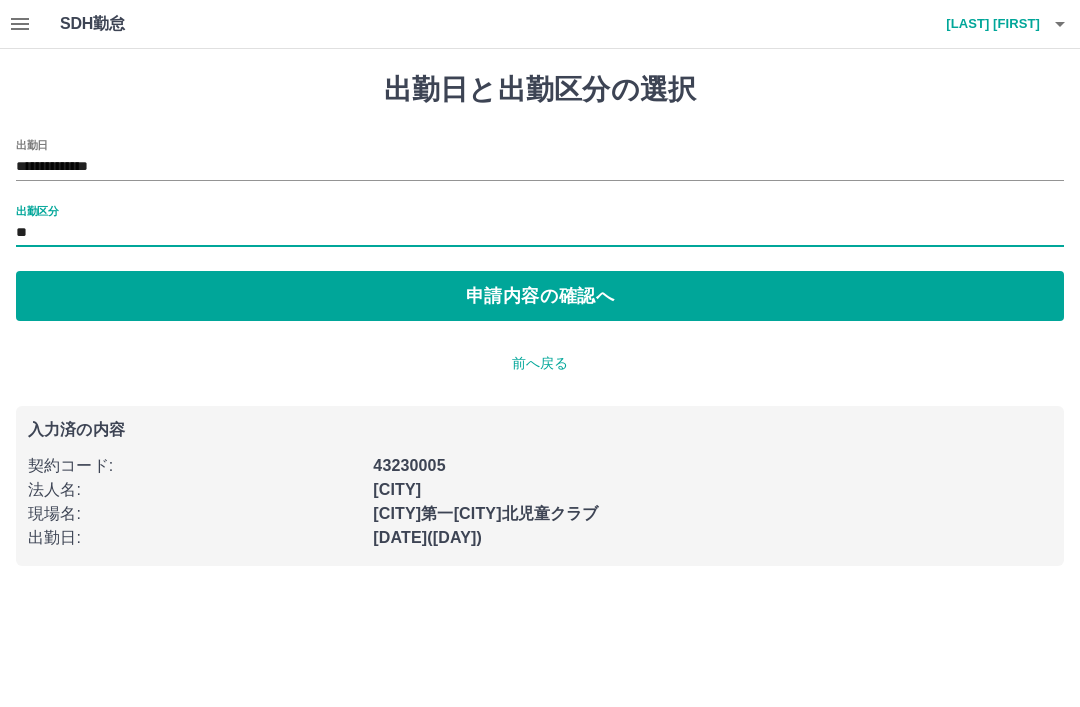 click on "申請内容の確認へ" at bounding box center [540, 296] 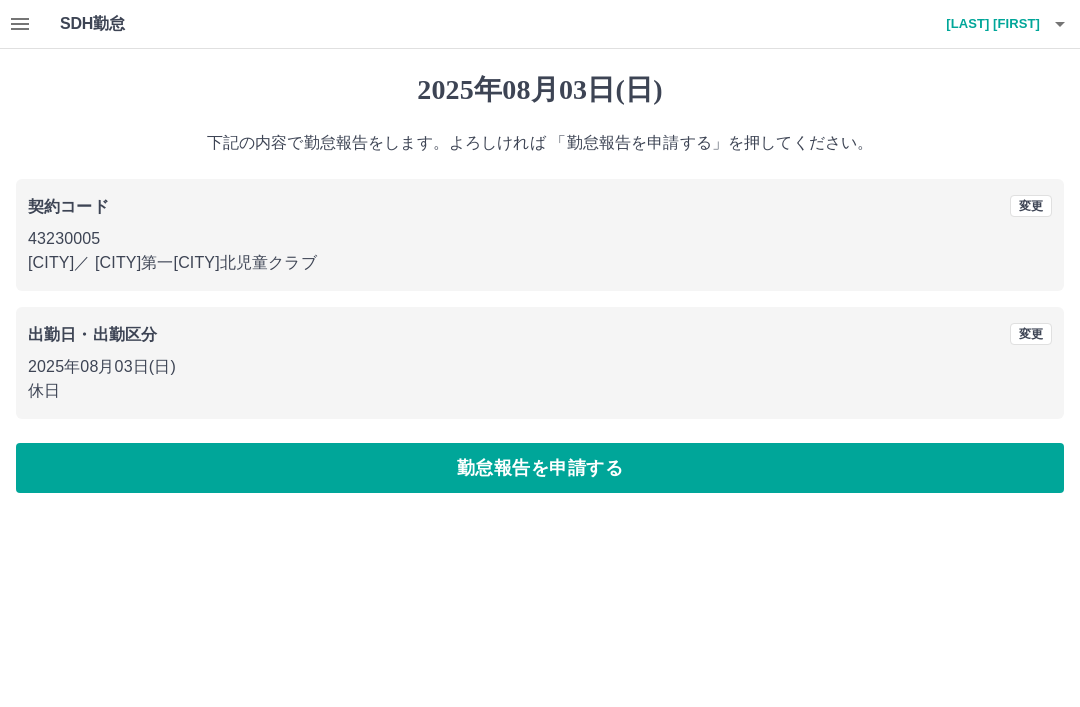click on "勤怠報告を申請する" at bounding box center [540, 468] 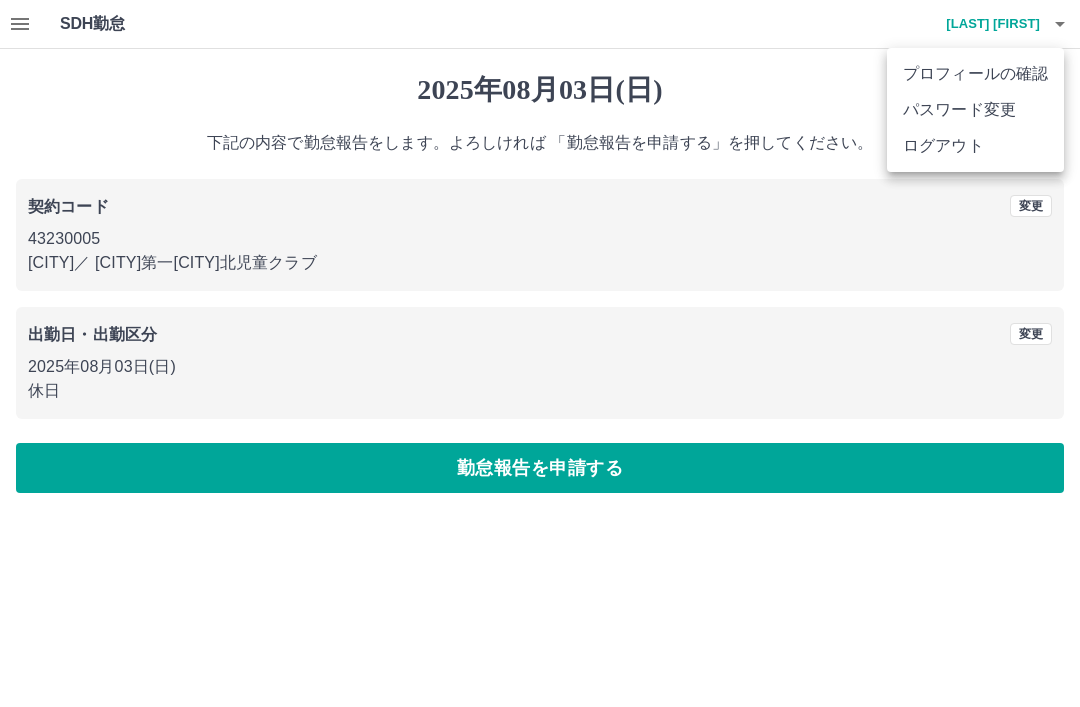 click on "ログアウト" at bounding box center [975, 146] 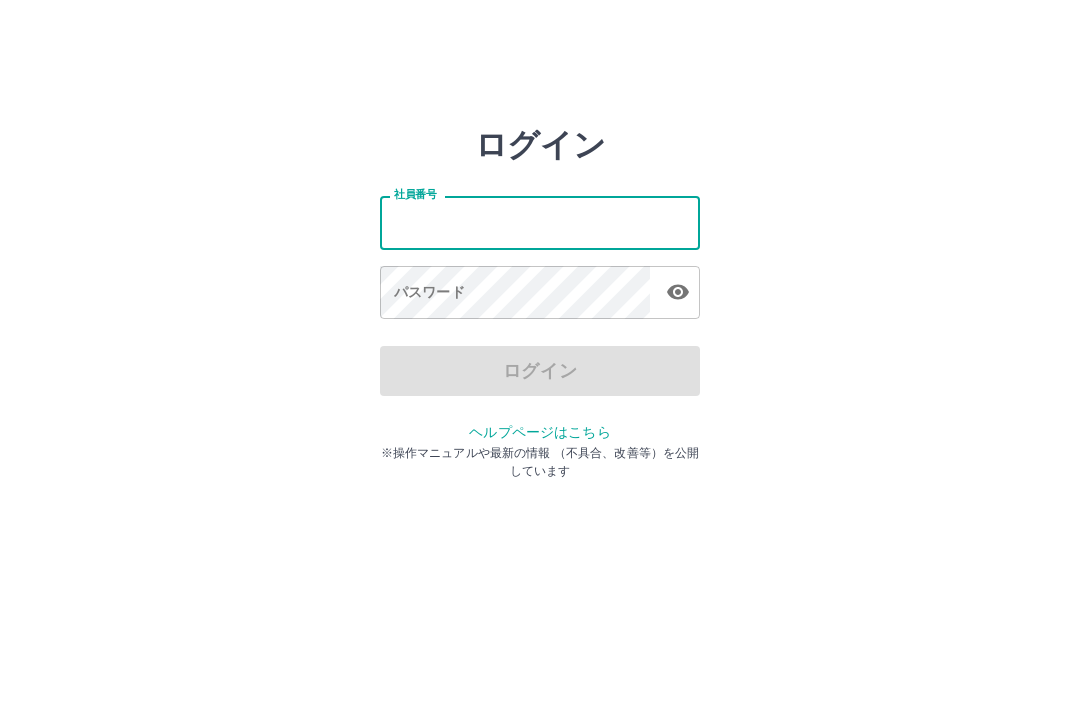 scroll, scrollTop: 0, scrollLeft: 0, axis: both 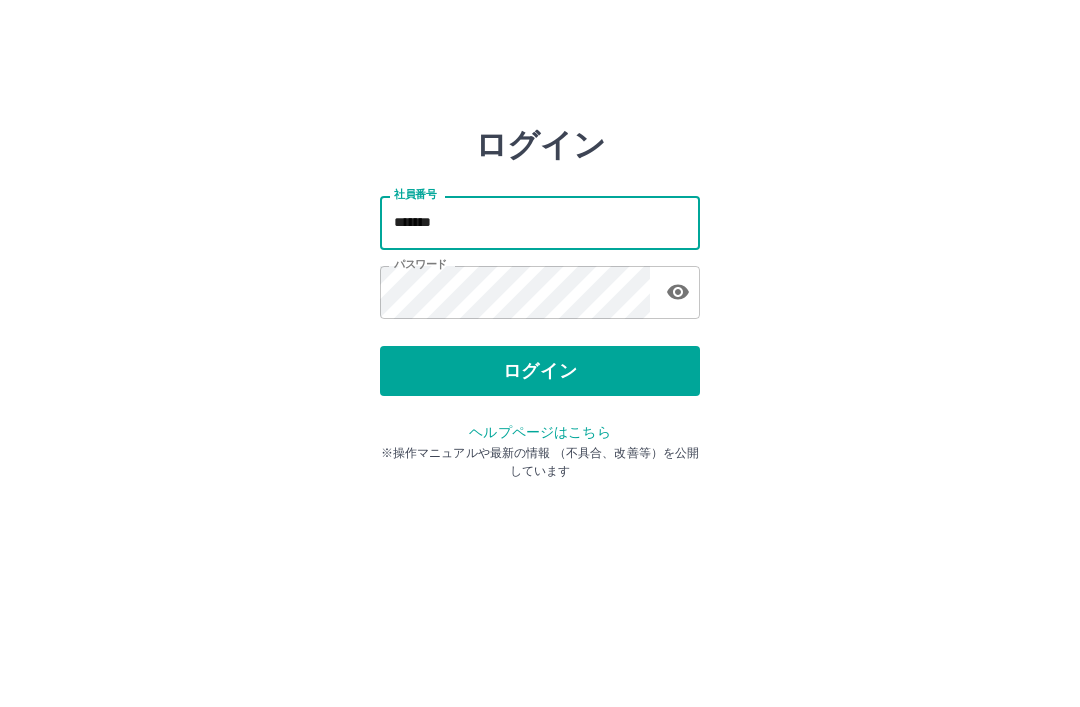 click on "ログイン" at bounding box center (540, 371) 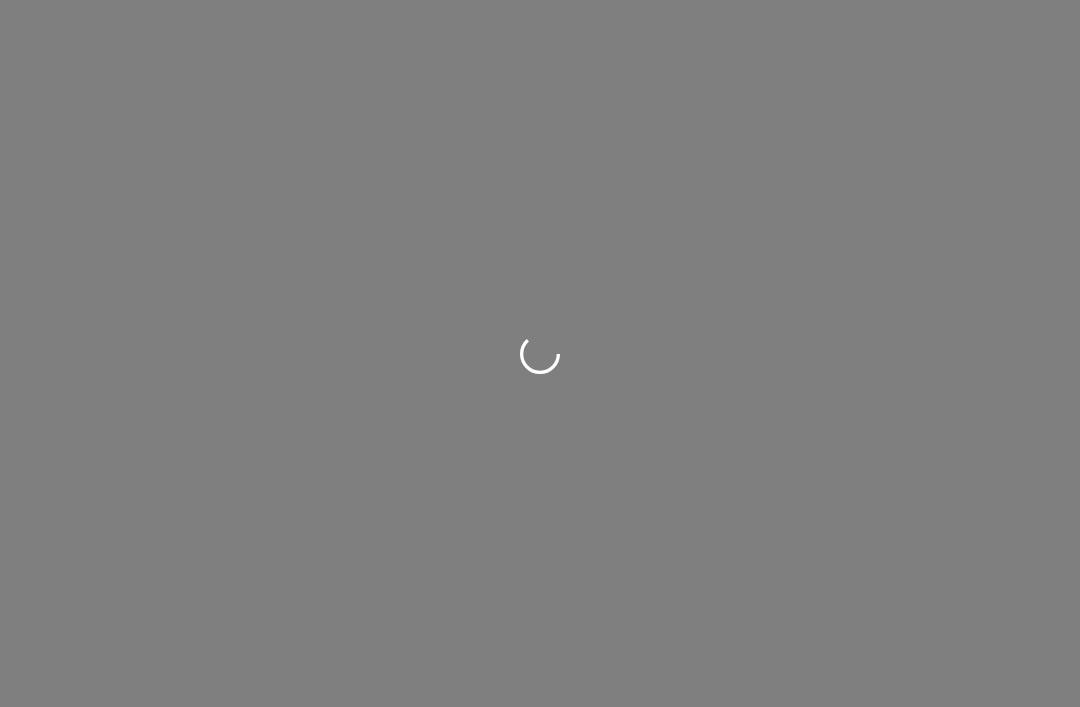 scroll, scrollTop: 0, scrollLeft: 0, axis: both 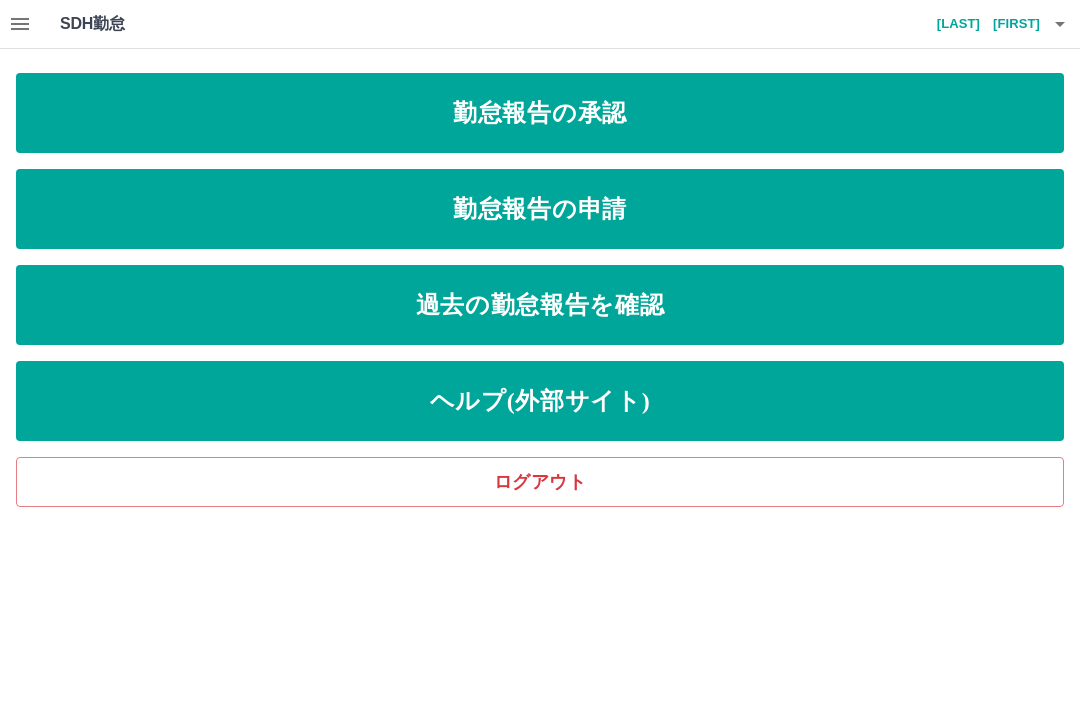 click on "勤怠報告の申請" at bounding box center (540, 209) 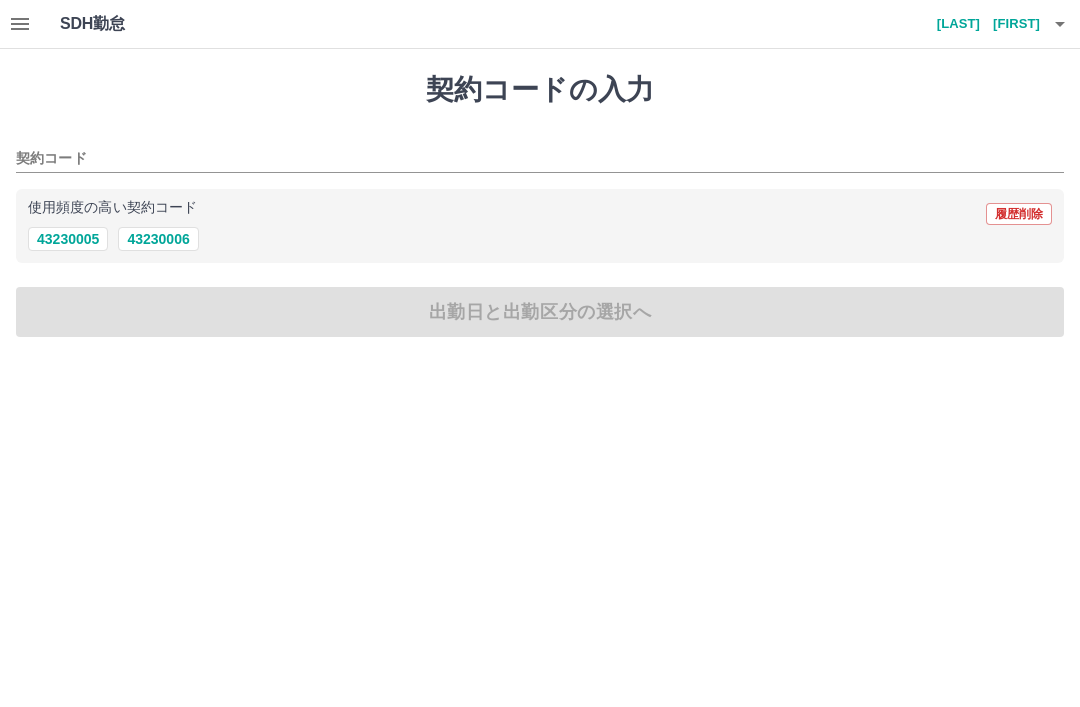 click 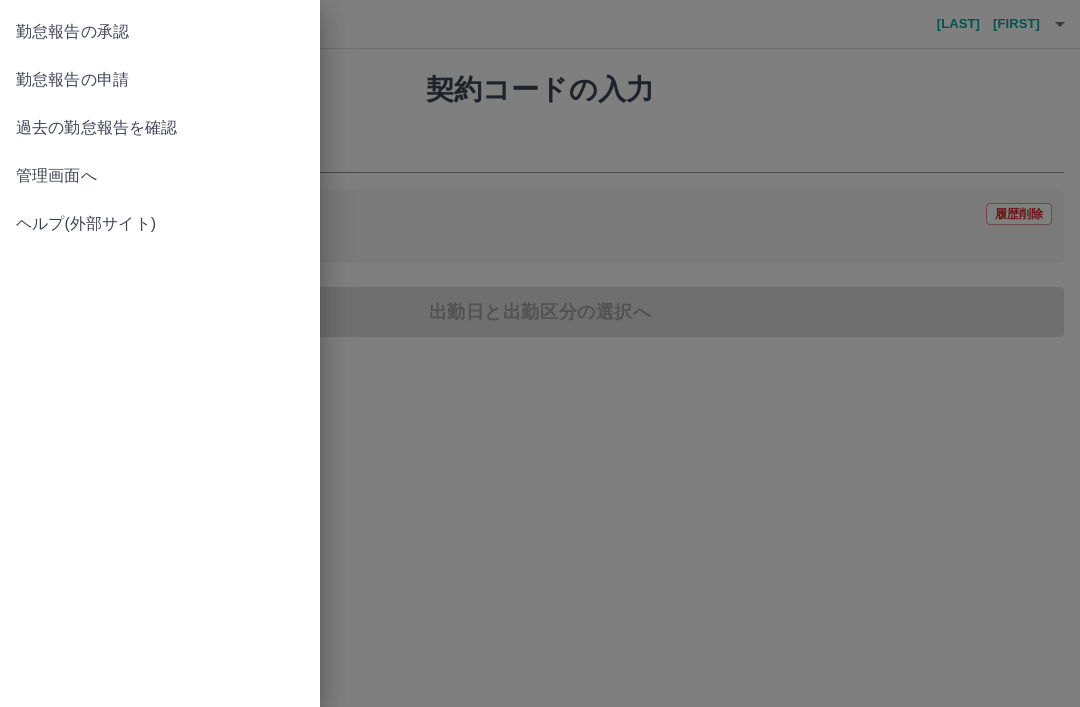 click on "管理画面へ" at bounding box center [160, 176] 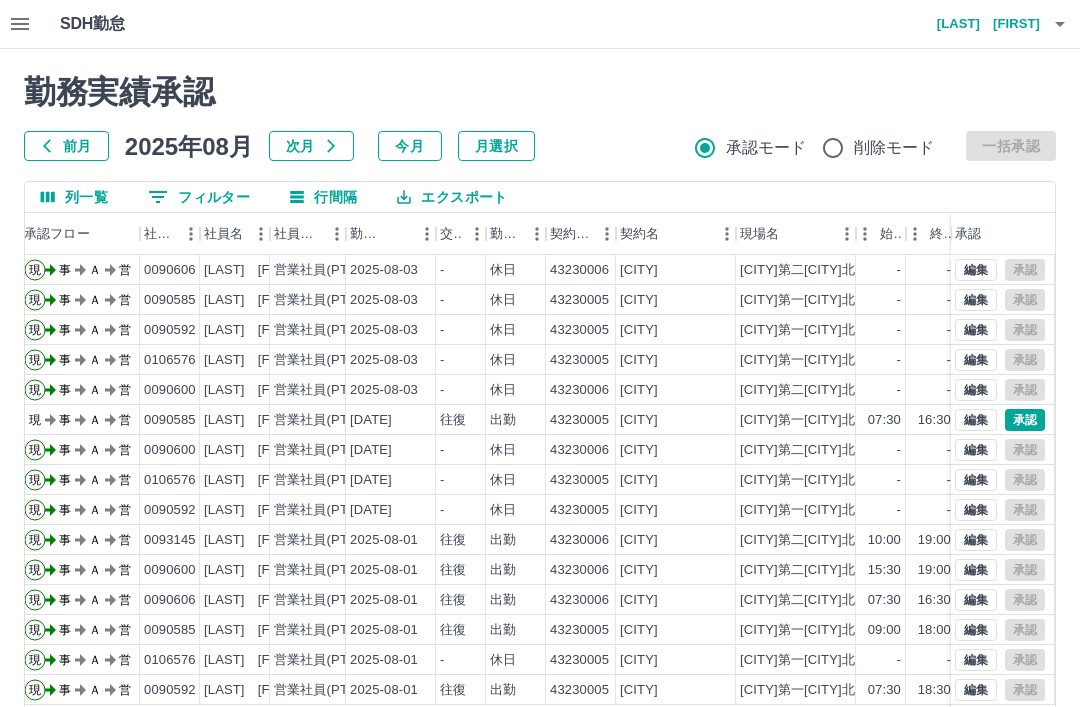 scroll, scrollTop: 0, scrollLeft: 64, axis: horizontal 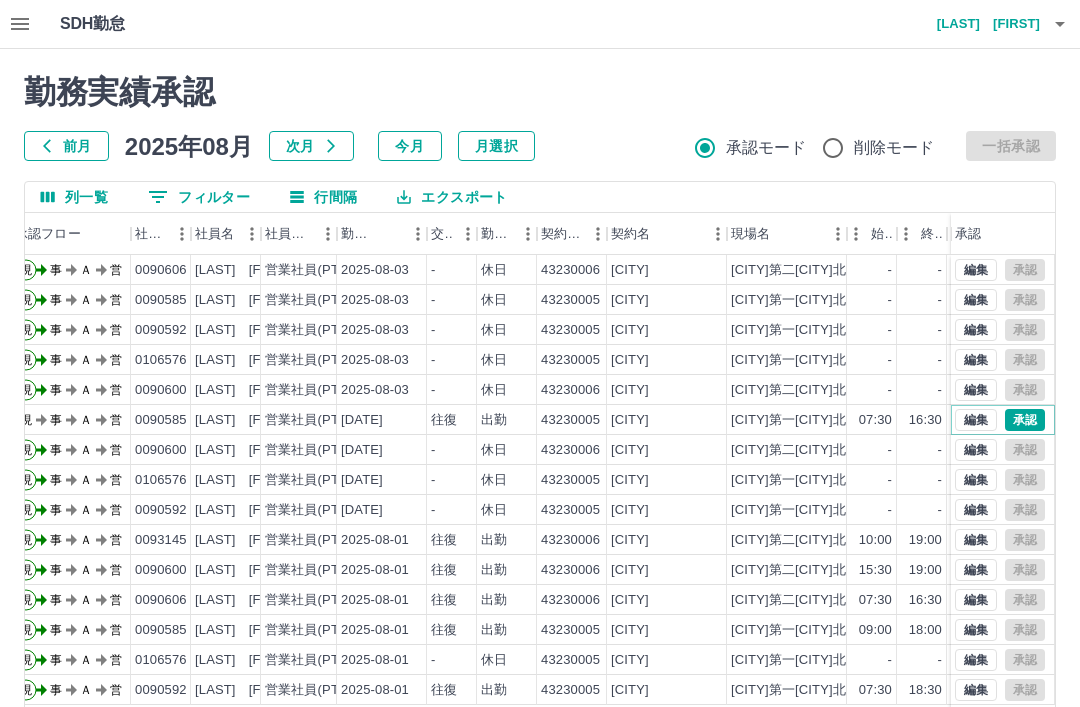 click on "承認" at bounding box center (1025, 420) 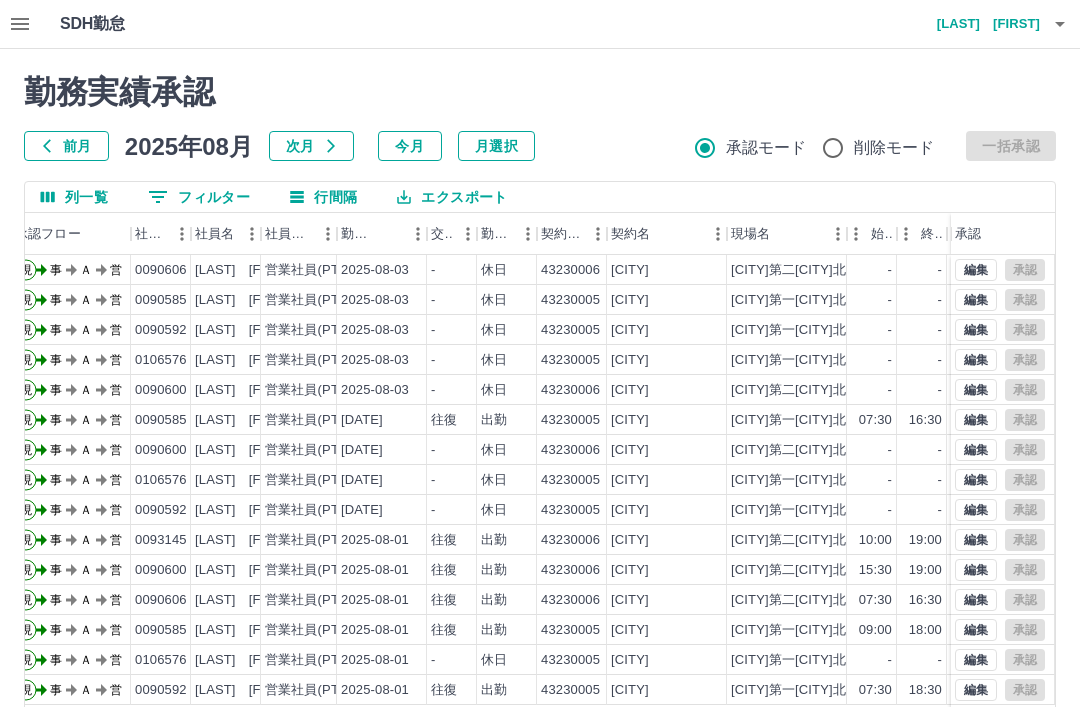 click at bounding box center [1060, 24] 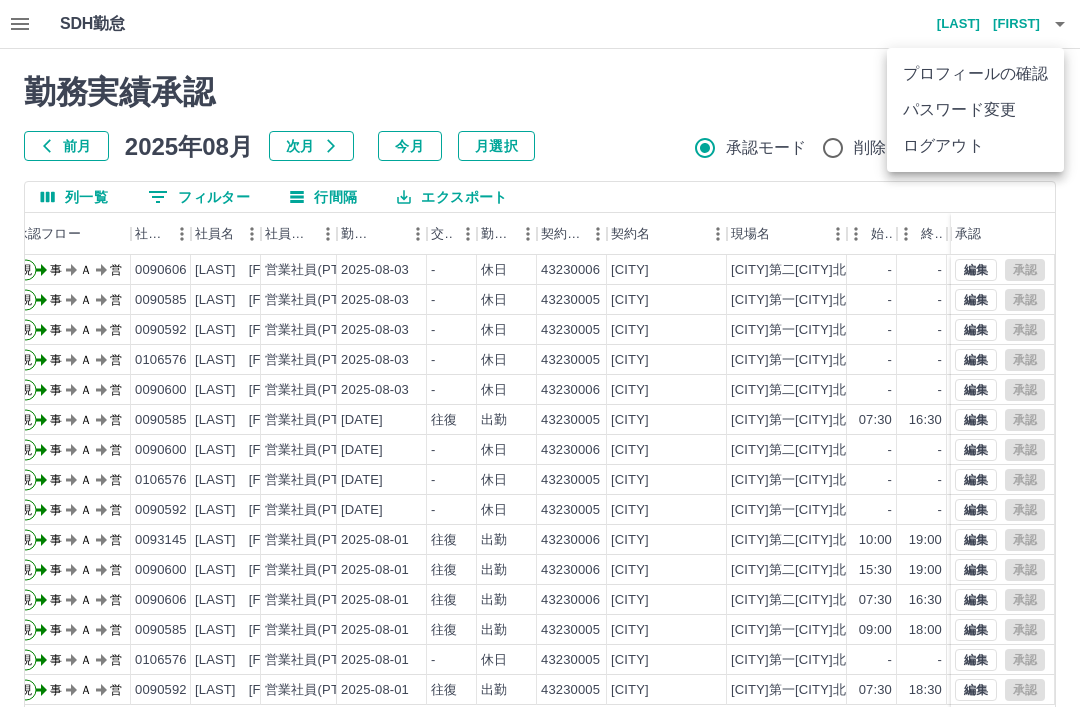 click on "ログアウト" at bounding box center (975, 146) 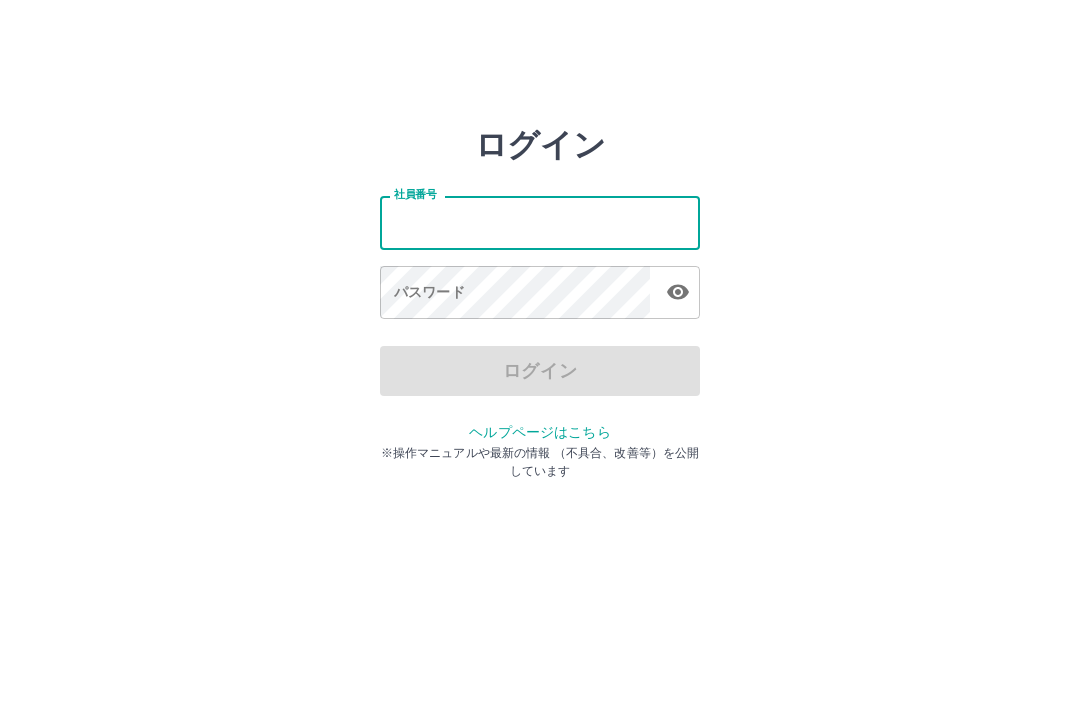 scroll, scrollTop: 0, scrollLeft: 0, axis: both 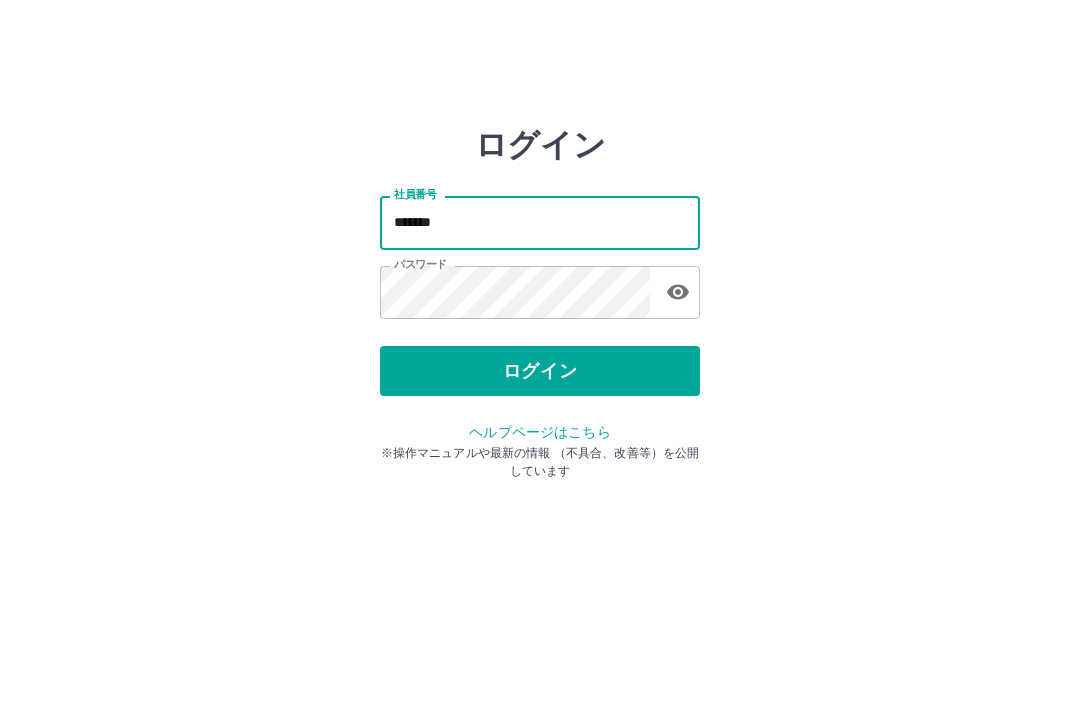 click on "*******" at bounding box center [540, 222] 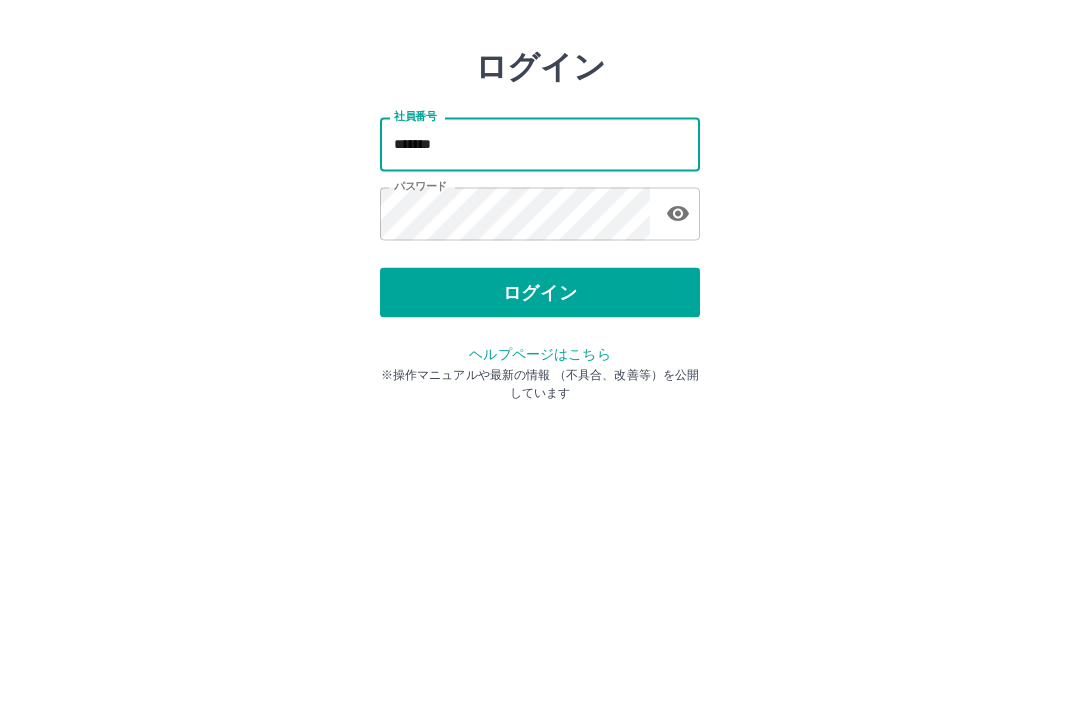 type on "*******" 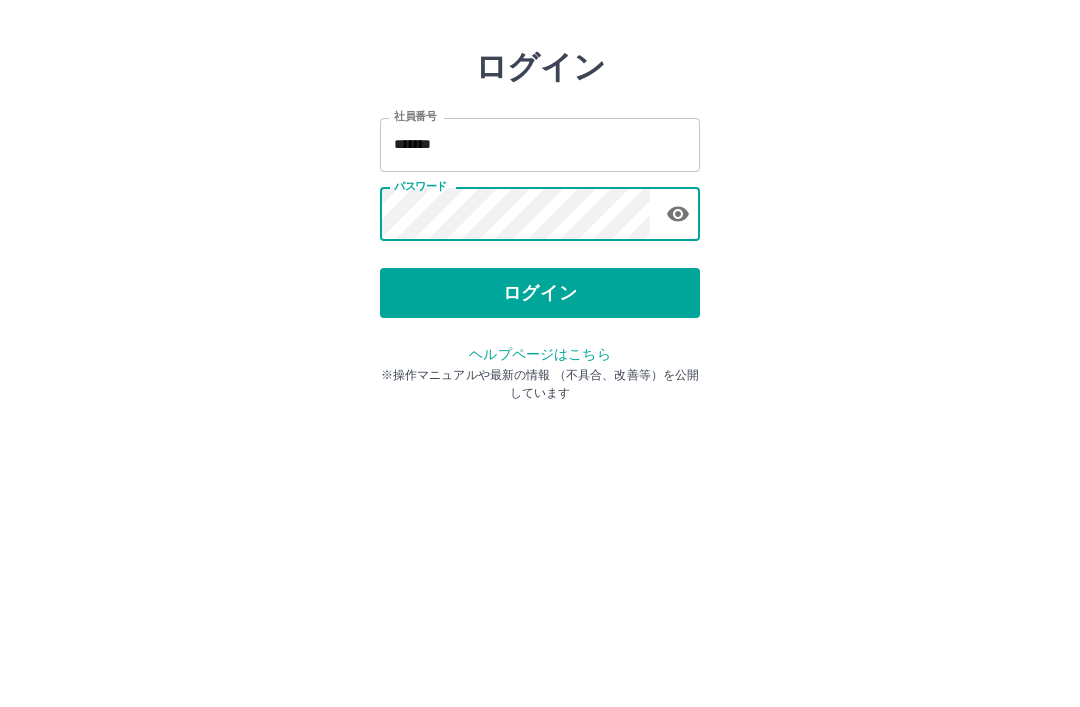 click on "ログイン" at bounding box center [540, 371] 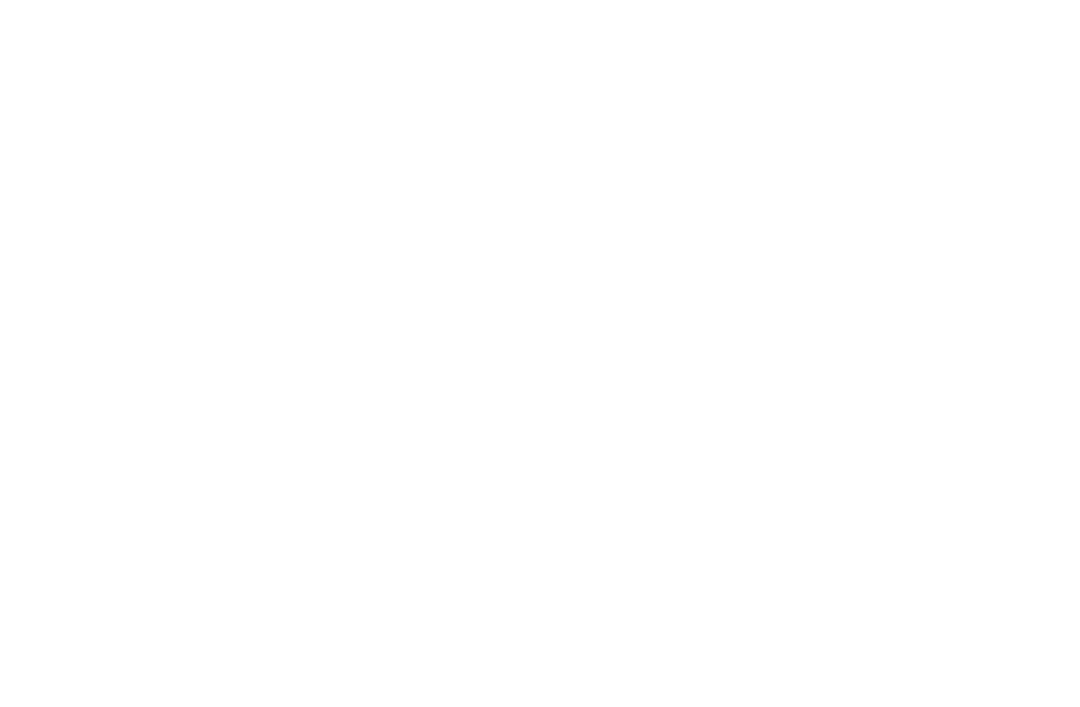 scroll, scrollTop: 0, scrollLeft: 0, axis: both 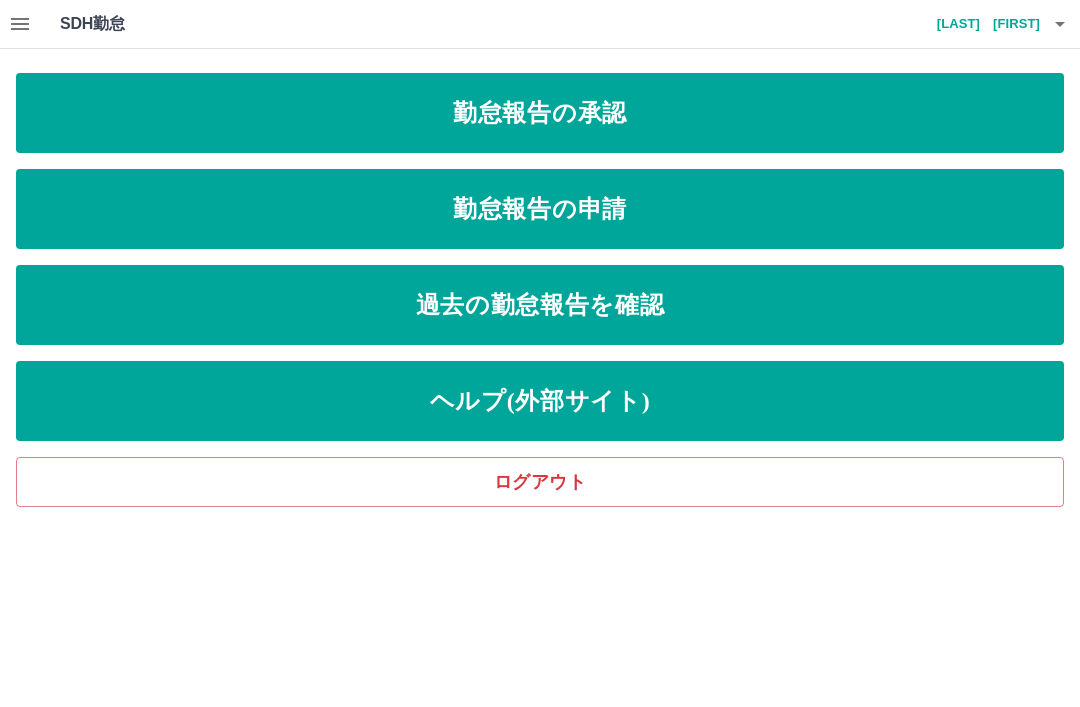 click on "勤怠報告の申請" at bounding box center (540, 209) 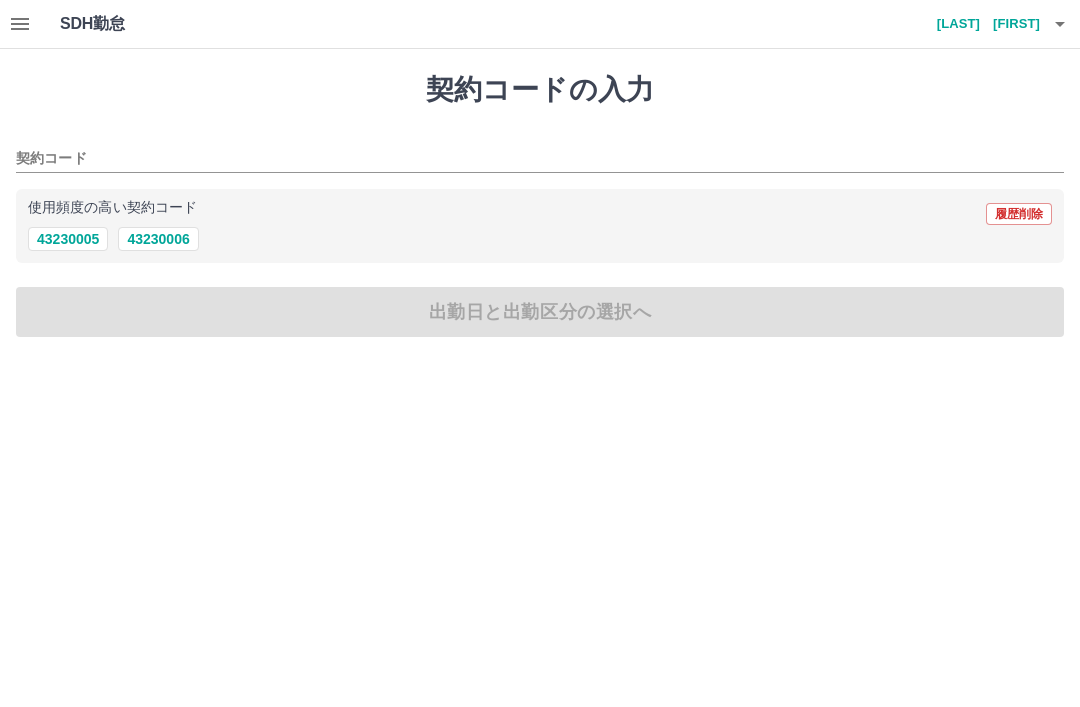 click on "43230006" at bounding box center [158, 239] 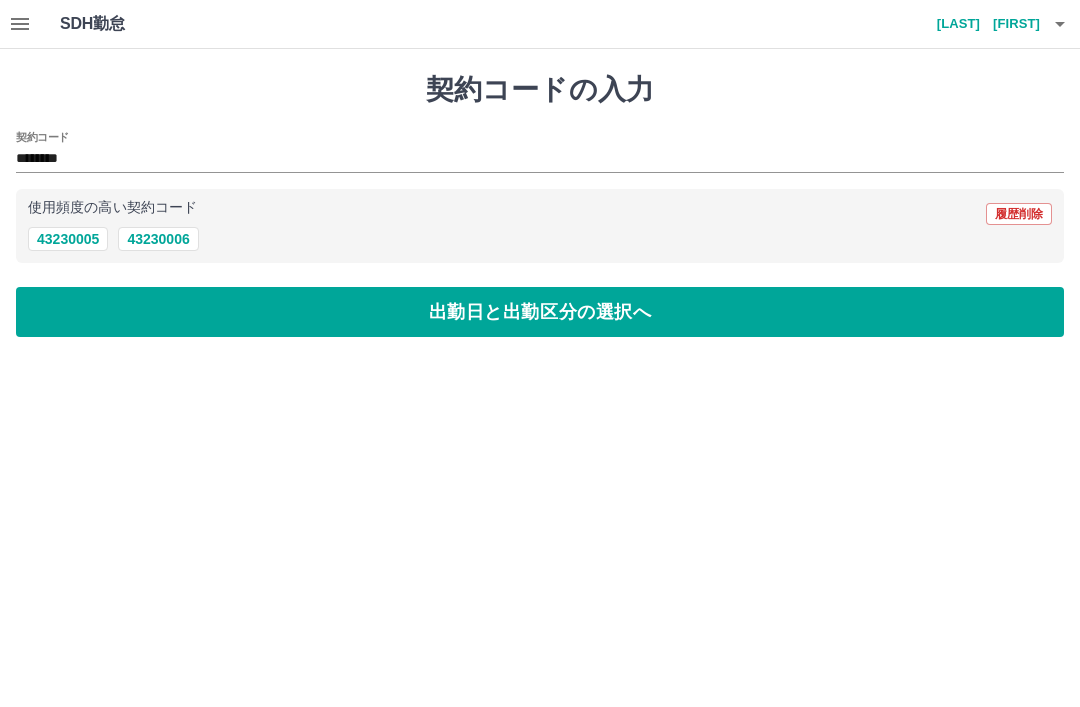 click on "出勤日と出勤区分の選択へ" at bounding box center [540, 312] 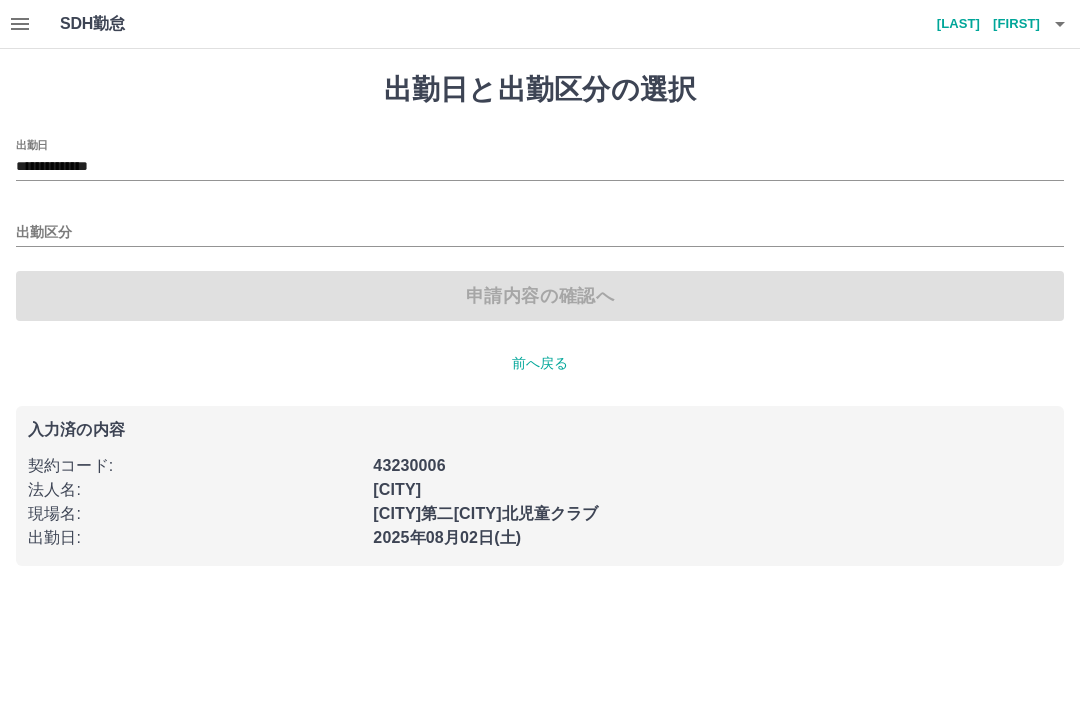 click on "出勤区分" at bounding box center [540, 233] 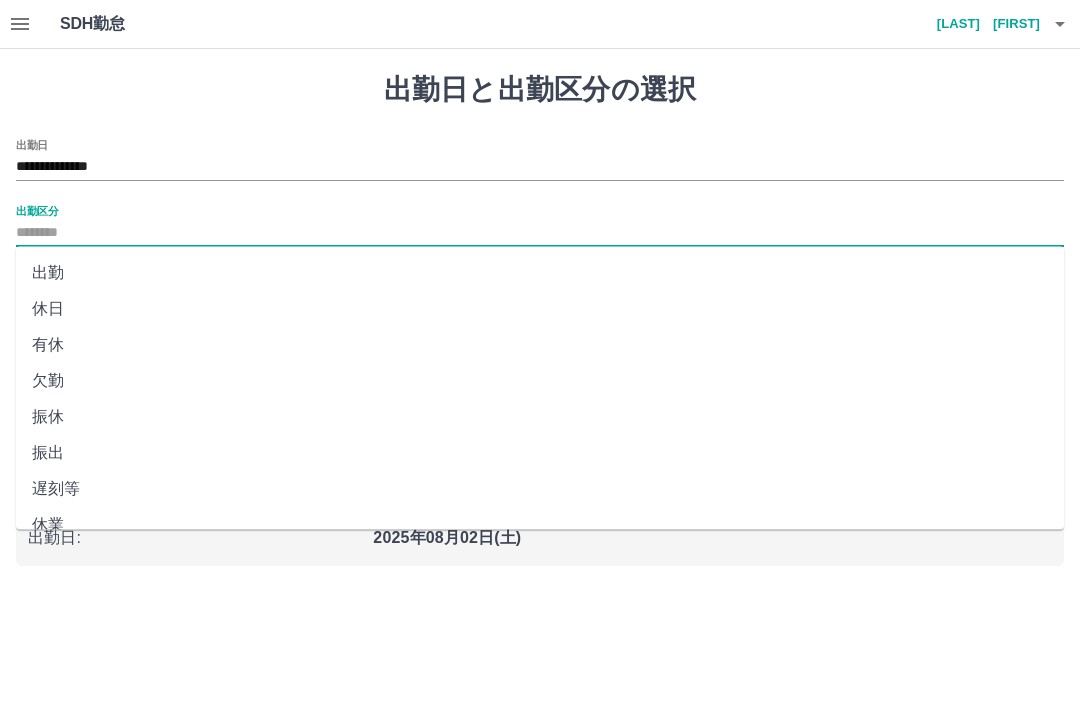 click on "出勤" at bounding box center [540, 273] 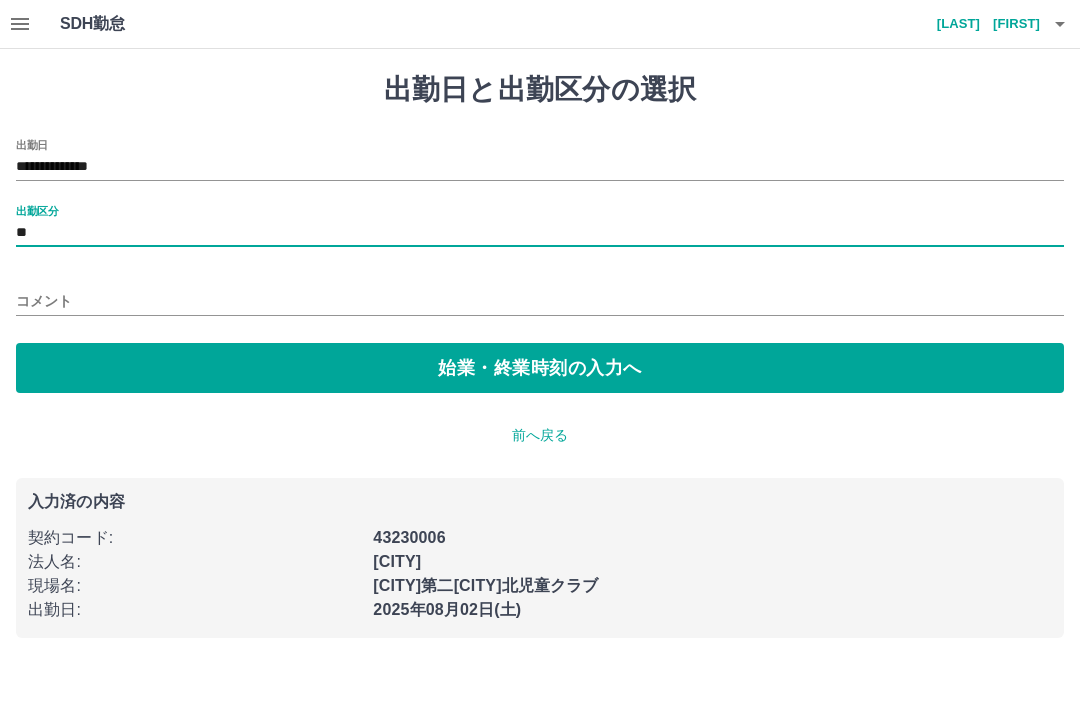 click on "**" at bounding box center (540, 233) 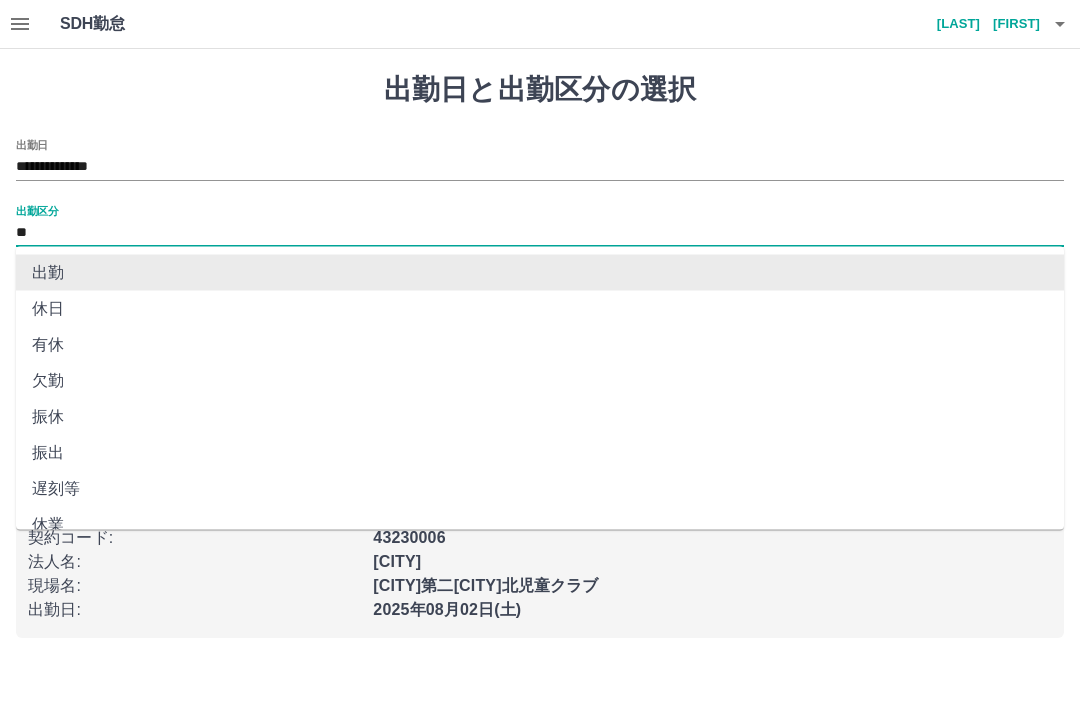 click on "出勤区分 **" at bounding box center (540, 226) 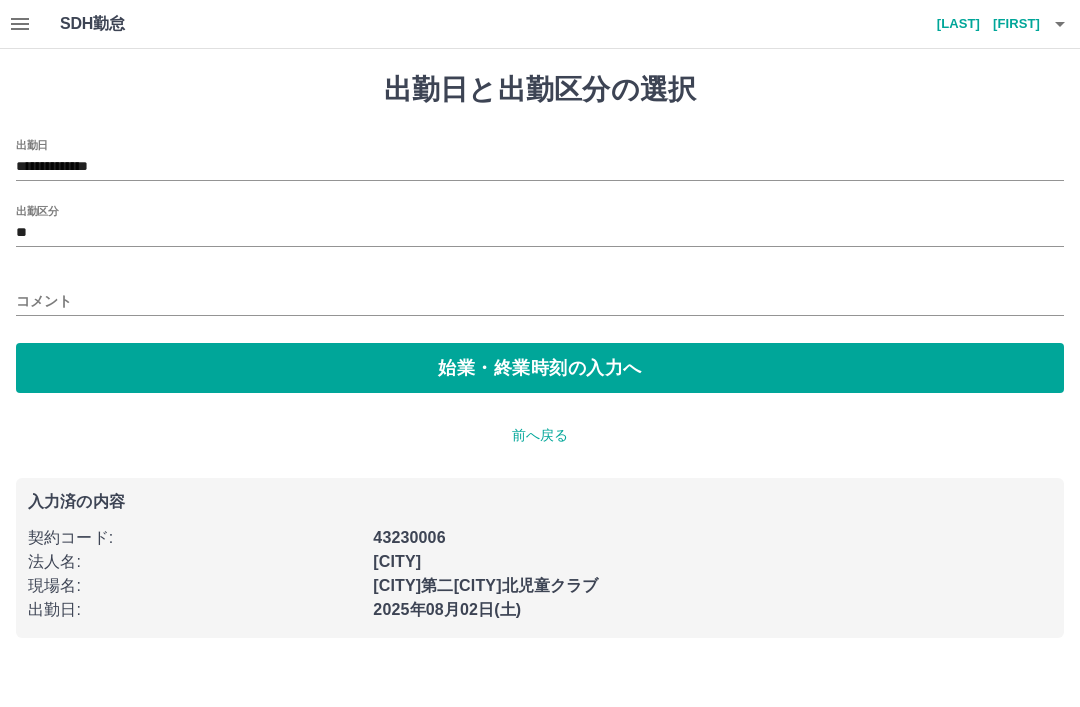 click on "始業・終業時刻の入力へ" at bounding box center (540, 368) 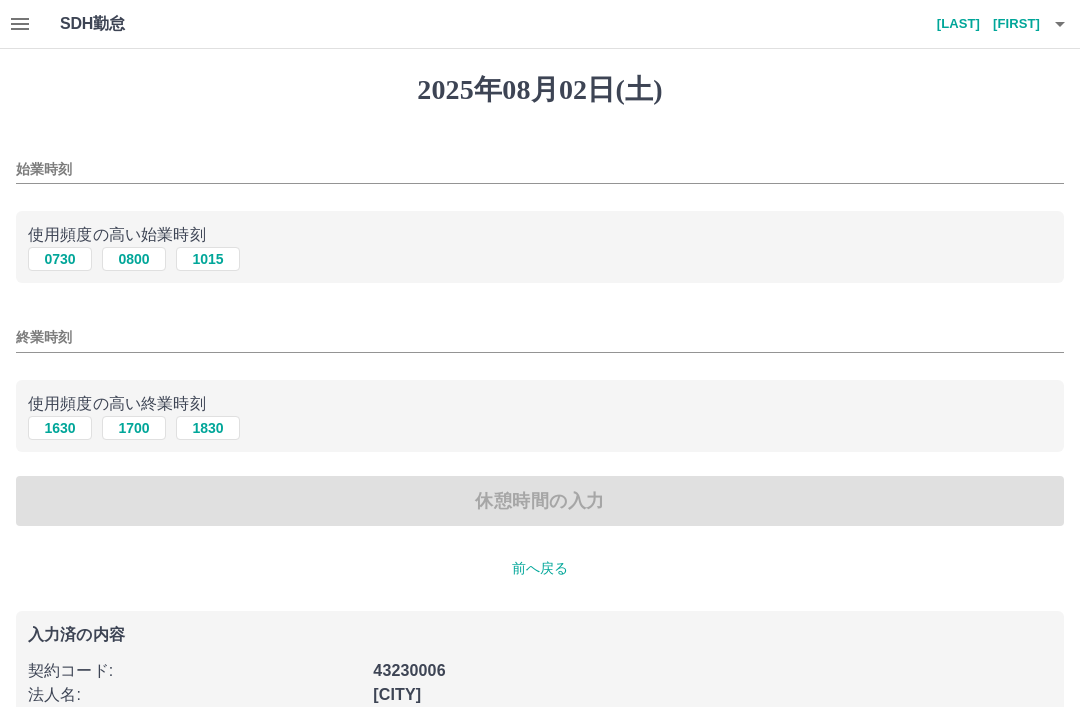 click on "0730" at bounding box center [60, 259] 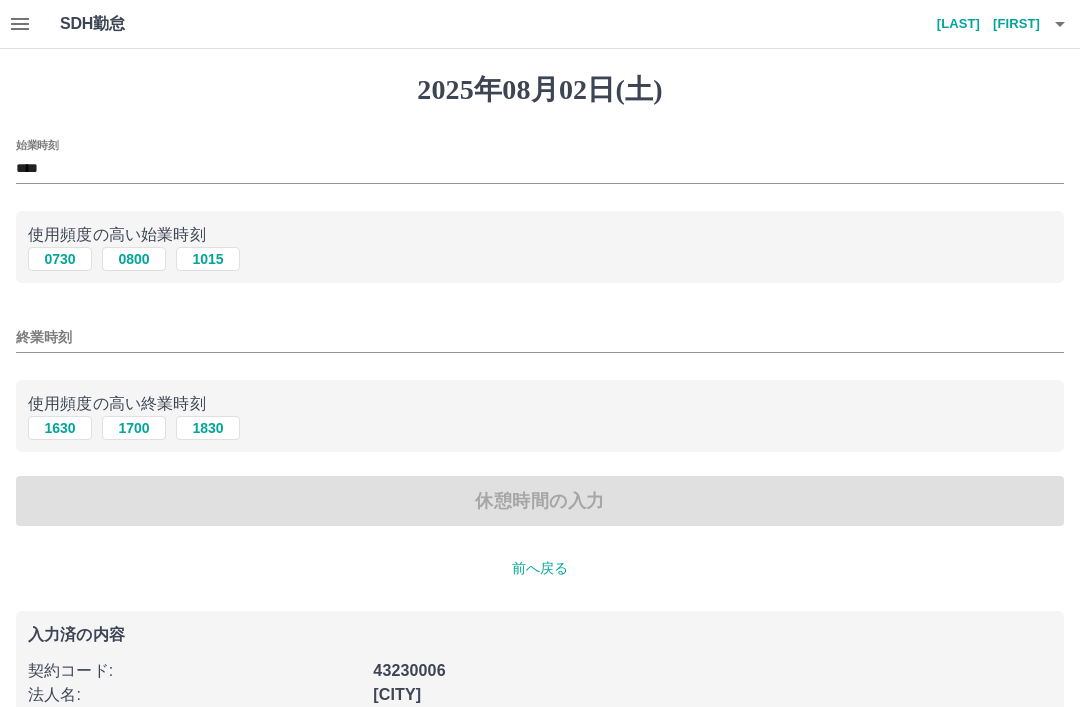 click on "1830" at bounding box center (208, 428) 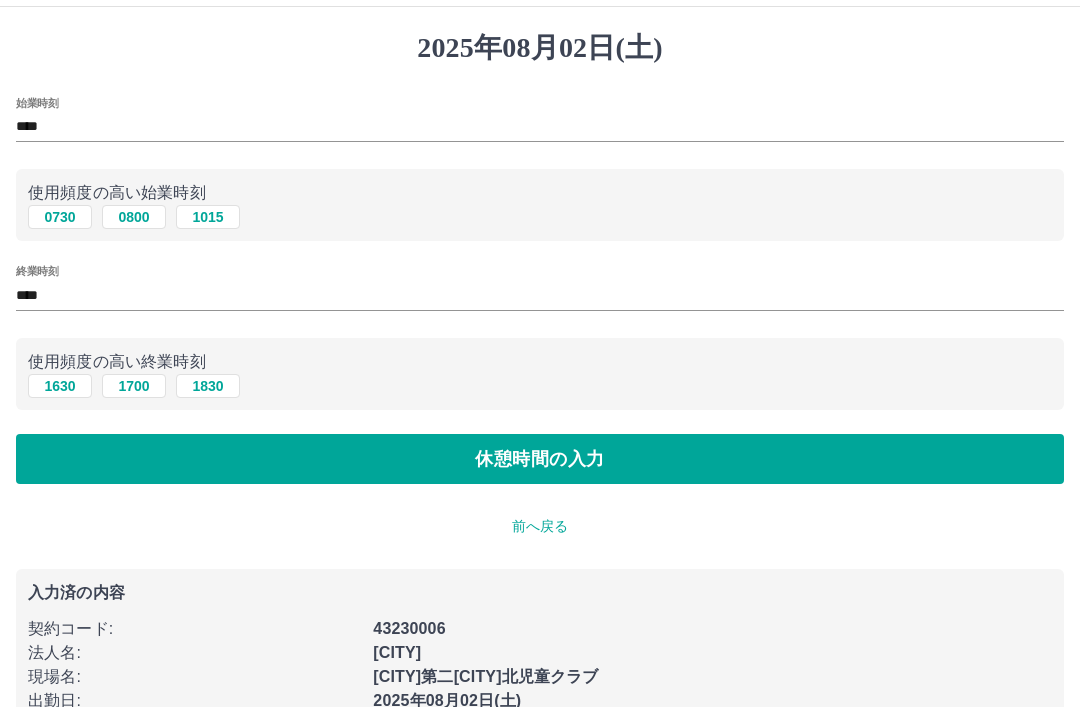 scroll, scrollTop: 55, scrollLeft: 0, axis: vertical 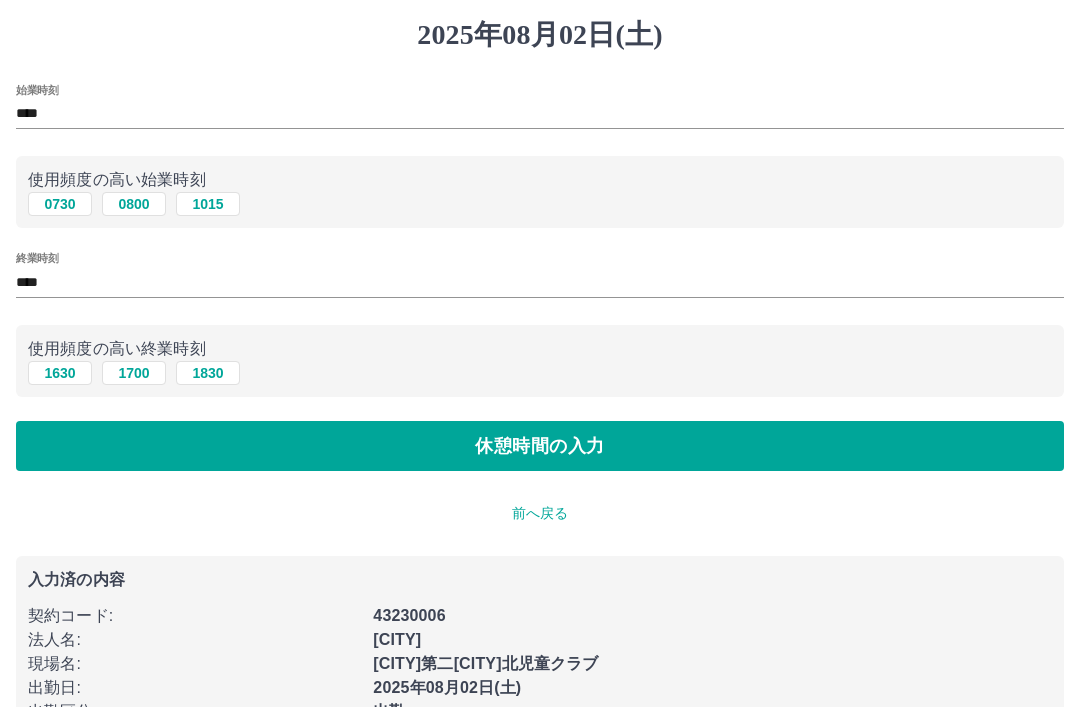 click on "休憩時間の入力" at bounding box center (540, 446) 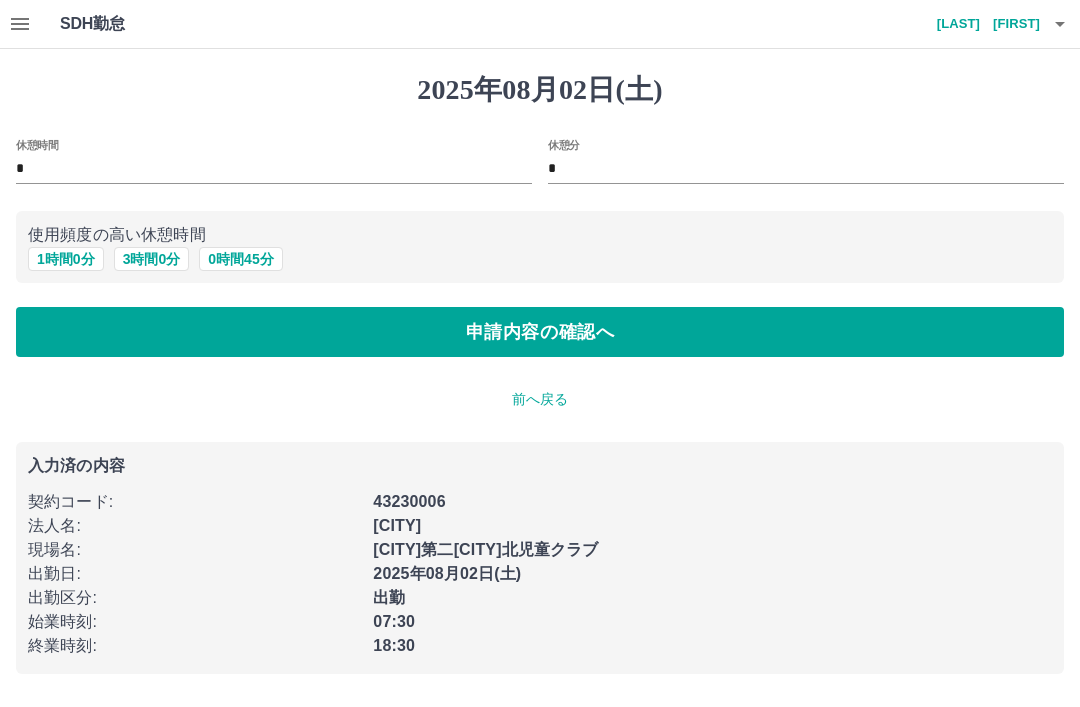 click on "3 時間 0 分" at bounding box center [152, 259] 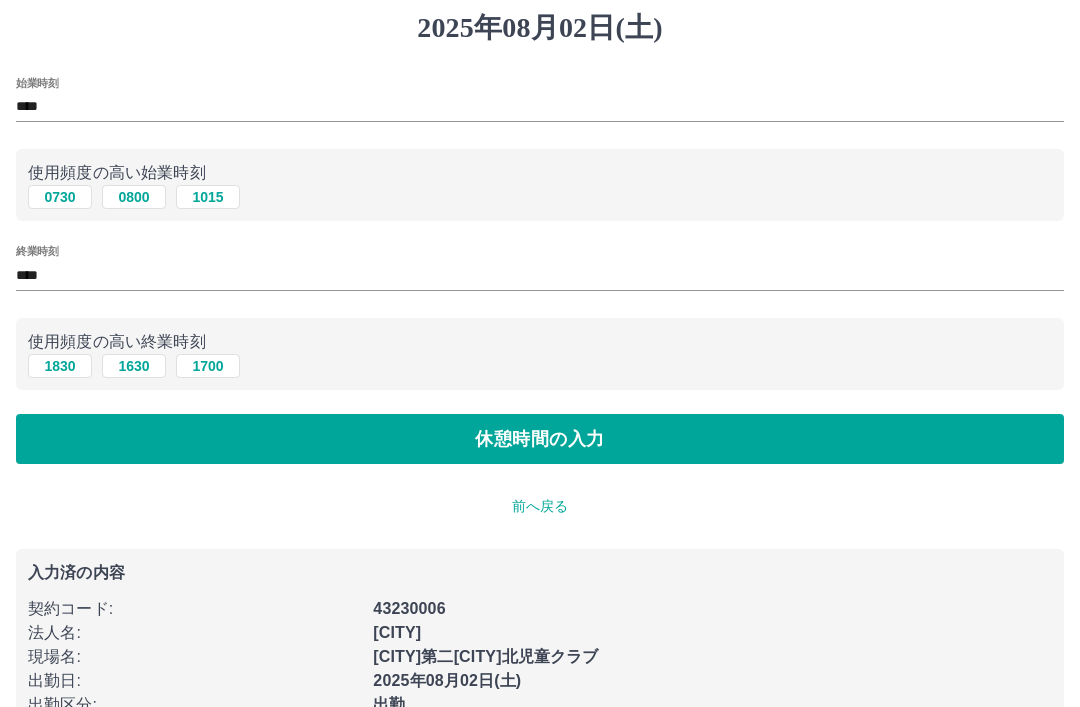 scroll, scrollTop: 98, scrollLeft: 0, axis: vertical 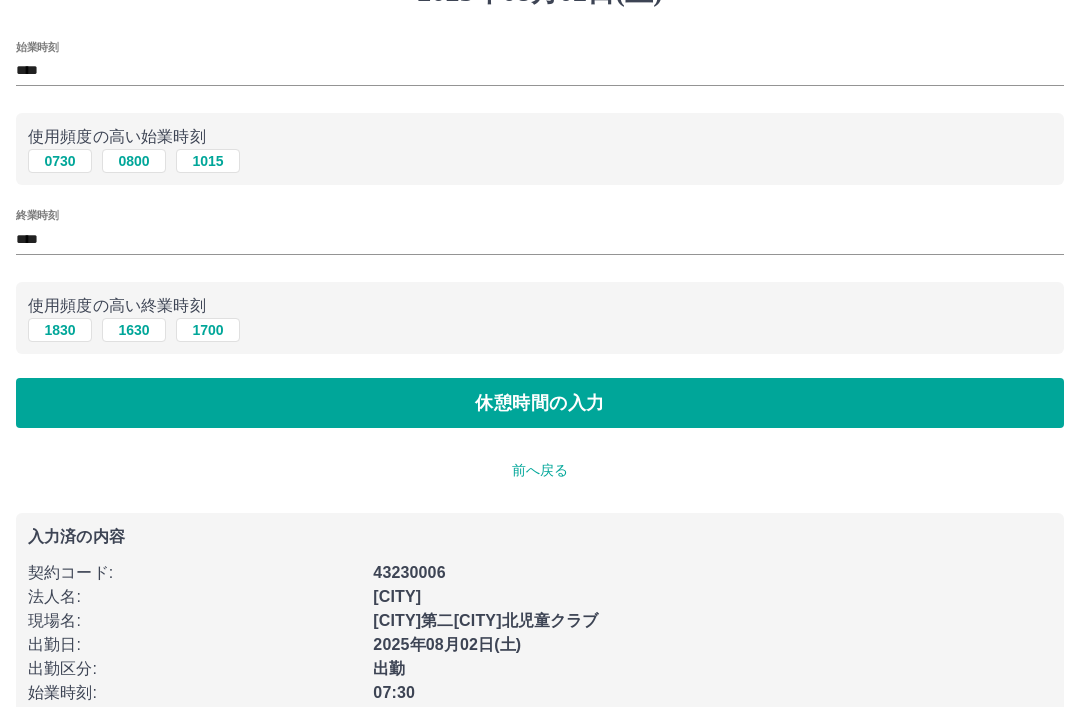 click on "前へ戻る" at bounding box center [540, 470] 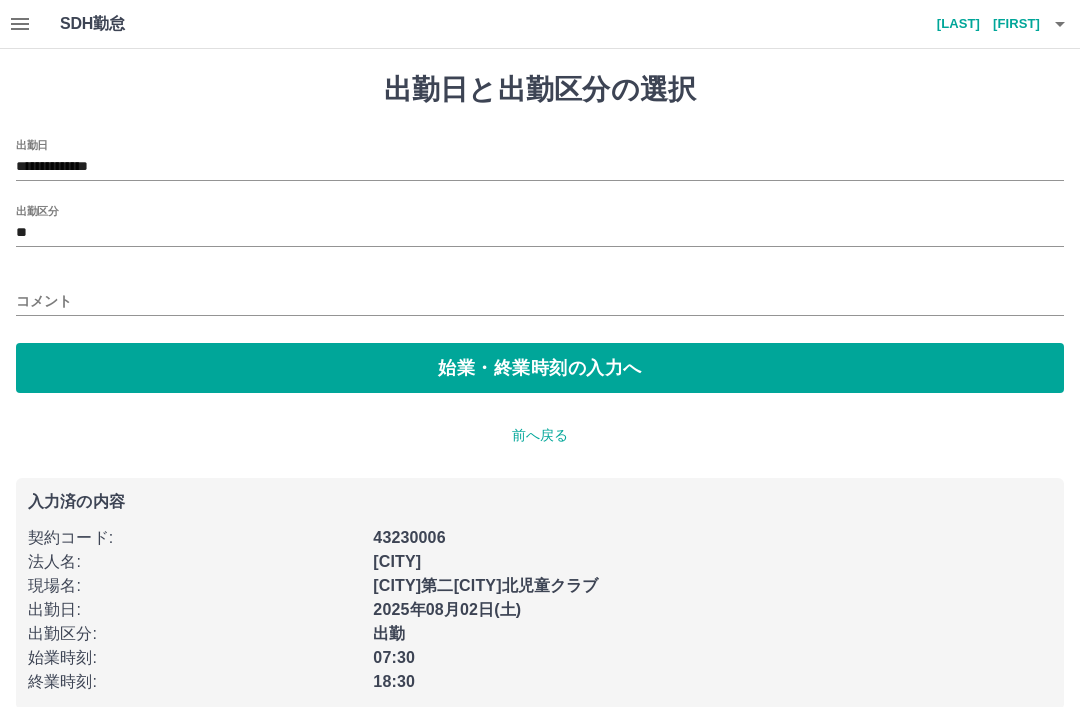 click on "コメント" at bounding box center [540, 301] 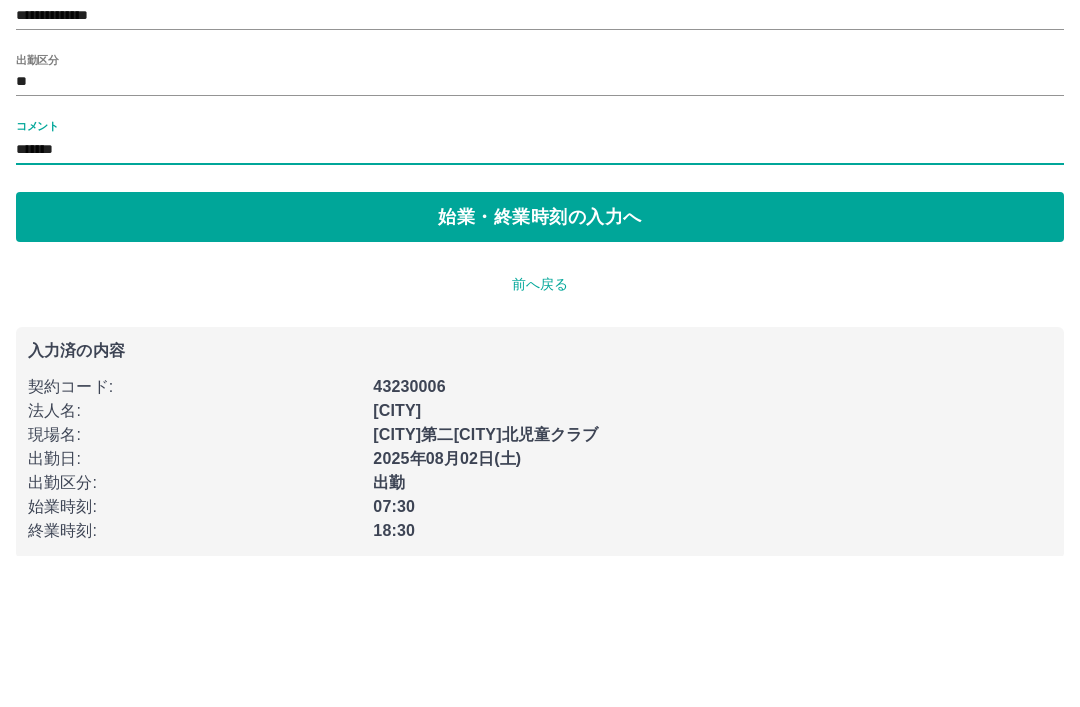 type on "****" 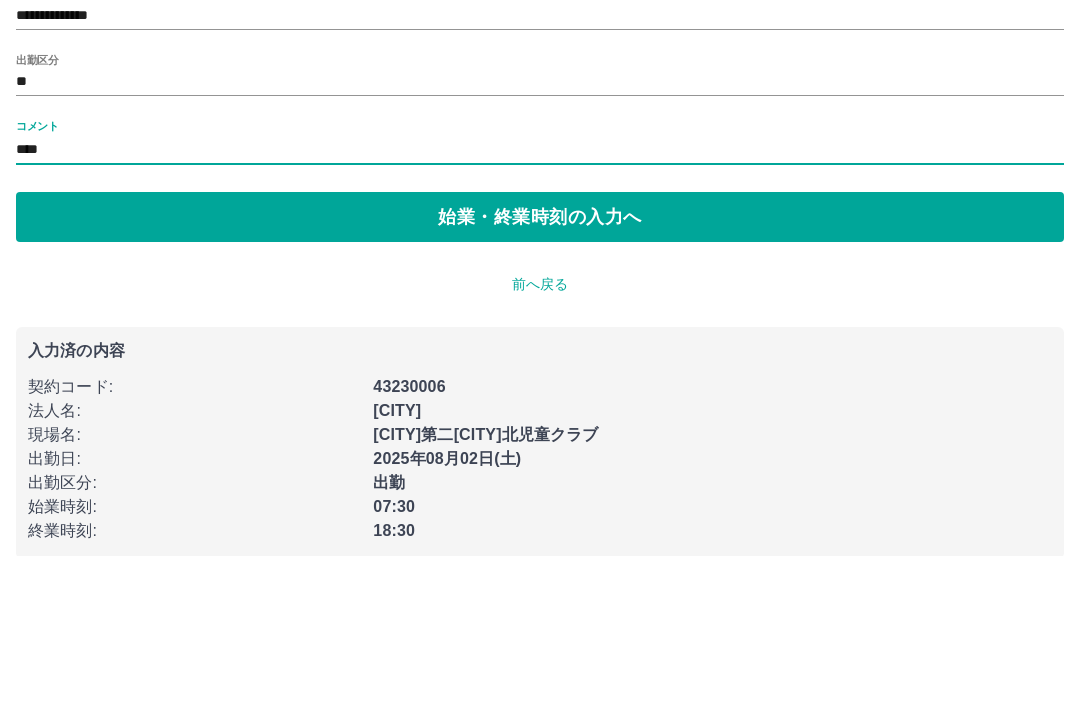 click on "始業・終業時刻の入力へ" at bounding box center [540, 368] 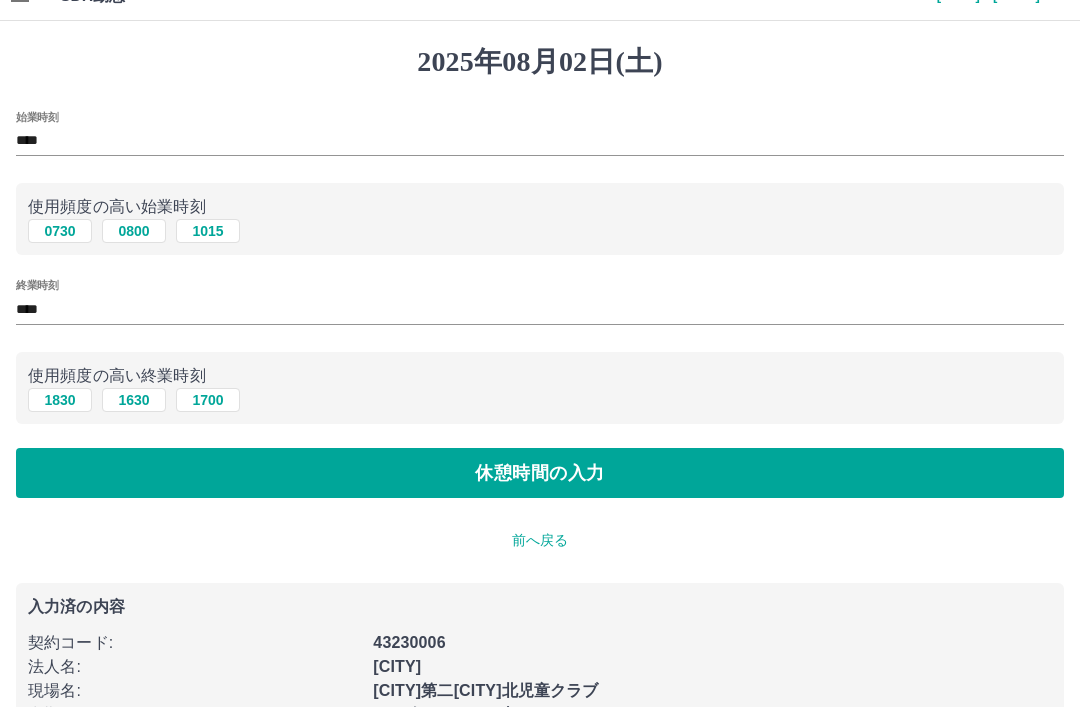 scroll, scrollTop: 83, scrollLeft: 0, axis: vertical 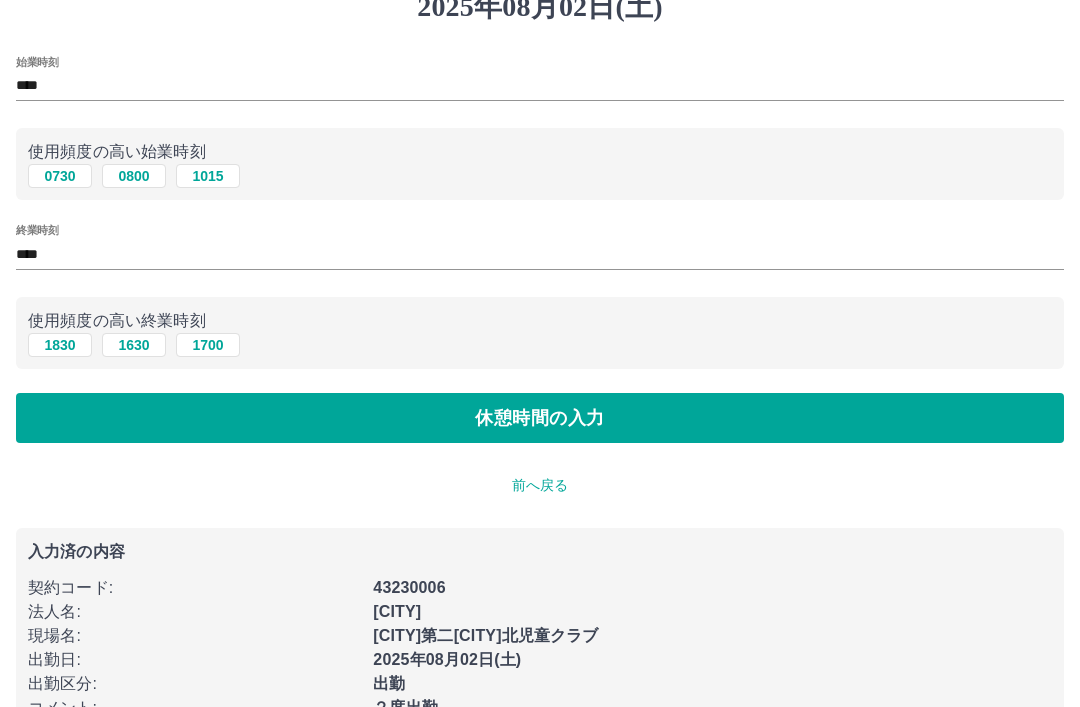 click on "休憩時間の入力" at bounding box center (540, 418) 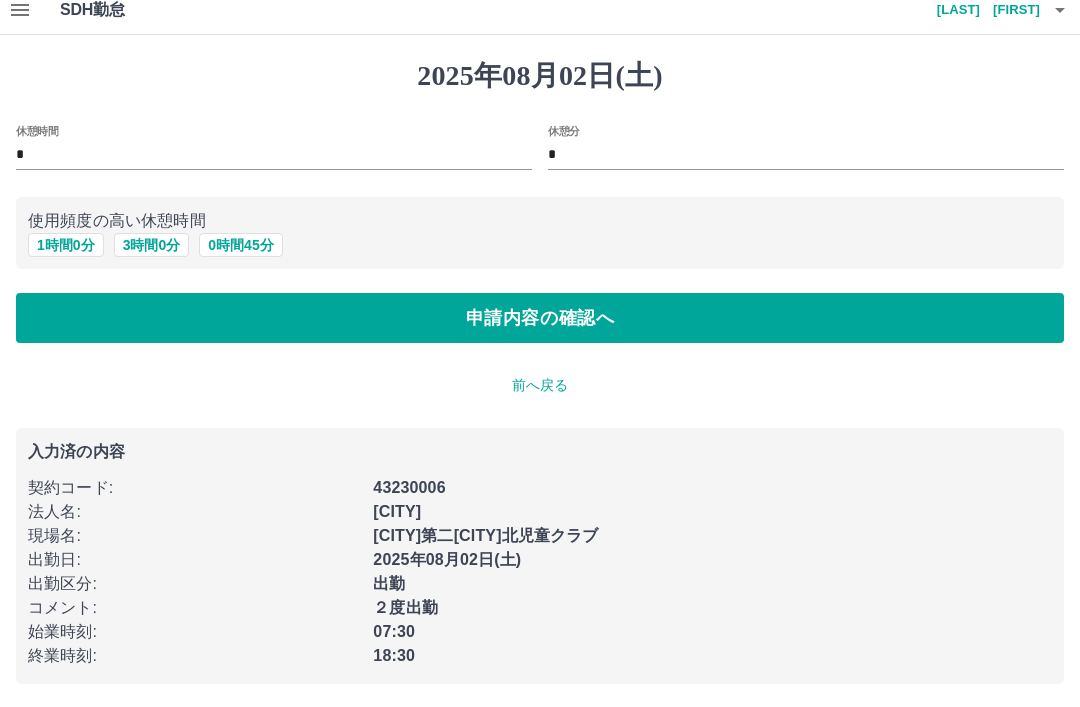 scroll, scrollTop: 16, scrollLeft: 0, axis: vertical 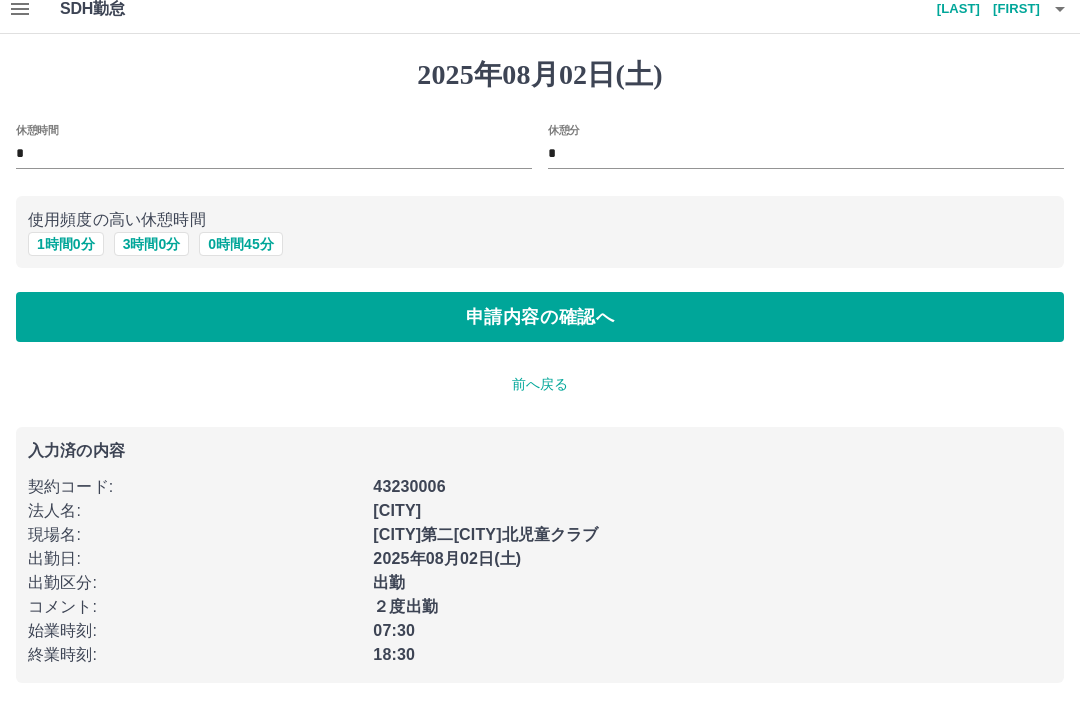 click on "3 時間 0 分" at bounding box center (152, 244) 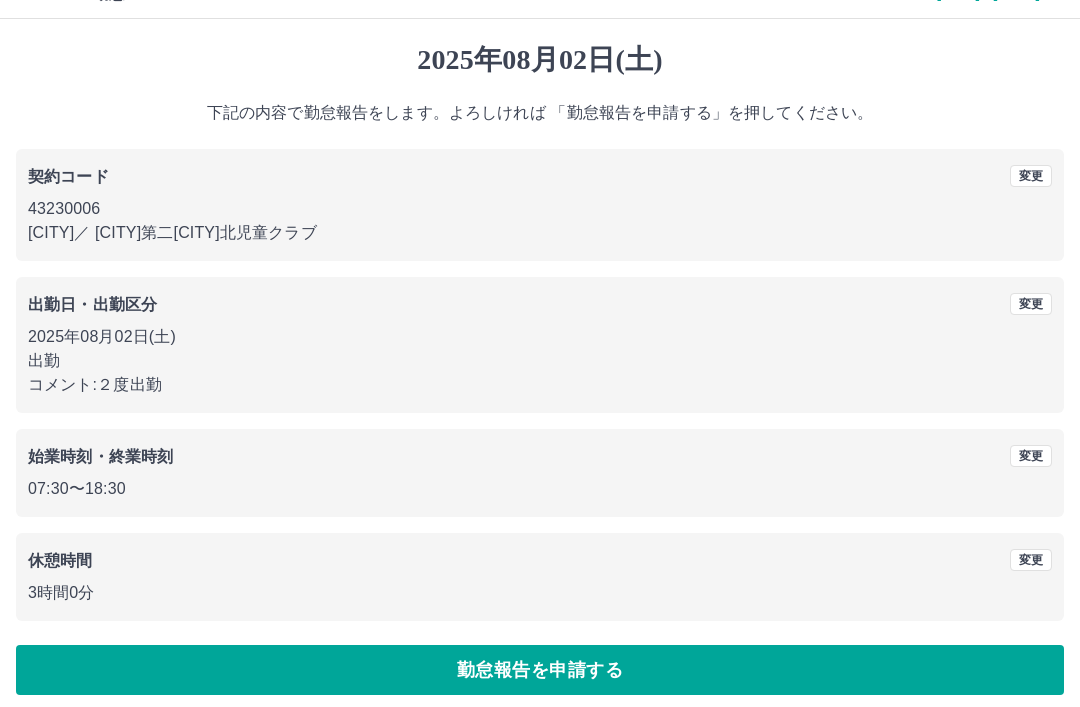 scroll, scrollTop: 41, scrollLeft: 0, axis: vertical 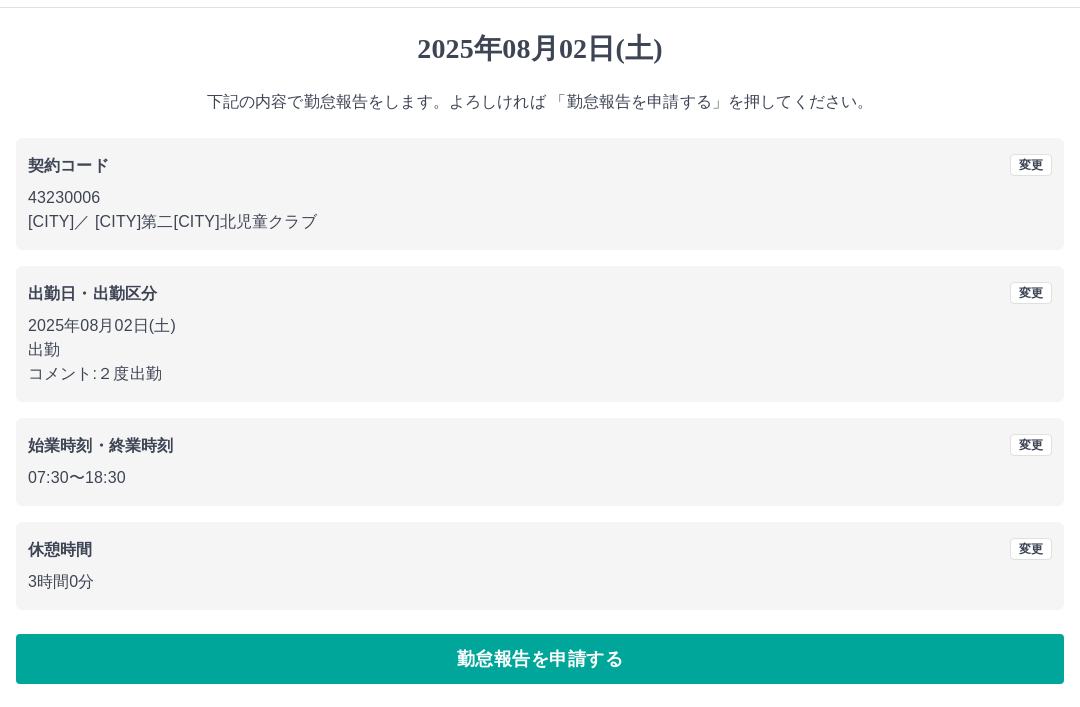 click on "勤怠報告を申請する" at bounding box center [540, 659] 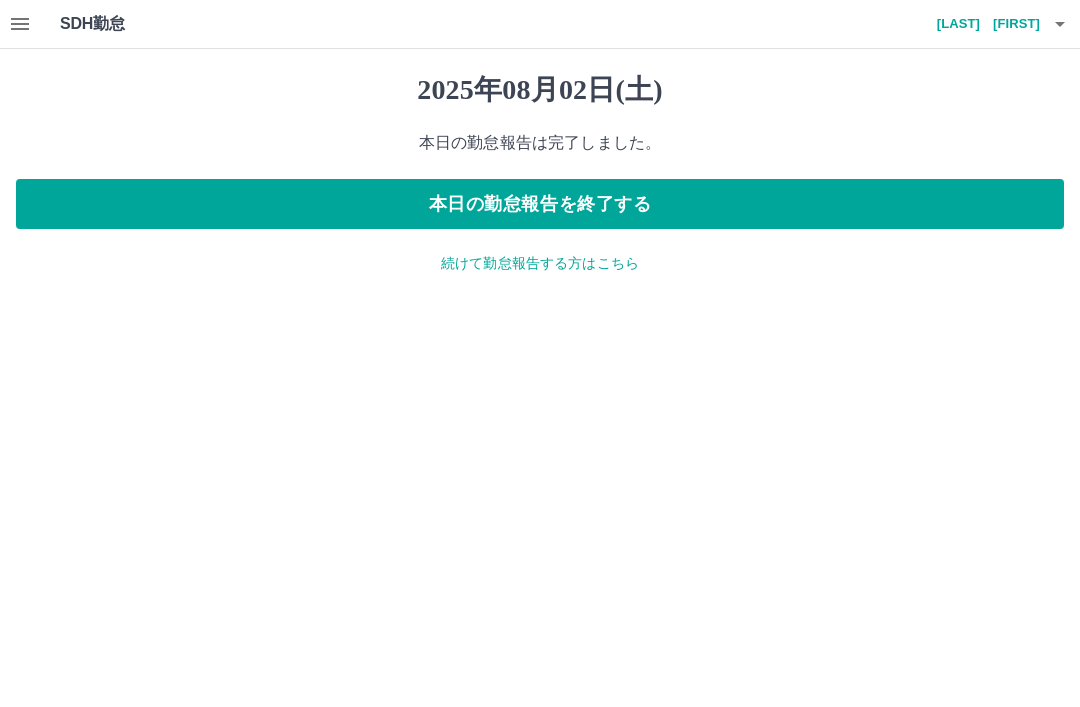 scroll, scrollTop: 0, scrollLeft: 0, axis: both 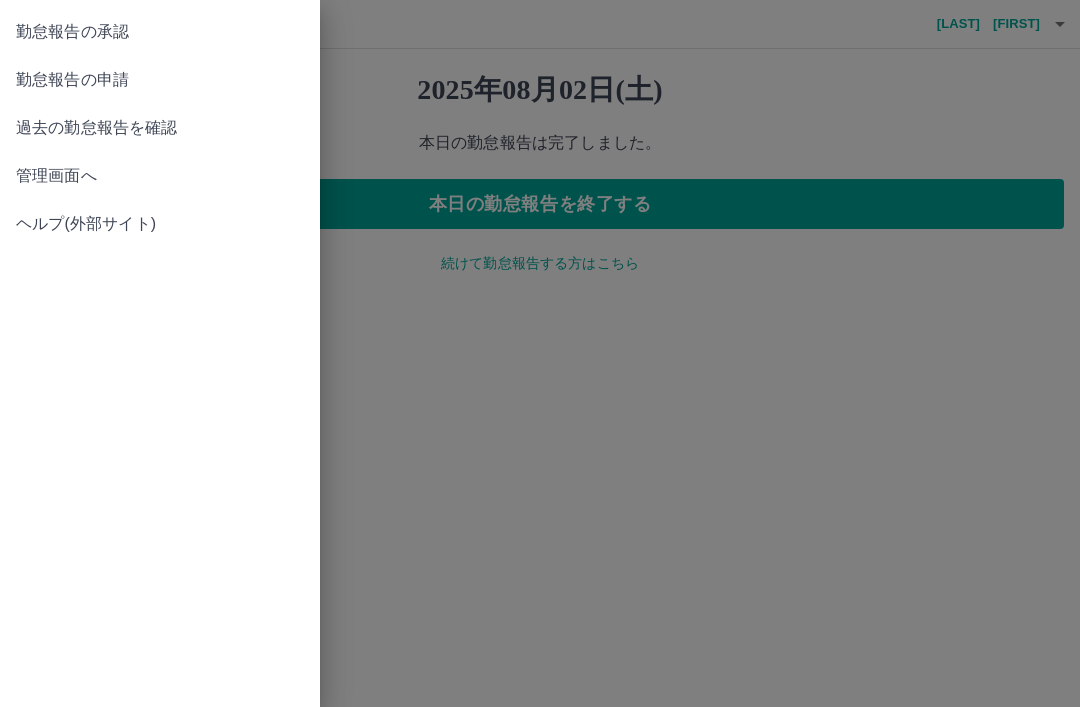 click at bounding box center (540, 353) 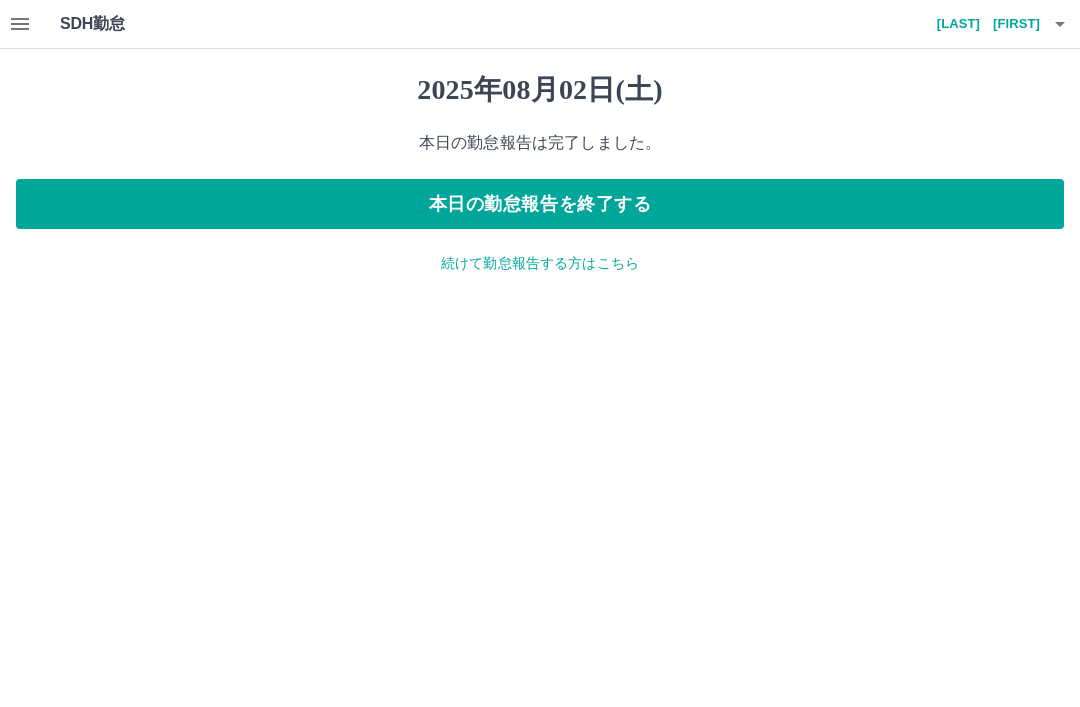 click on "続けて勤怠報告する方はこちら" at bounding box center (540, 263) 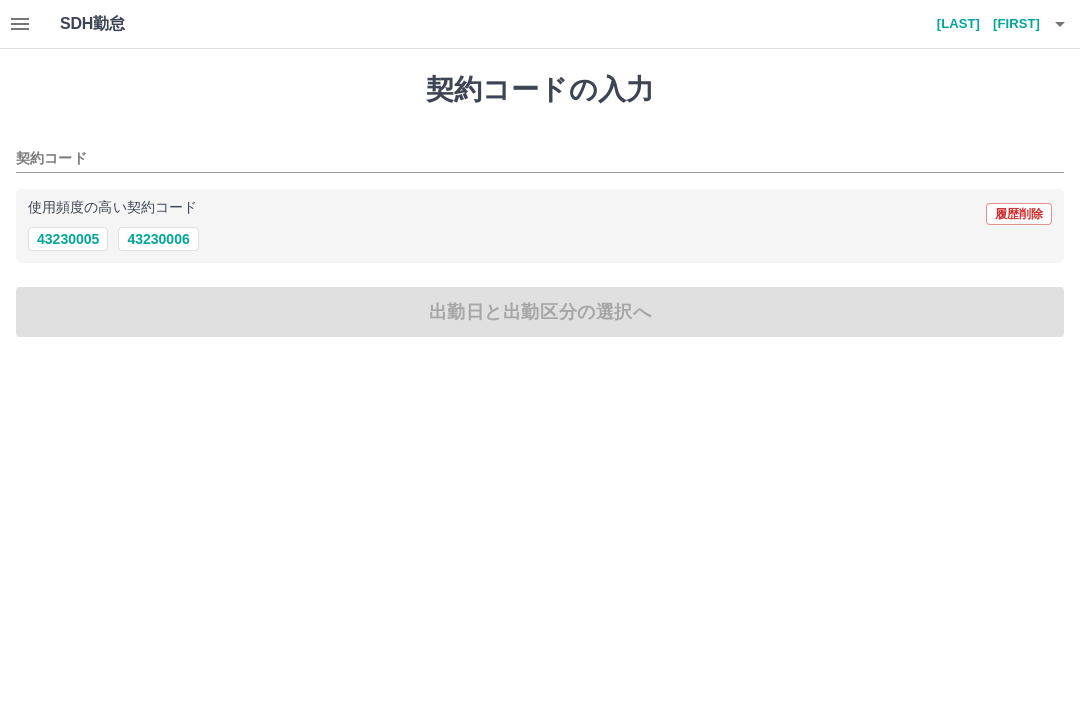 click on "43230006" at bounding box center [158, 239] 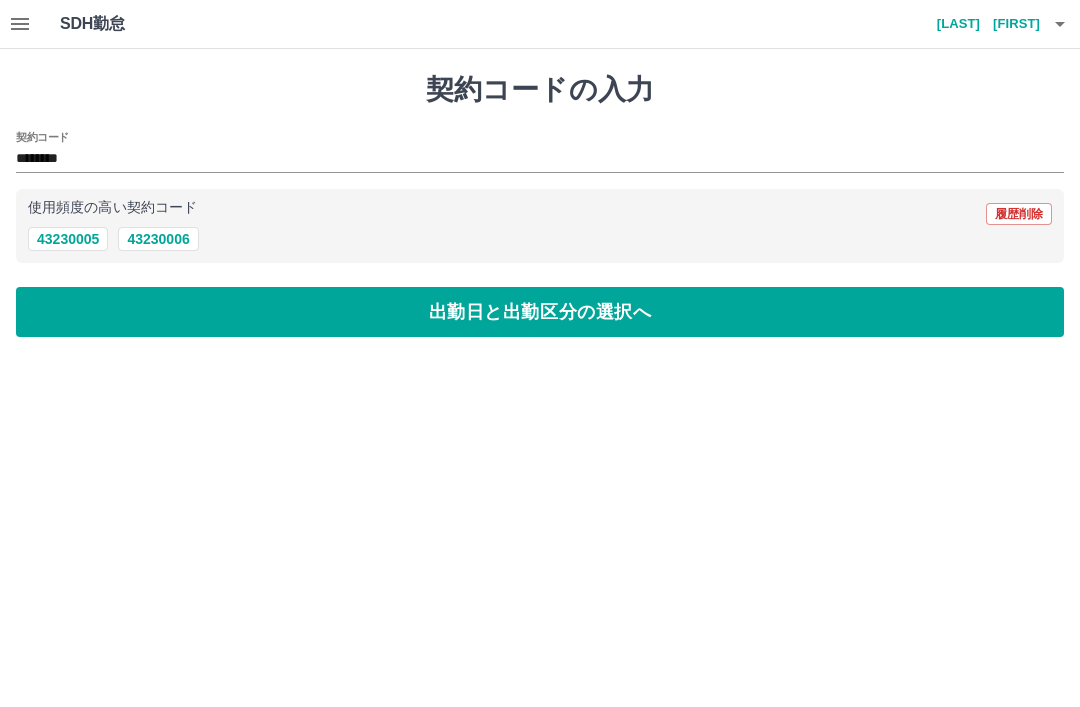 click on "出勤日と出勤区分の選択へ" at bounding box center [540, 312] 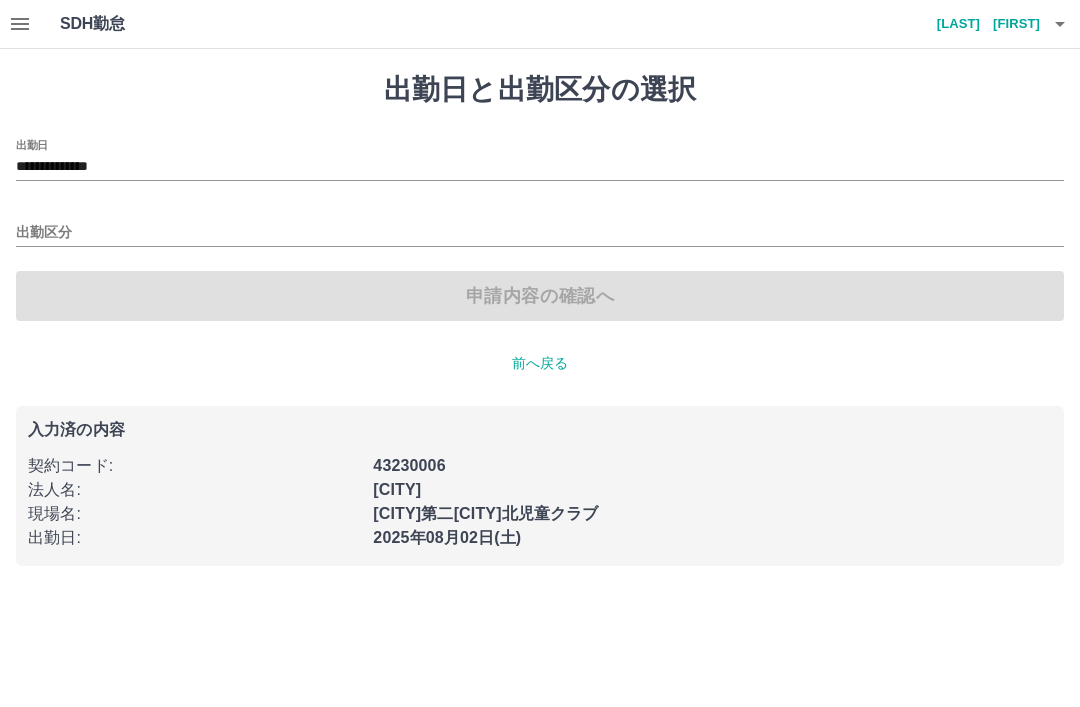 click on "**********" at bounding box center [540, 167] 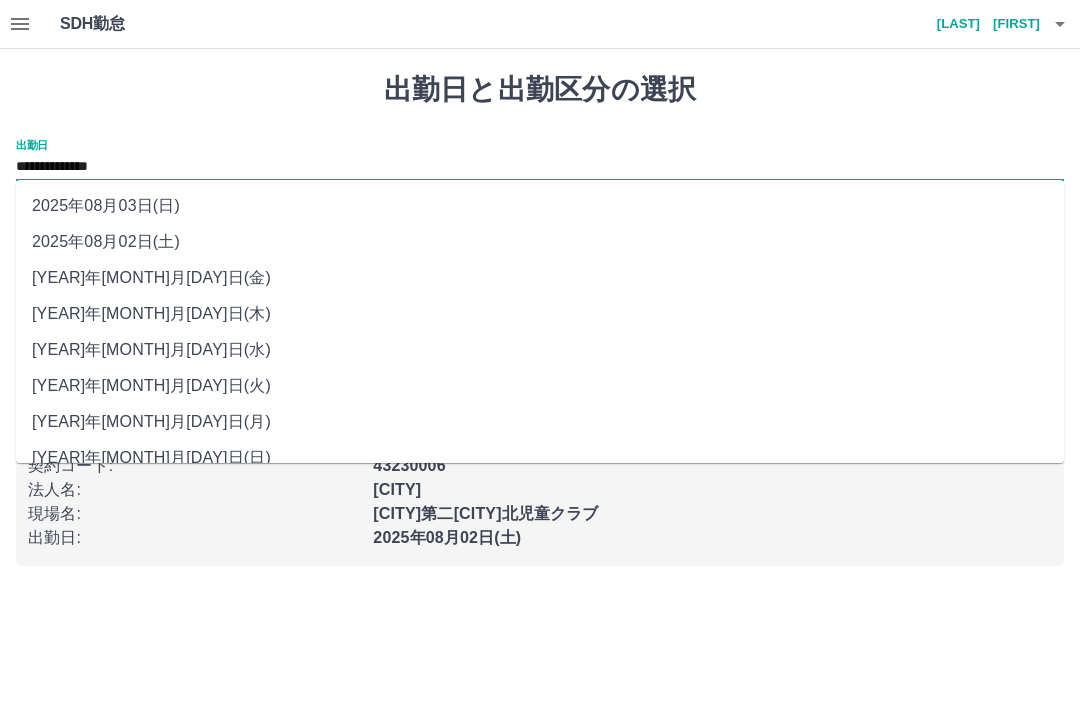 click on "2025年08月03日(日)" at bounding box center (540, 206) 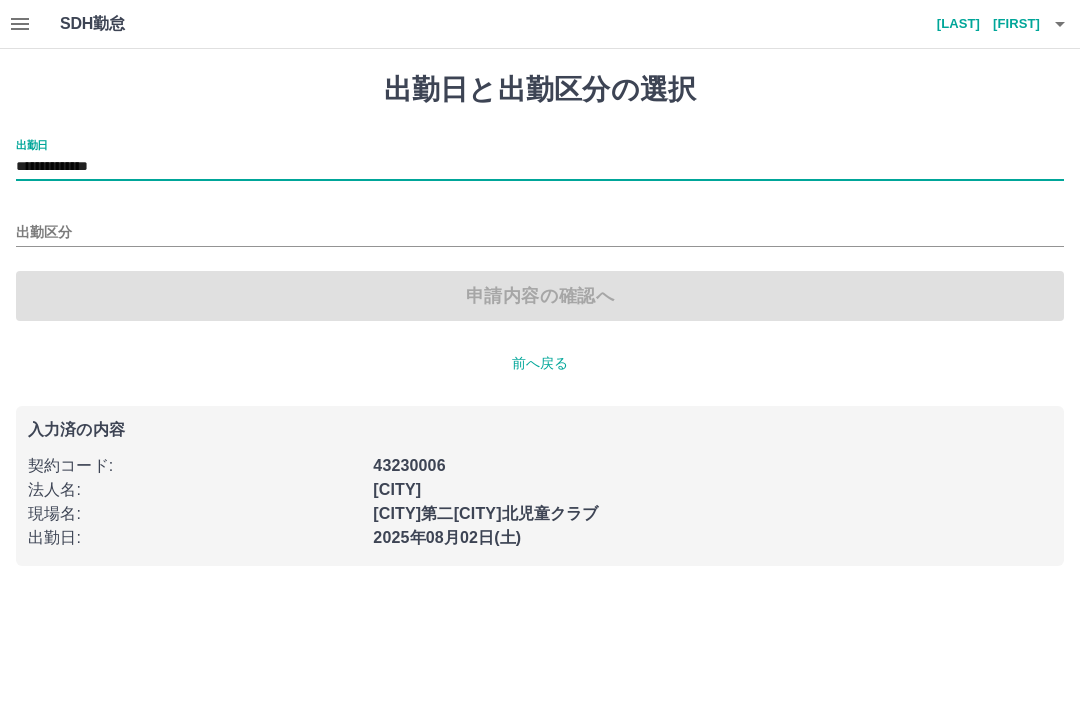 click on "出勤区分" at bounding box center (540, 233) 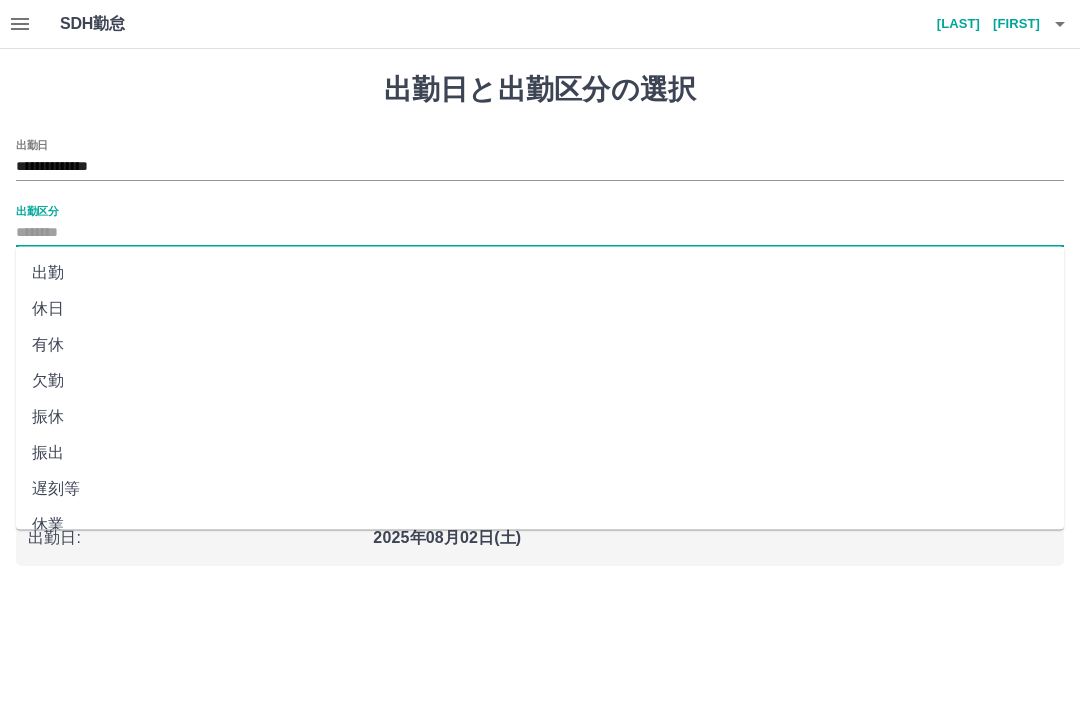 click on "休日" at bounding box center (540, 309) 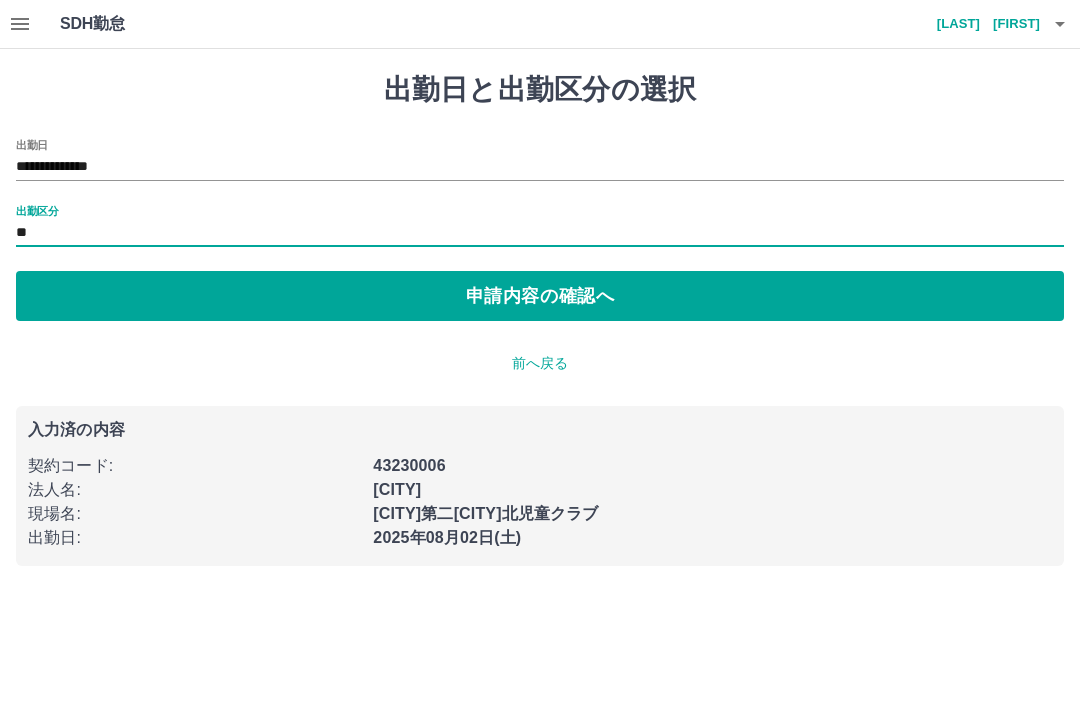 click on "申請内容の確認へ" at bounding box center (540, 296) 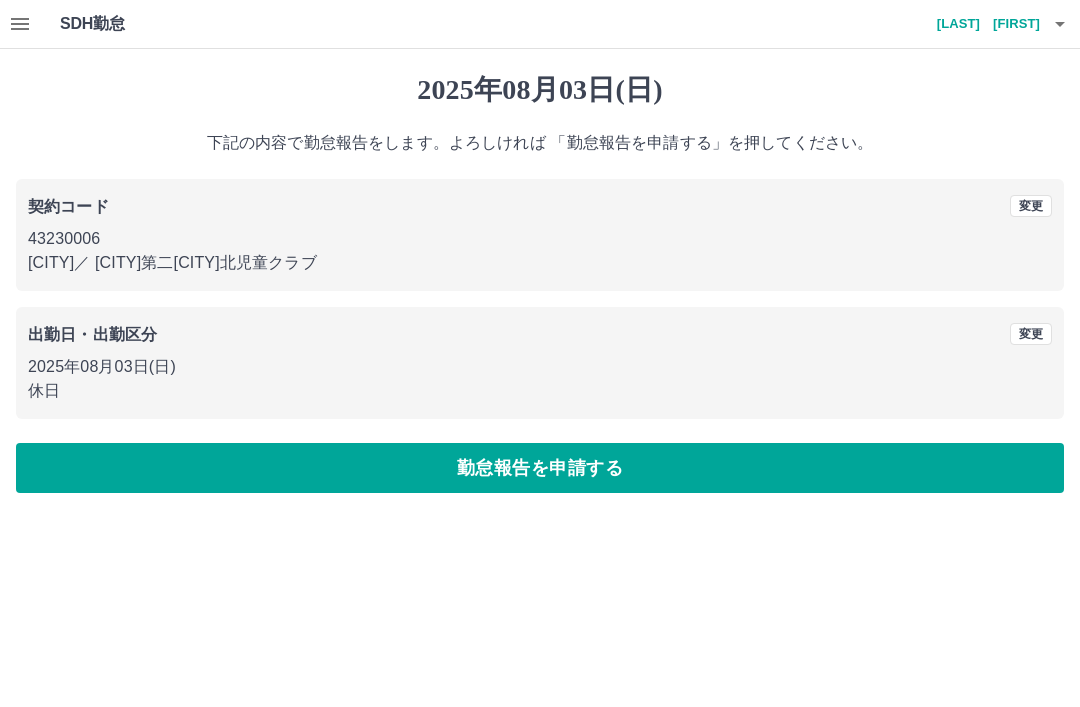 click on "勤怠報告を申請する" at bounding box center (540, 468) 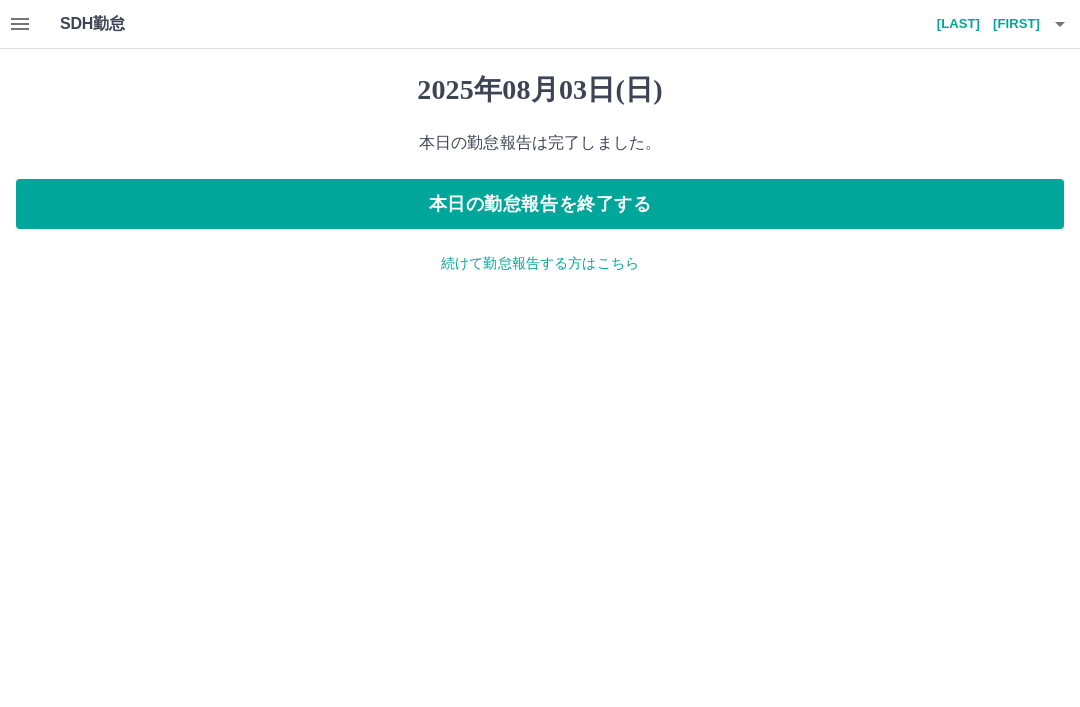 click 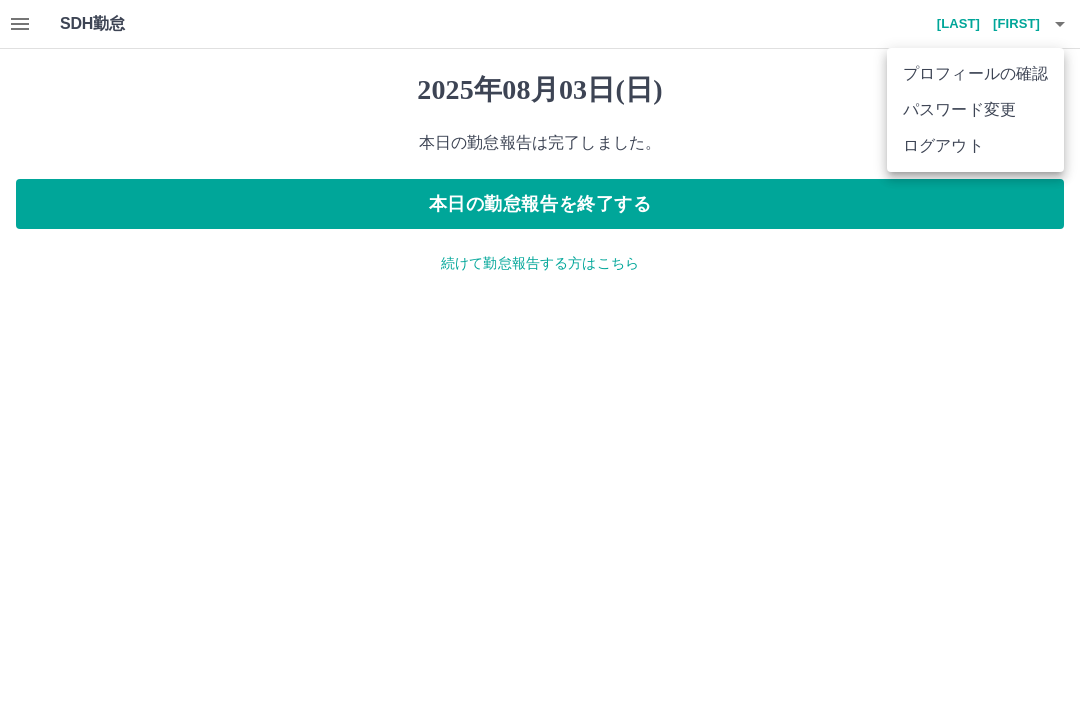 click at bounding box center (540, 353) 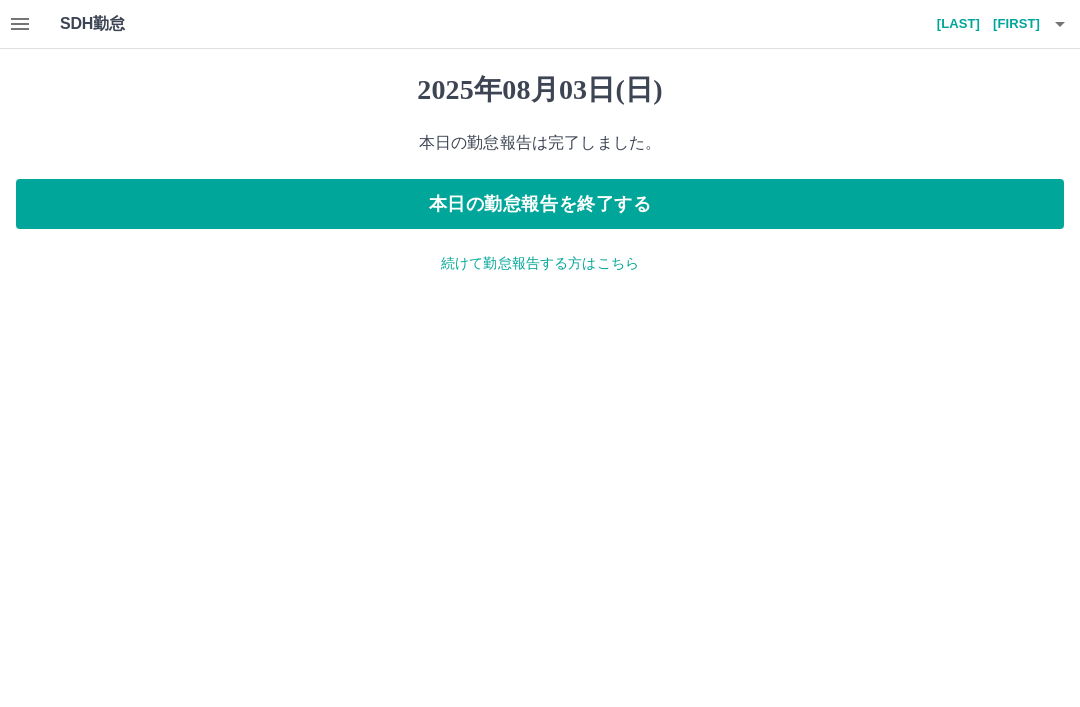 click 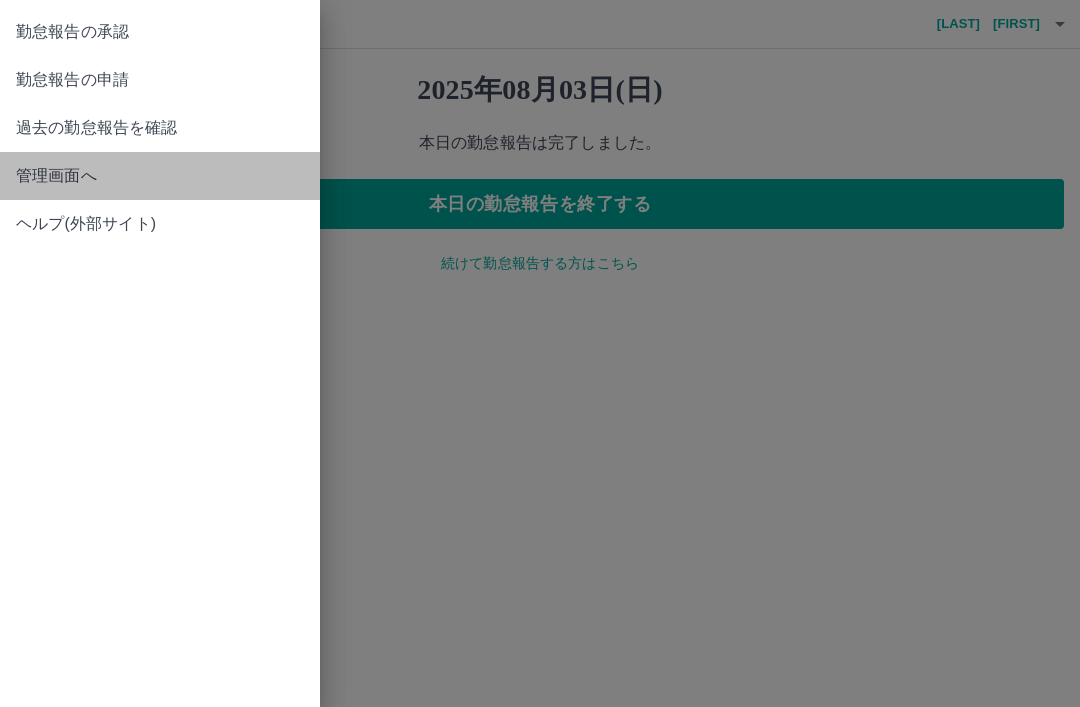 click on "管理画面へ" at bounding box center (160, 176) 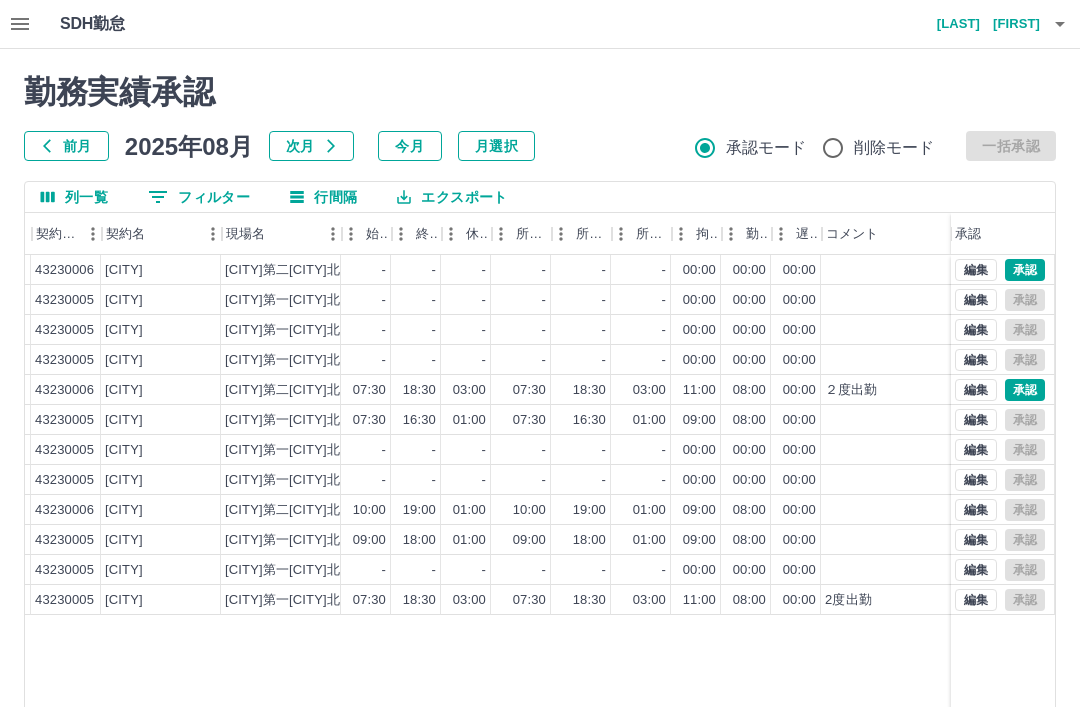 scroll, scrollTop: 0, scrollLeft: 572, axis: horizontal 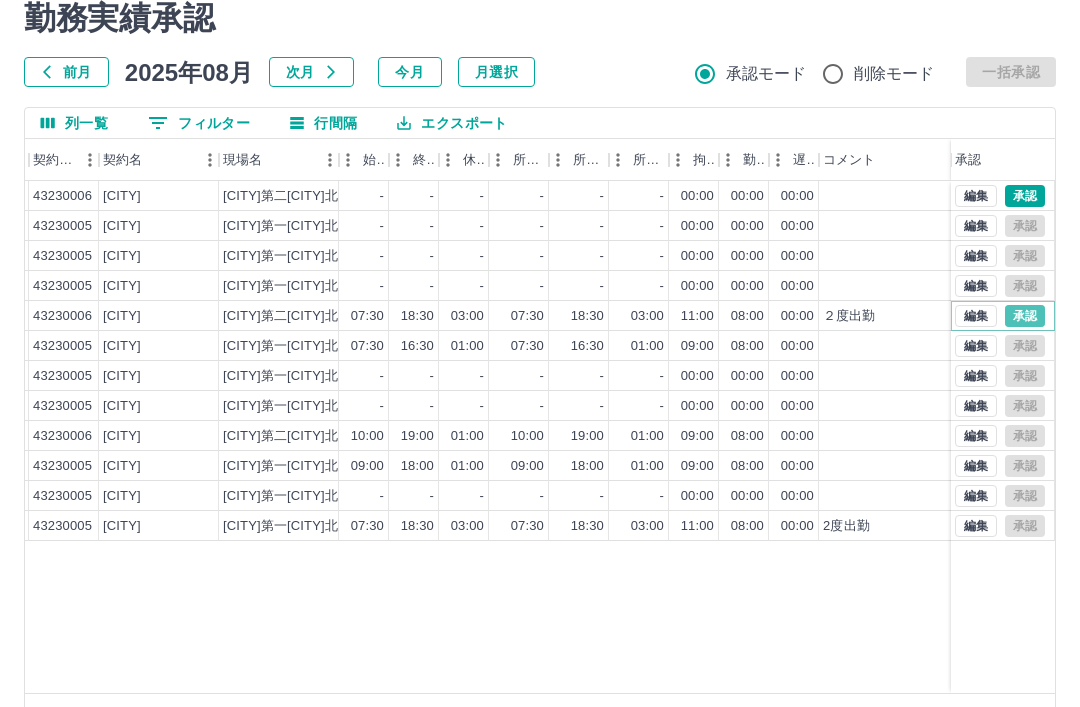 click on "承認" at bounding box center (1025, 316) 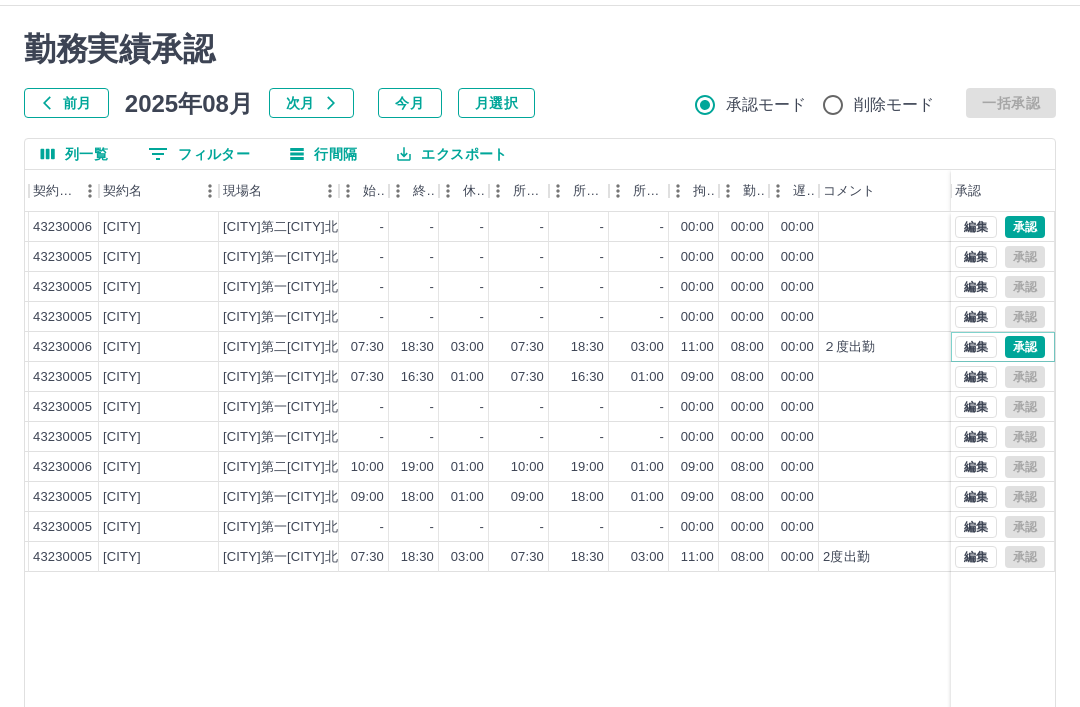 scroll, scrollTop: 0, scrollLeft: 0, axis: both 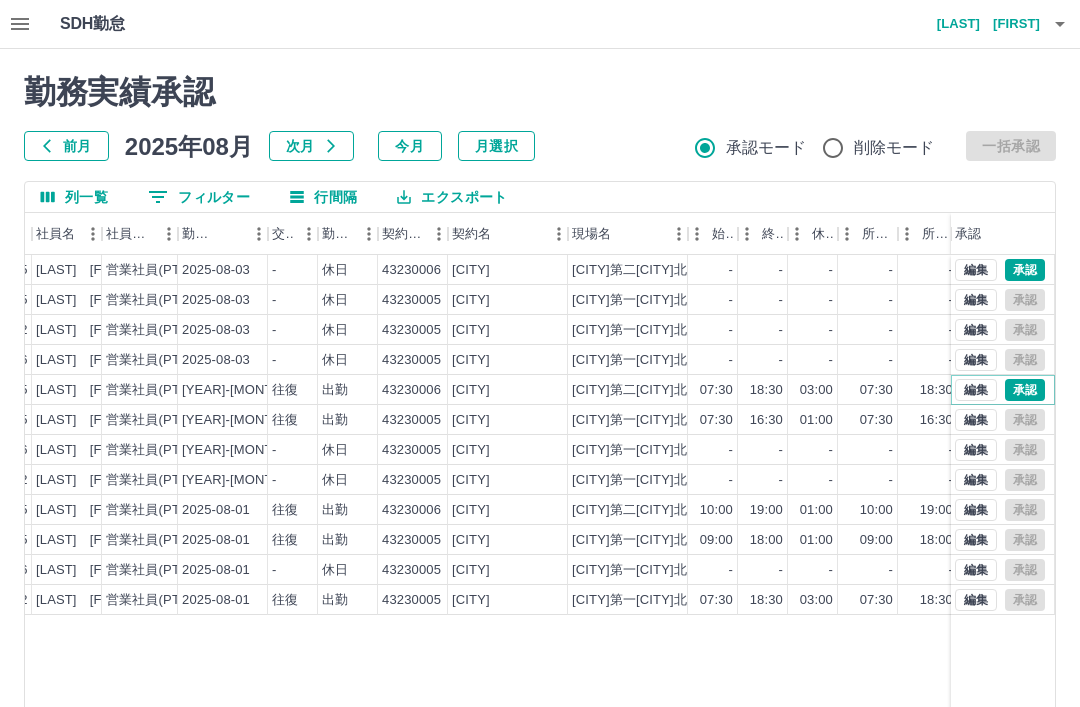 click on "承認" at bounding box center (1025, 390) 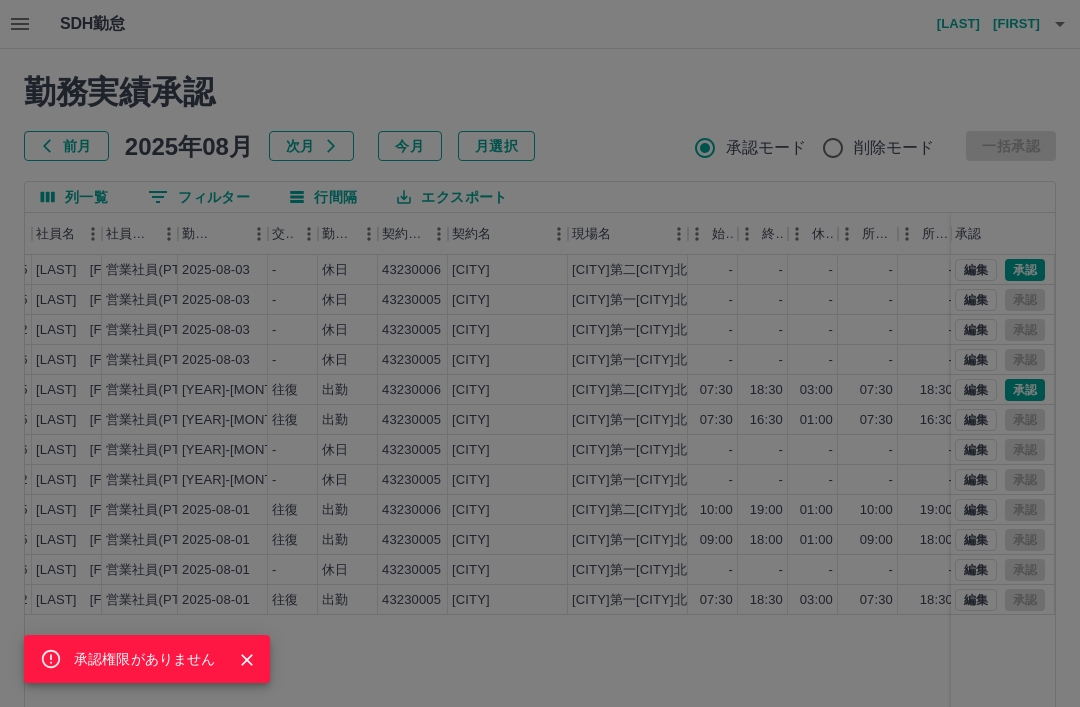 click on "承認権限がありません" at bounding box center [540, 353] 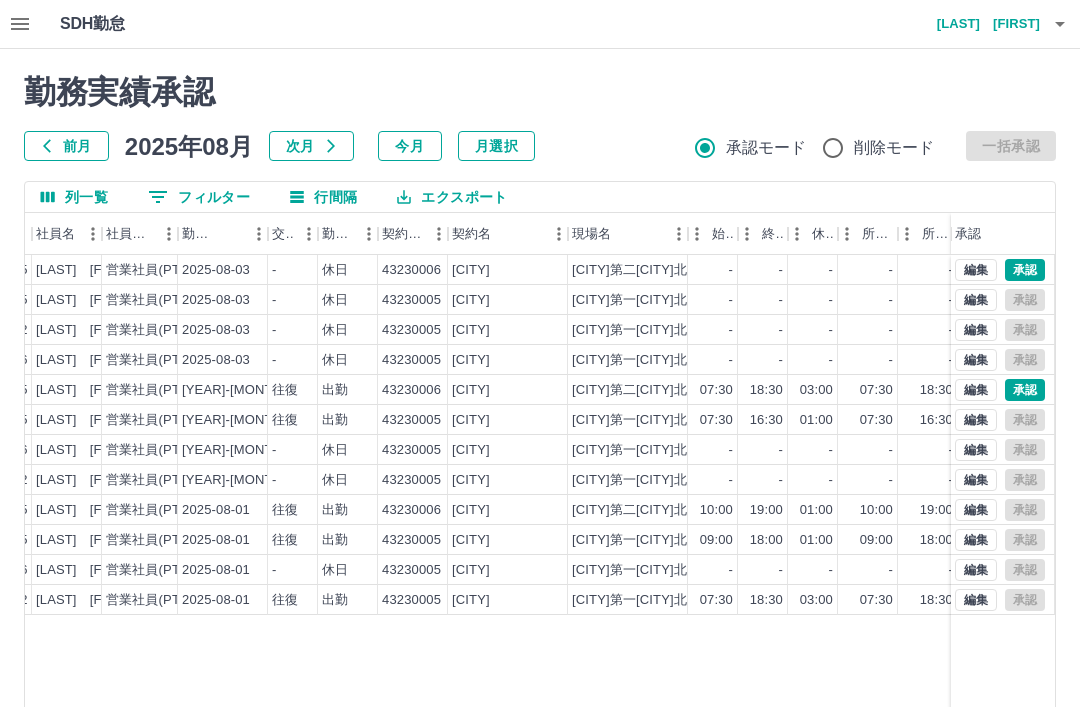 click 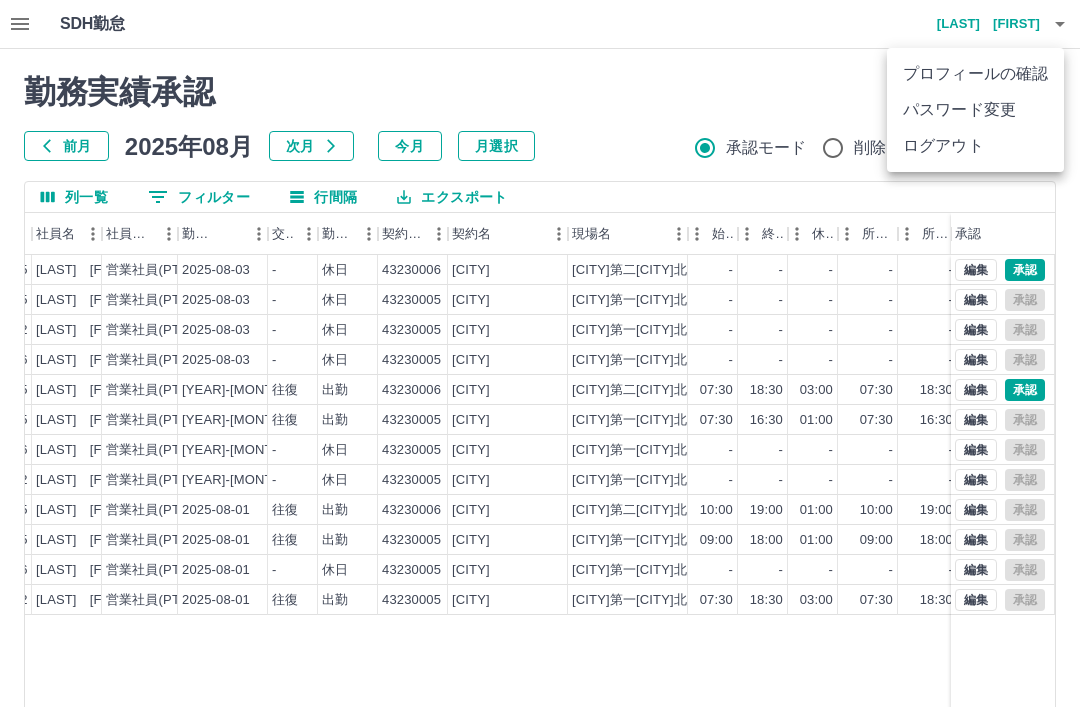 click on "ログアウト" at bounding box center [975, 146] 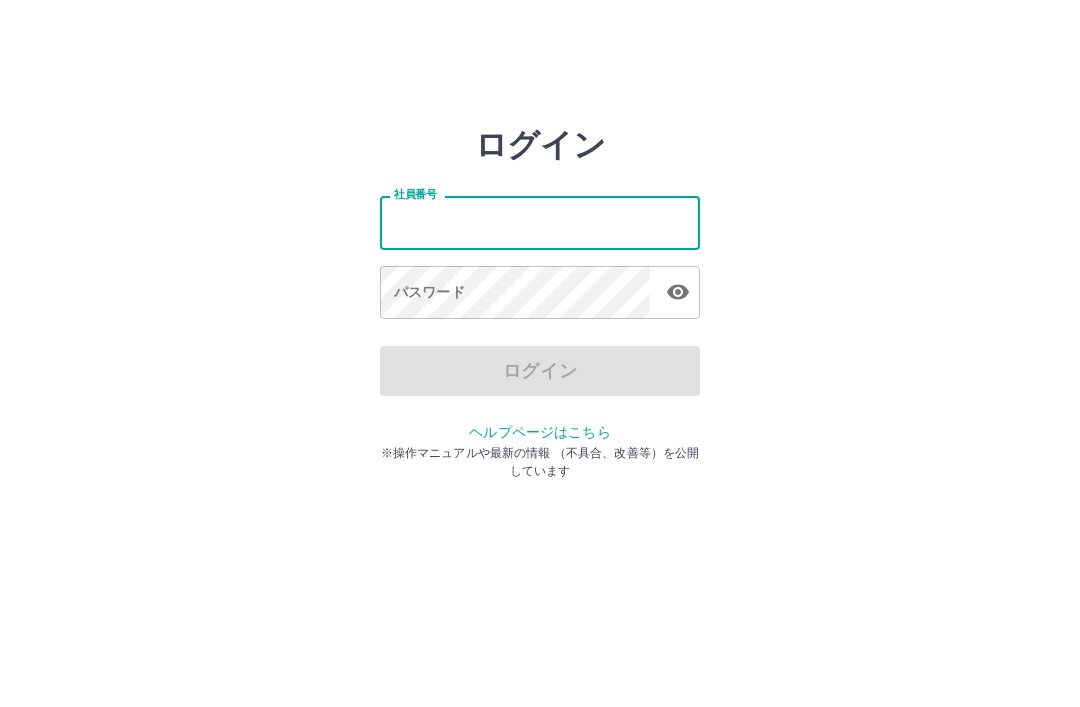 scroll, scrollTop: 0, scrollLeft: 0, axis: both 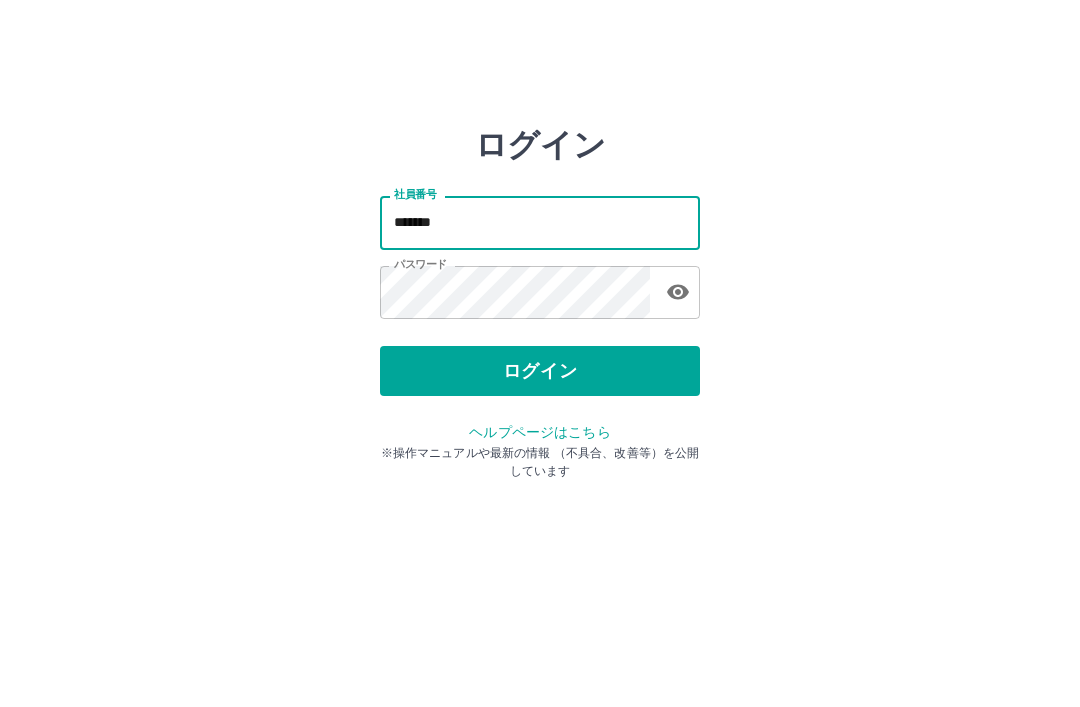 click on "*******" at bounding box center [540, 222] 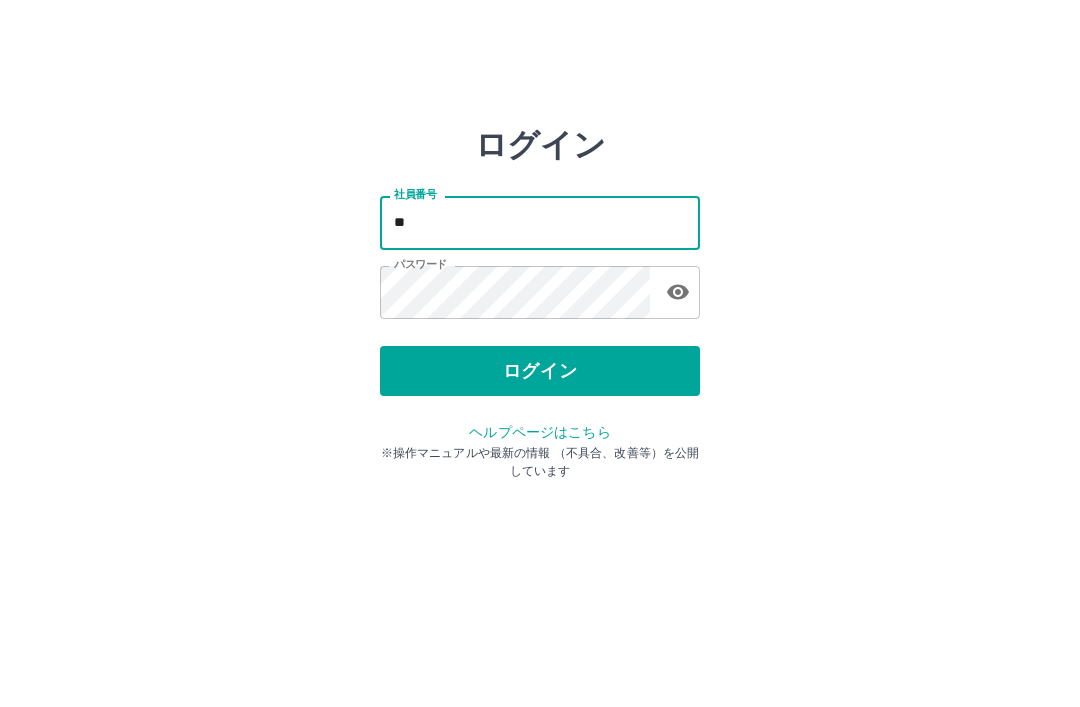 type on "*" 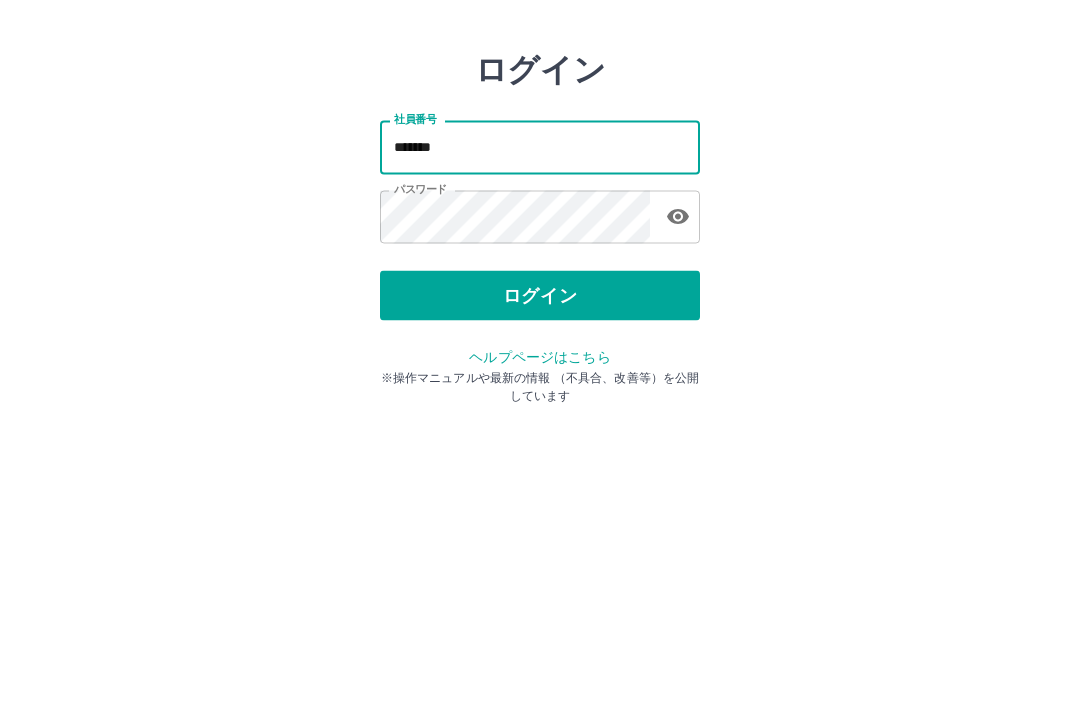 type on "*******" 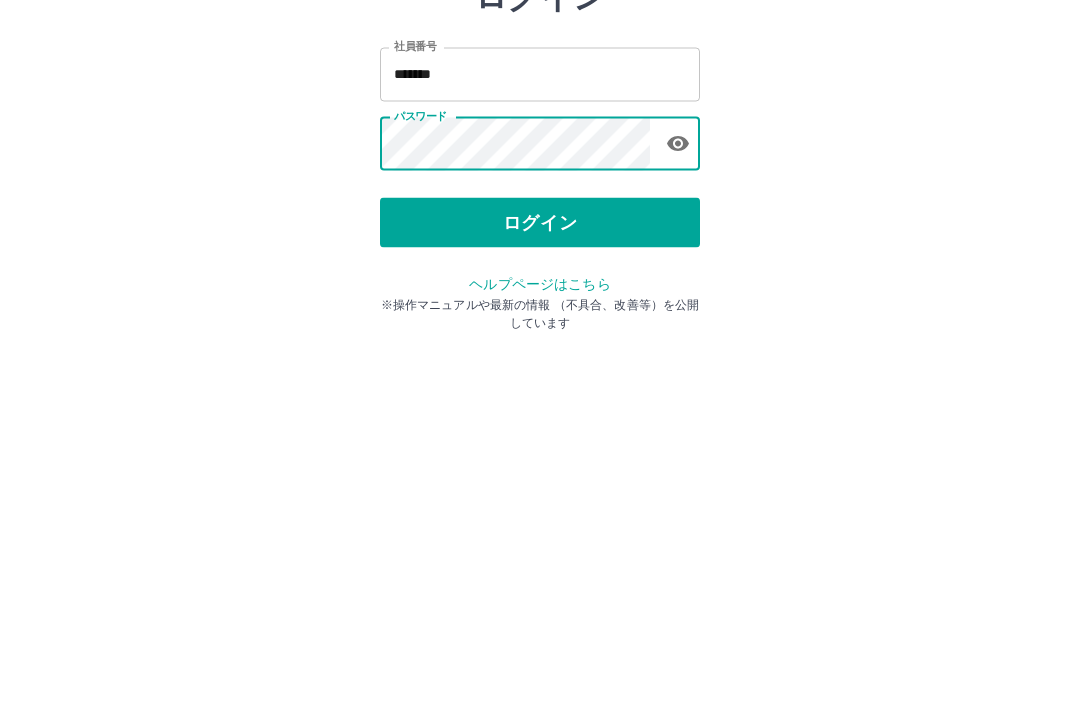 click on "ログイン" at bounding box center [540, 371] 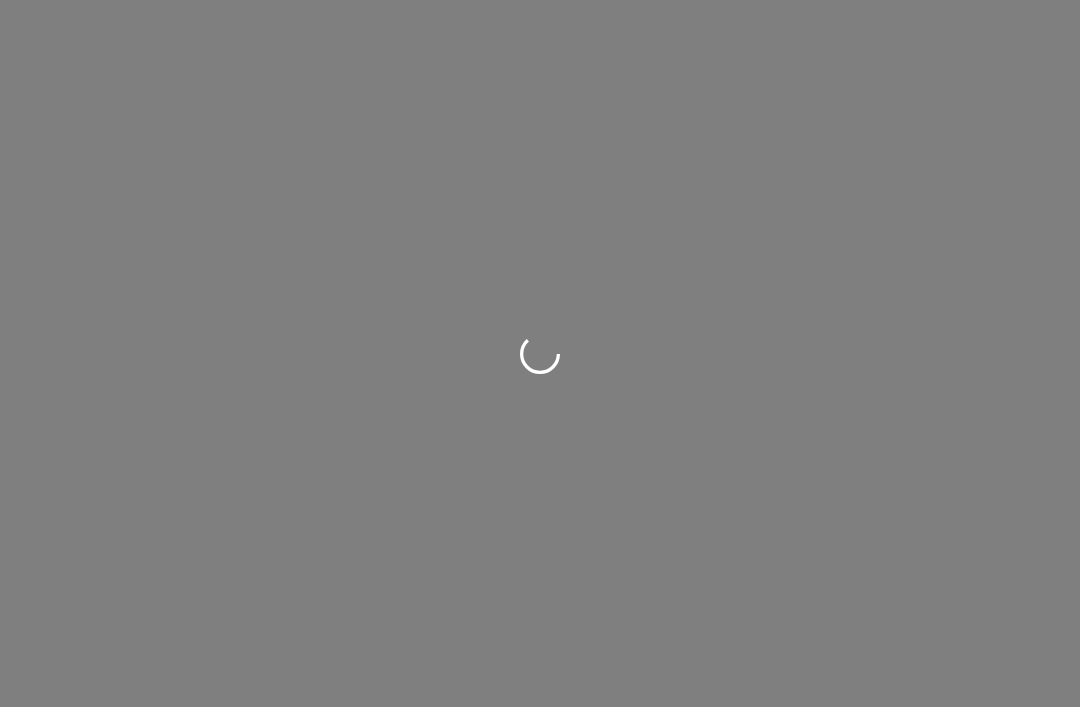scroll, scrollTop: 0, scrollLeft: 0, axis: both 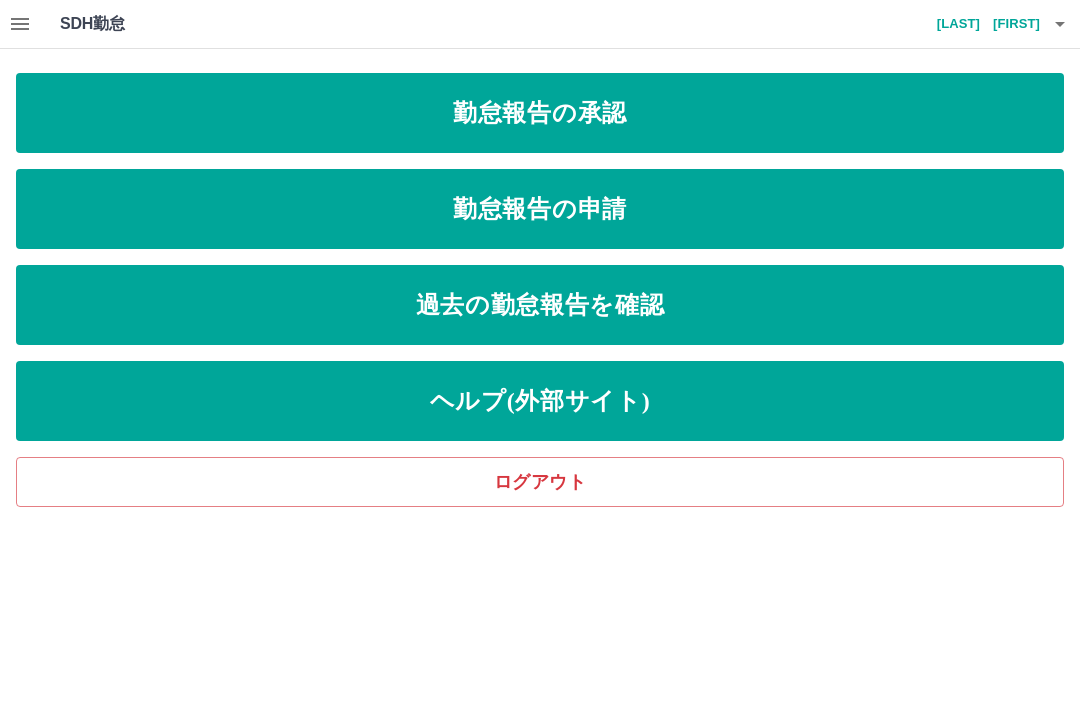 click on "勤怠報告の申請" at bounding box center (540, 209) 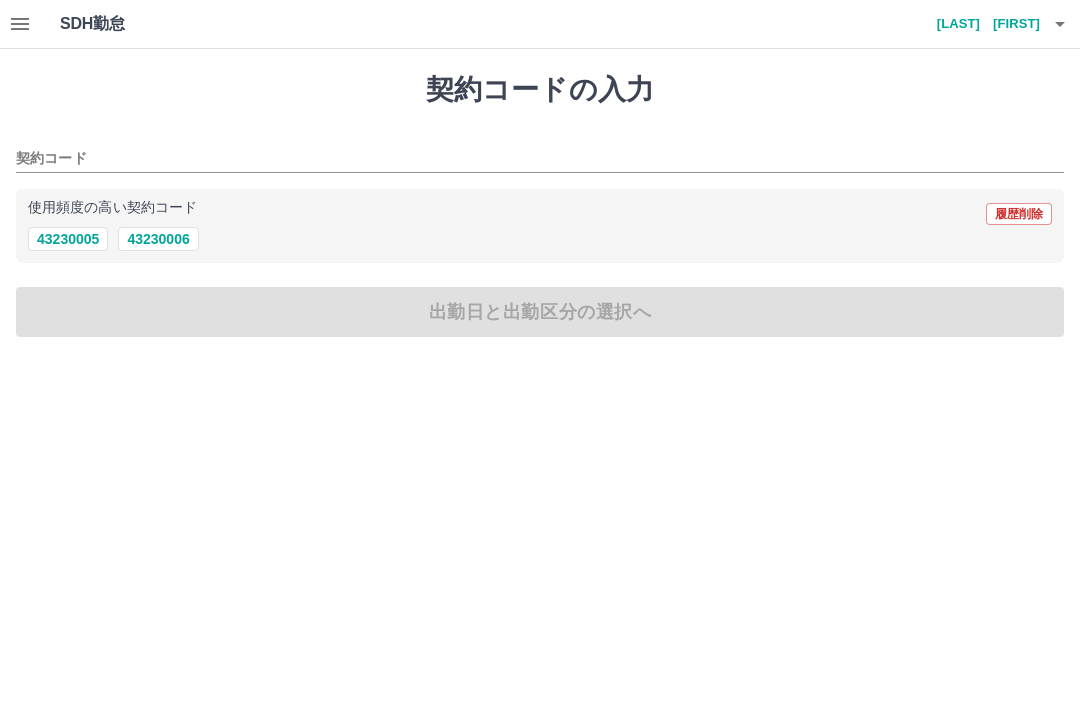 click on "43230006" at bounding box center (158, 239) 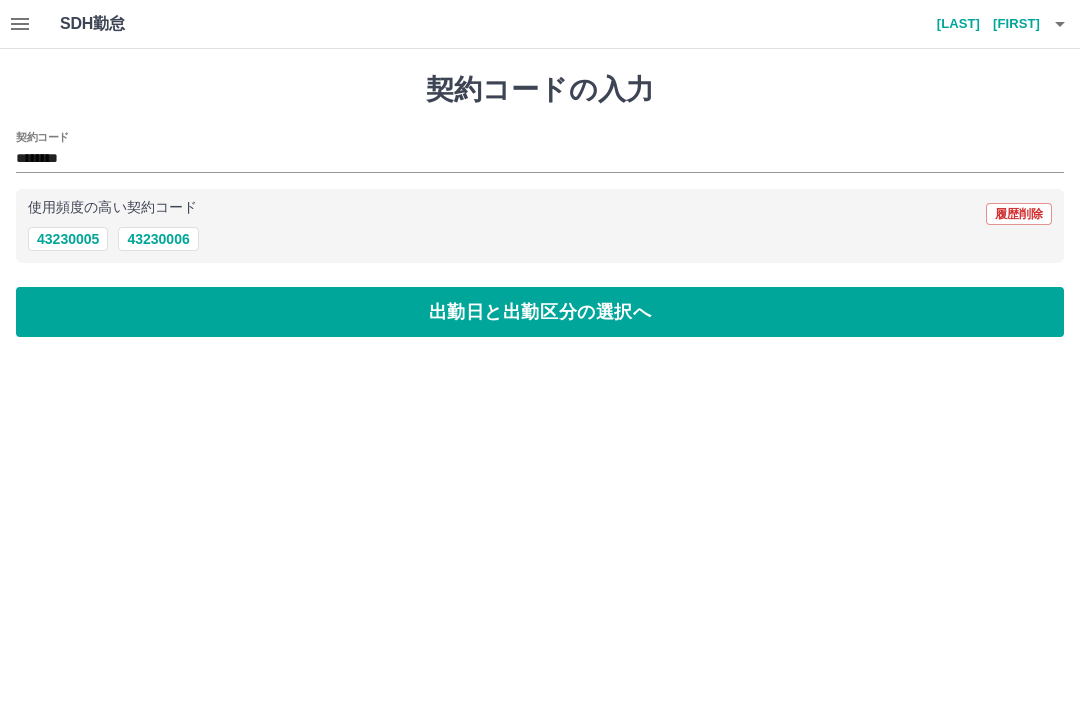 click on "出勤日と出勤区分の選択へ" at bounding box center (540, 312) 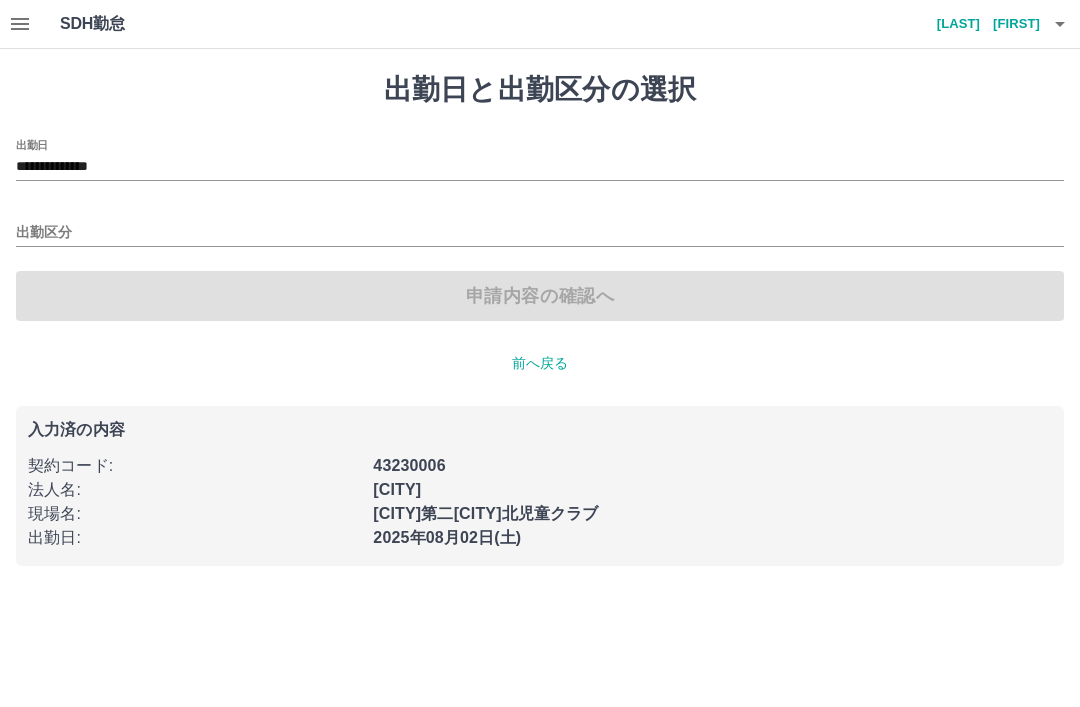 click on "出勤区分" at bounding box center [540, 233] 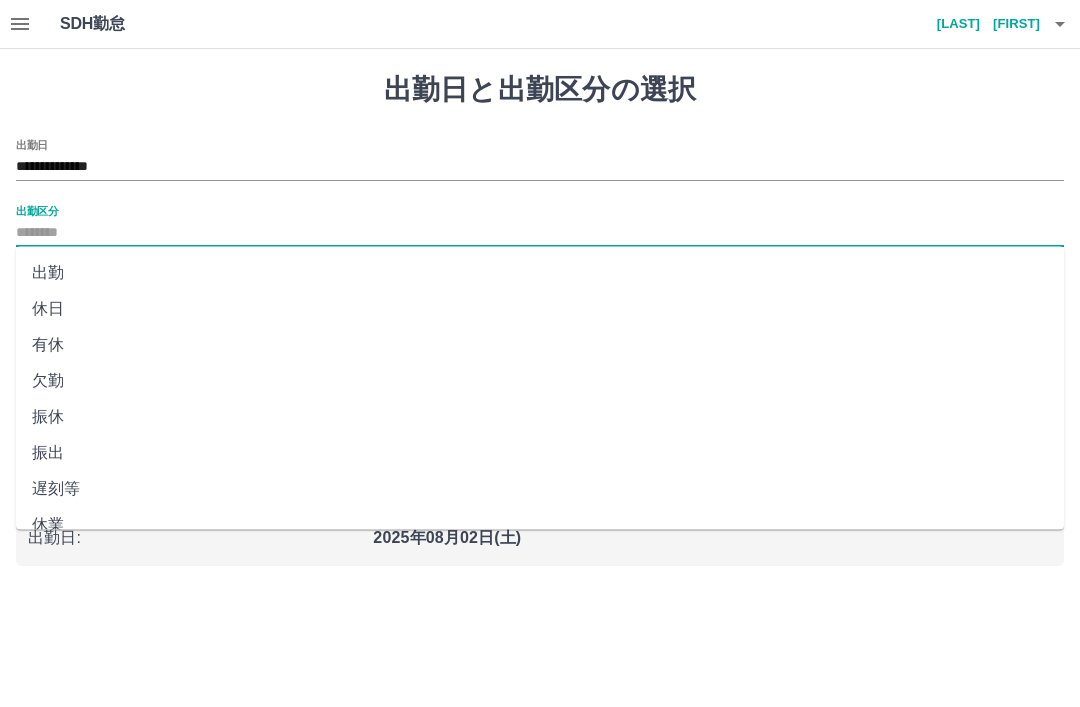click on "出勤" at bounding box center (540, 273) 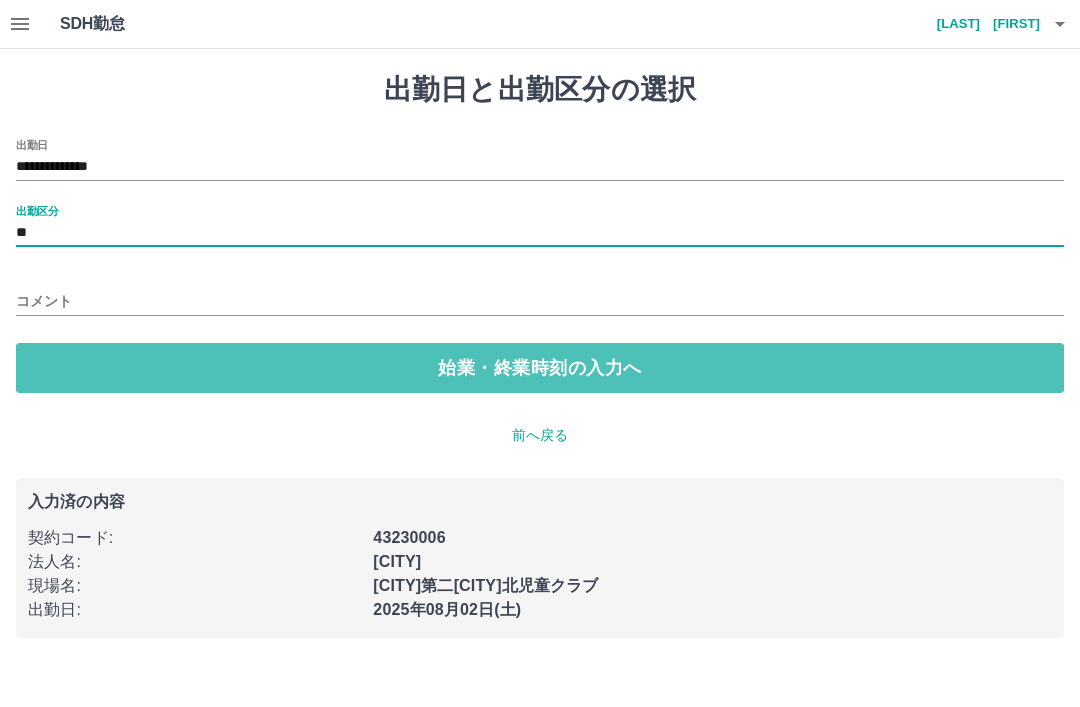 click on "始業・終業時刻の入力へ" at bounding box center [540, 368] 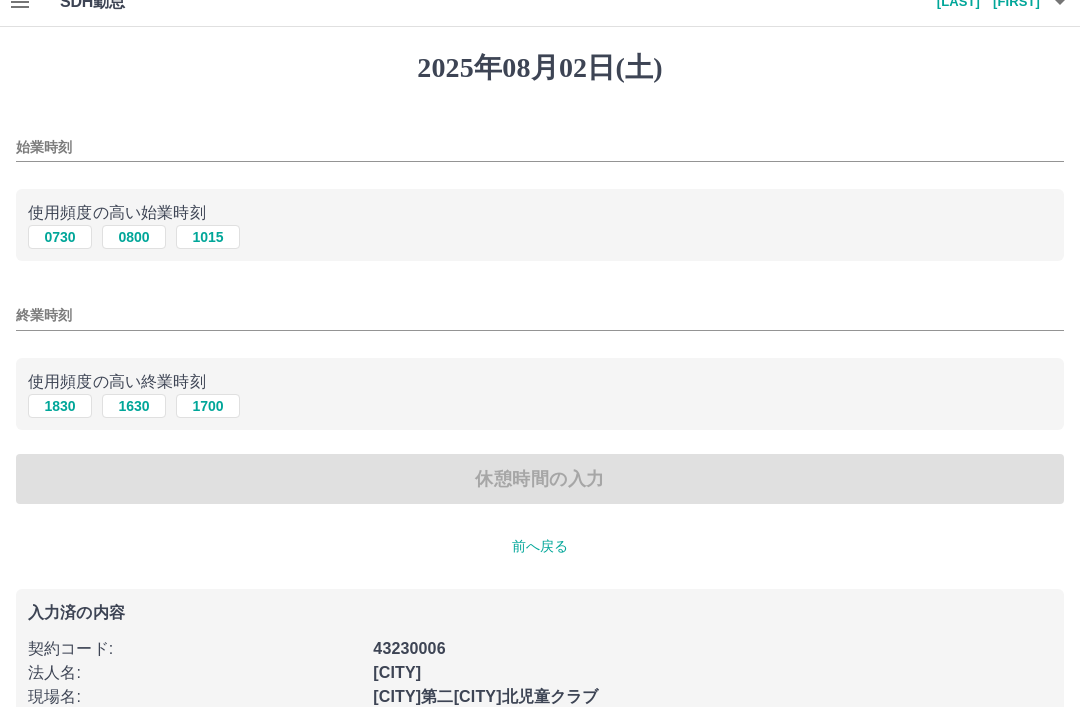 scroll, scrollTop: 22, scrollLeft: 0, axis: vertical 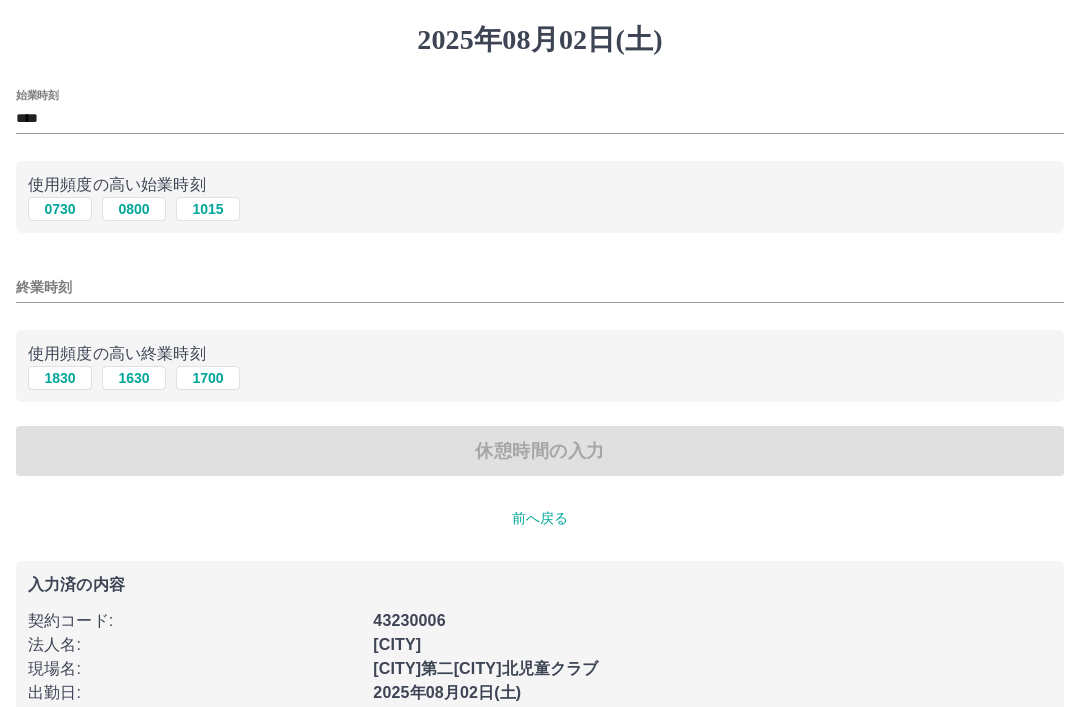 click on "終業時刻" at bounding box center (540, 287) 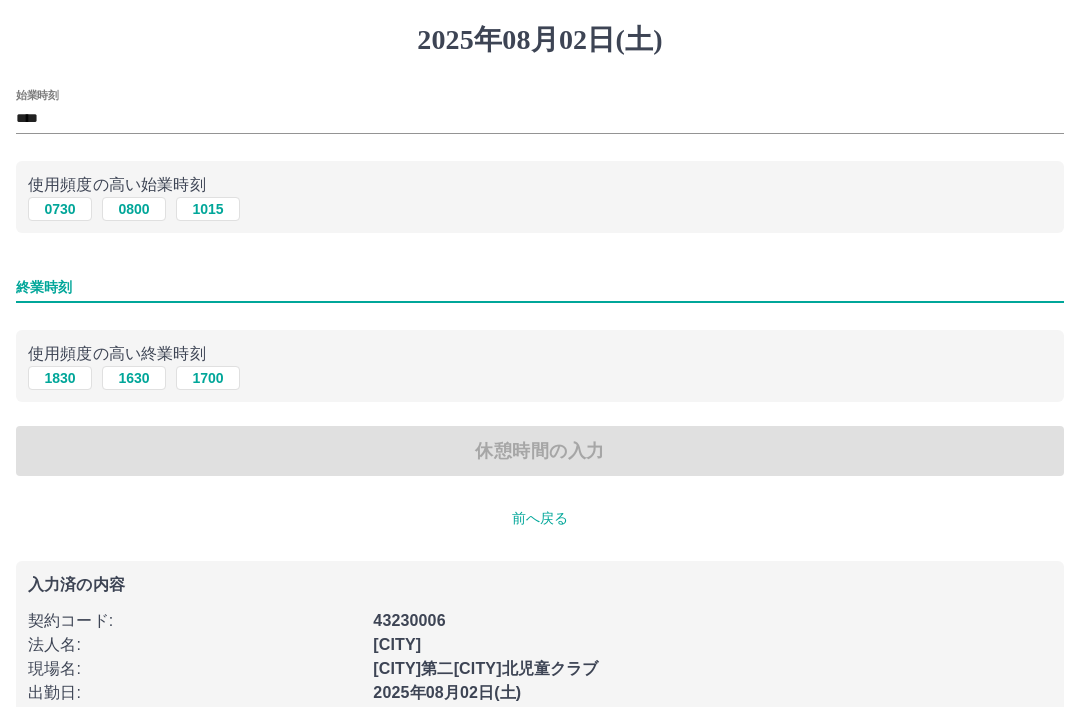 click on "始業時刻 **** 使用頻度の高い始業時刻 0730 0800 1015 終業時刻 使用頻度の高い終業時刻 1830 1630 1700 休憩時間の入力" at bounding box center [540, 283] 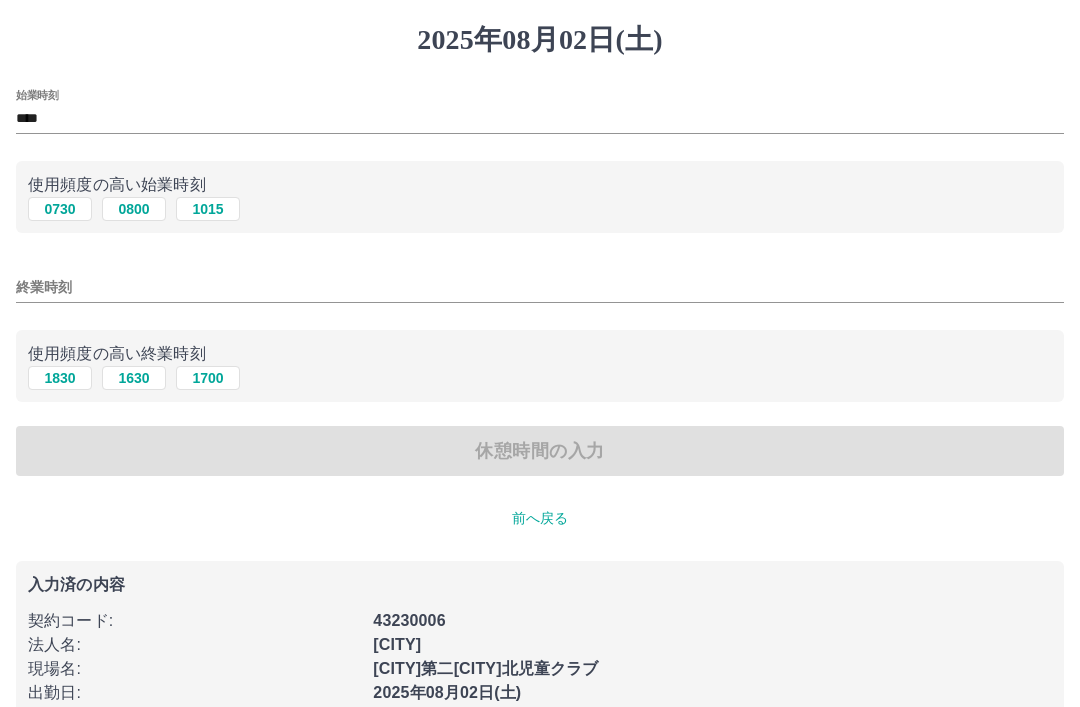 click on "1830" at bounding box center (60, 378) 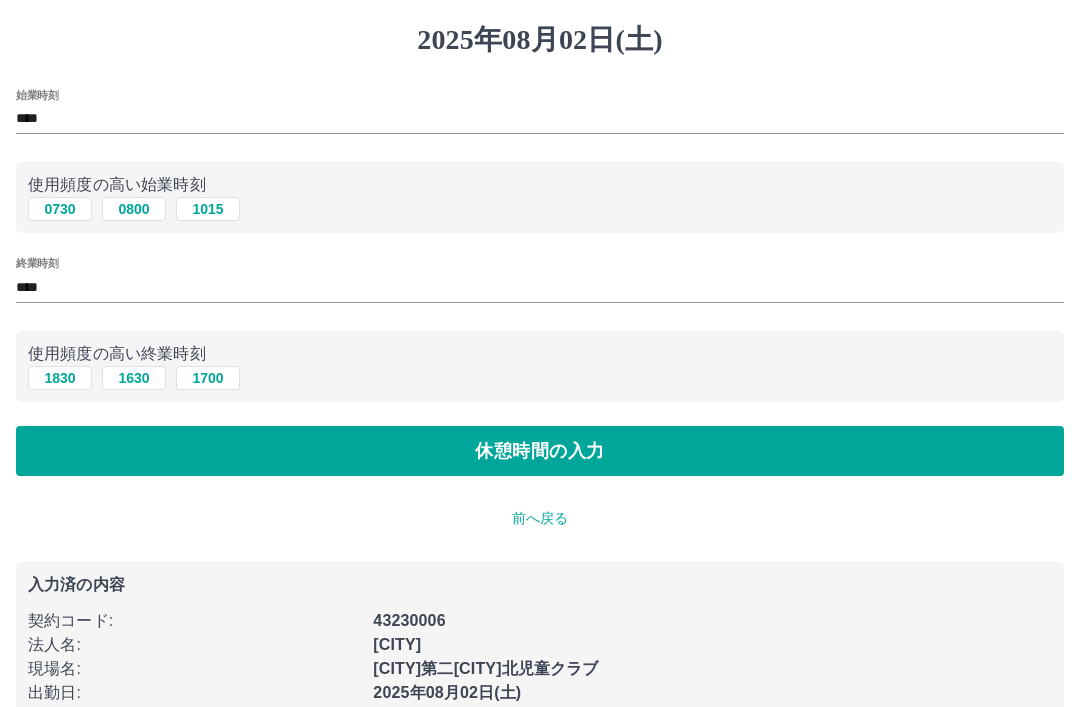 click on "休憩時間の入力" at bounding box center [540, 451] 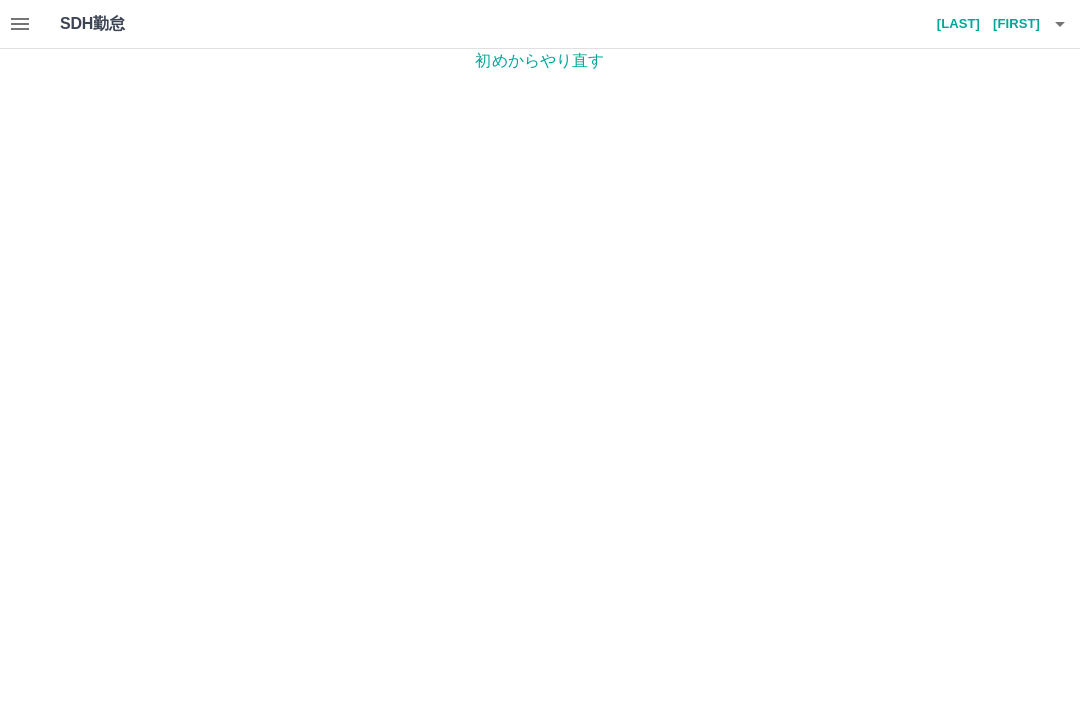 scroll, scrollTop: 0, scrollLeft: 0, axis: both 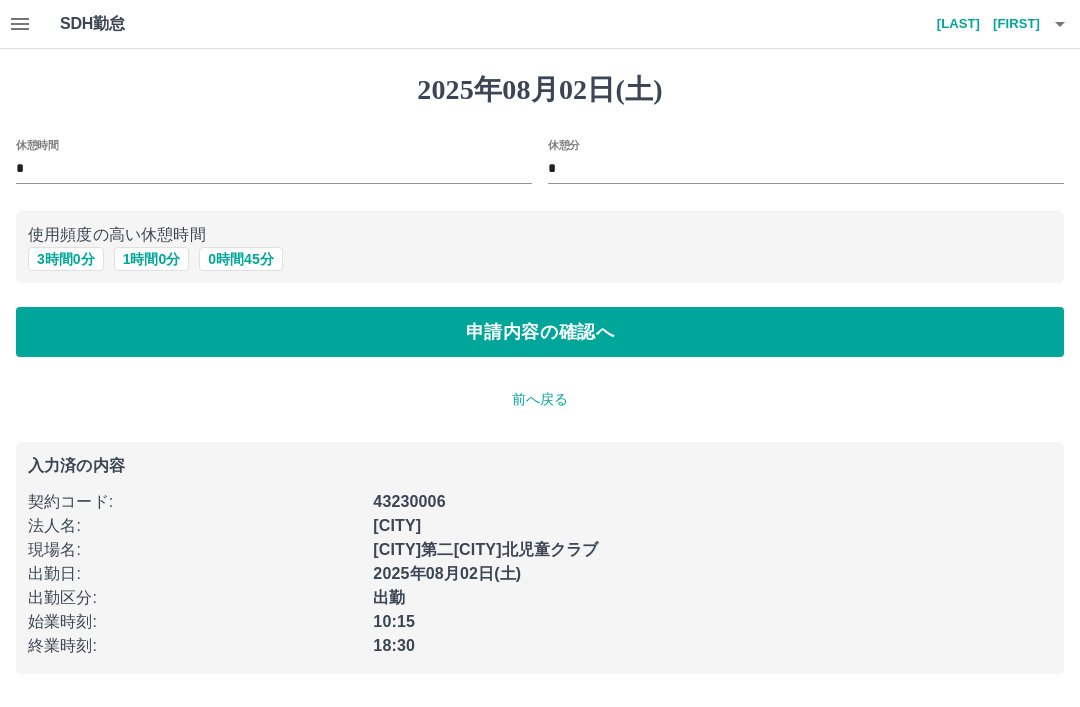 click on "0 時間 45 分" at bounding box center (240, 259) 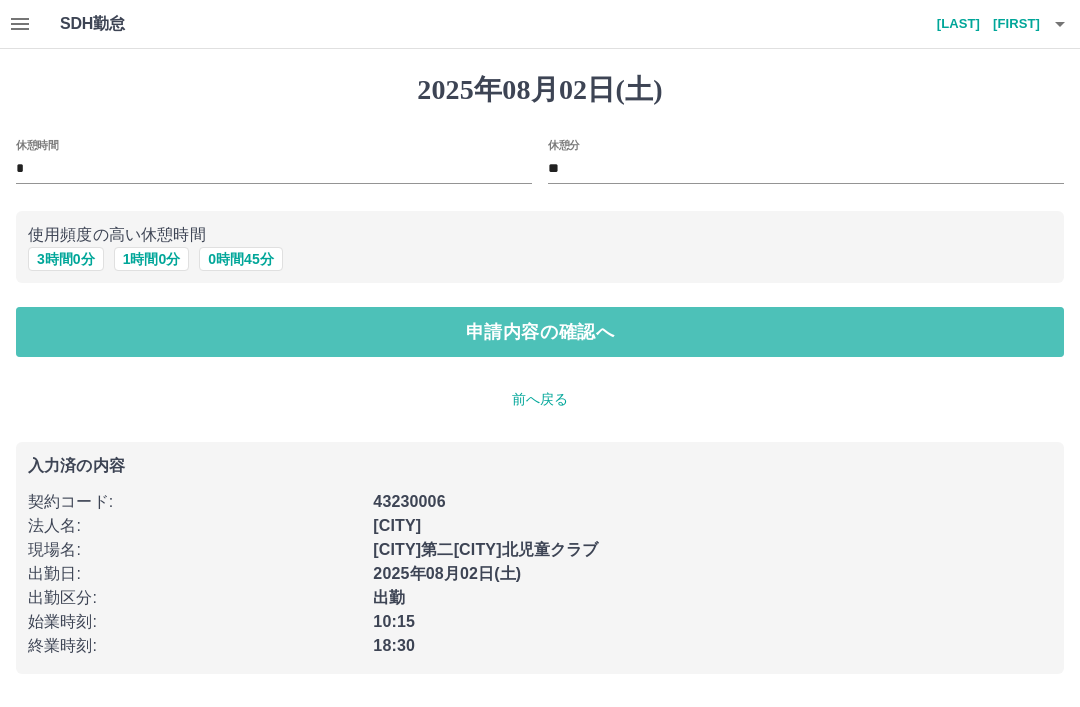 click on "申請内容の確認へ" at bounding box center [540, 332] 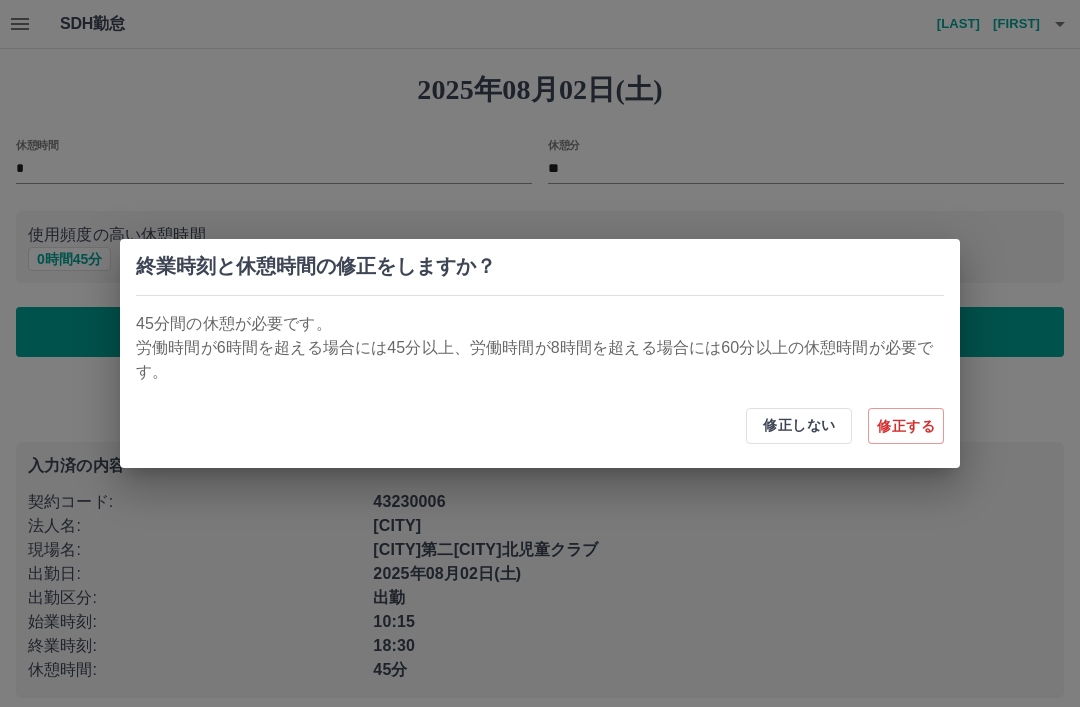 click on "修正する" at bounding box center [906, 426] 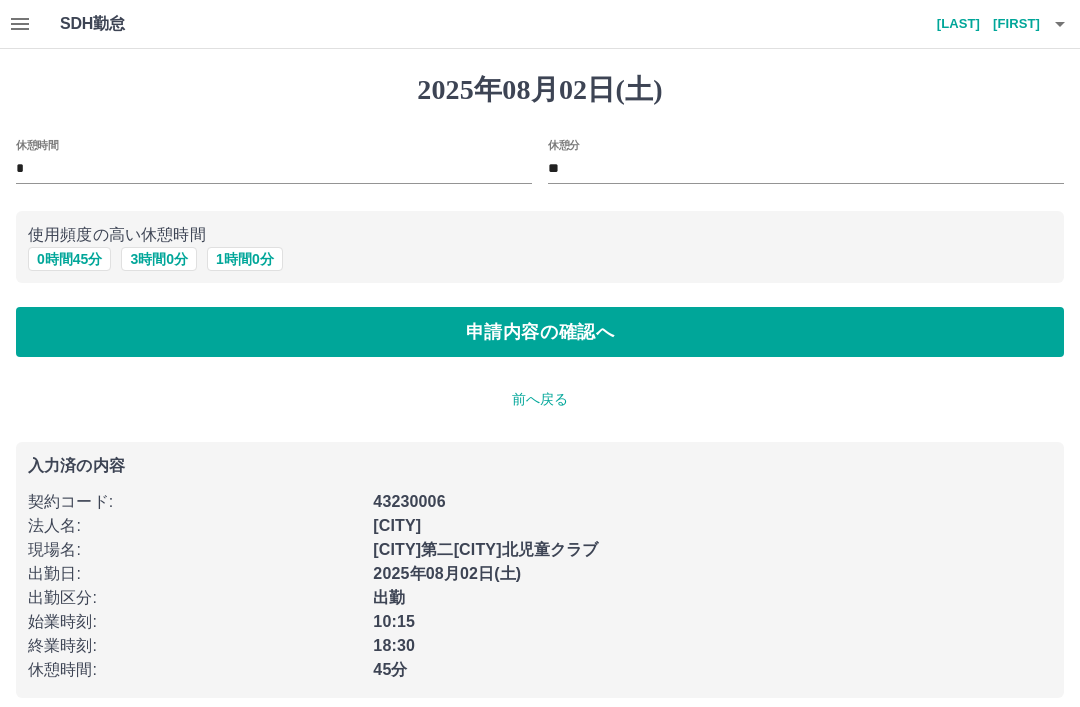 click on "**" at bounding box center (806, 169) 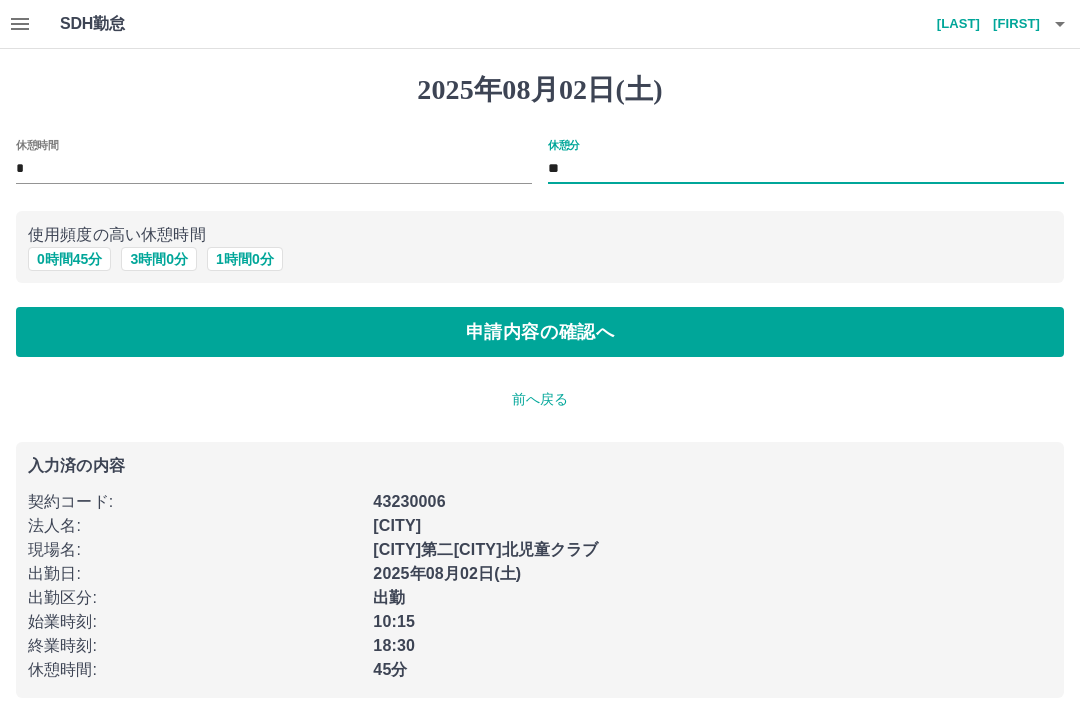 type on "*" 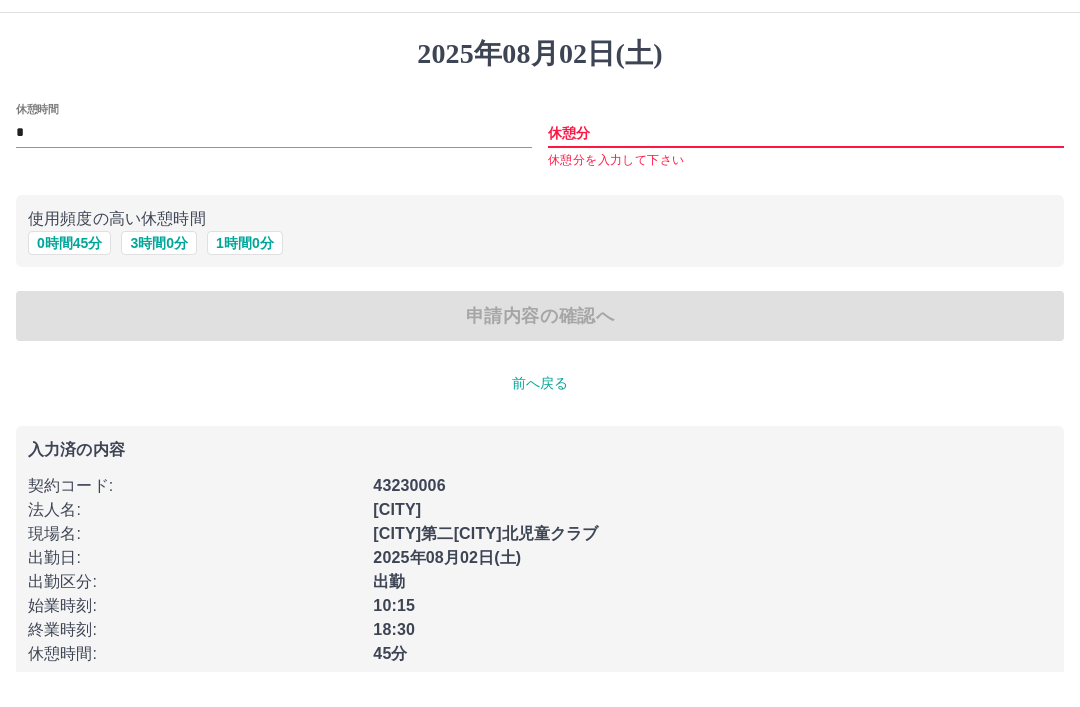 click on "0 時間 45 分" at bounding box center (69, 279) 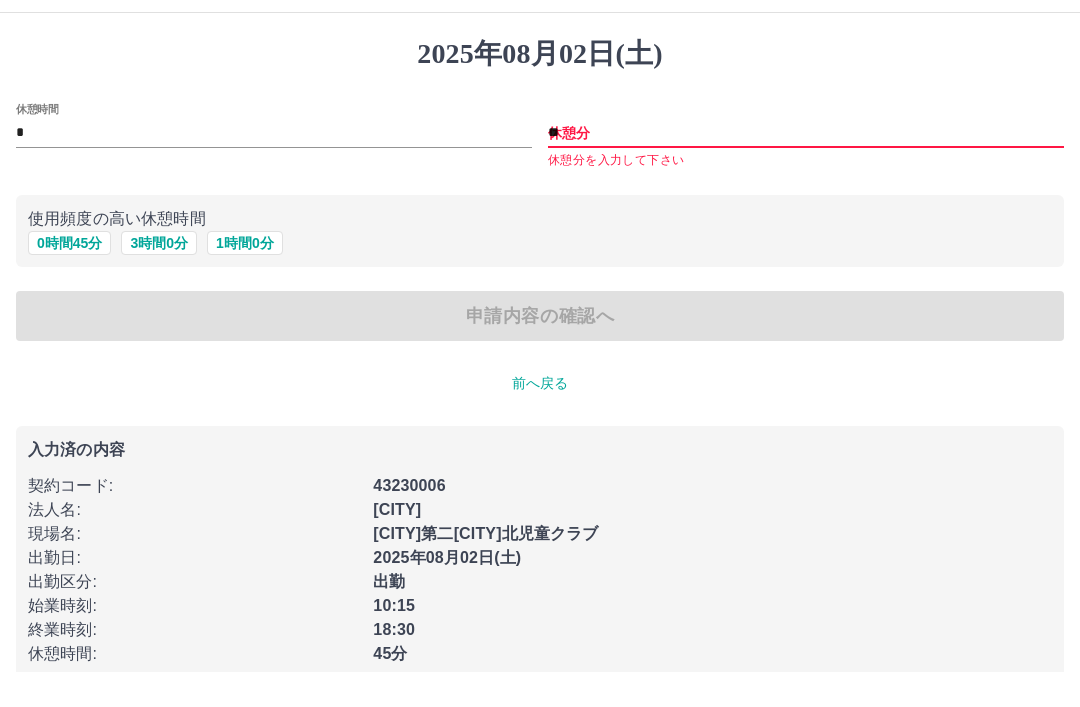 scroll, scrollTop: 16, scrollLeft: 0, axis: vertical 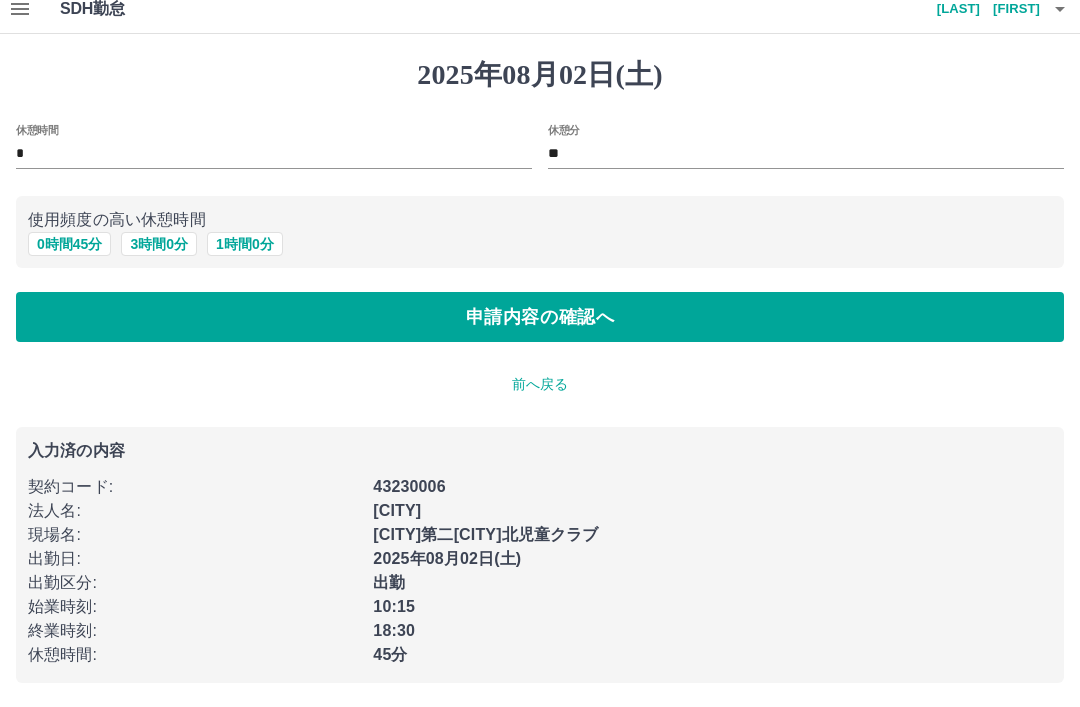 click on "申請内容の確認へ" at bounding box center (540, 317) 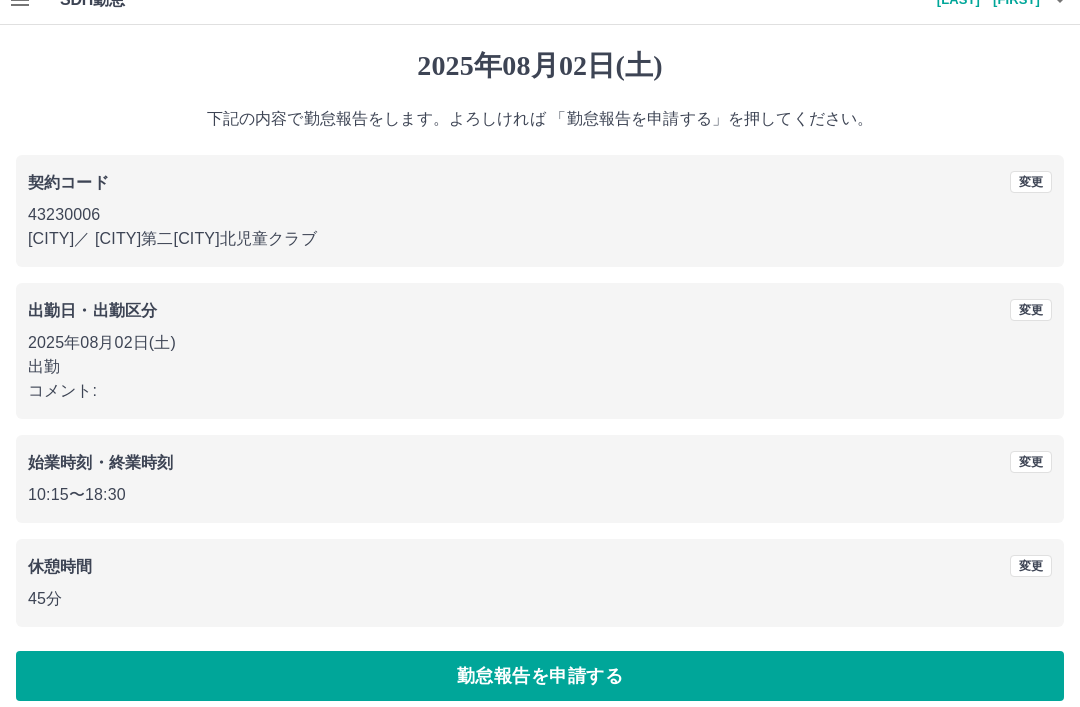scroll, scrollTop: 41, scrollLeft: 0, axis: vertical 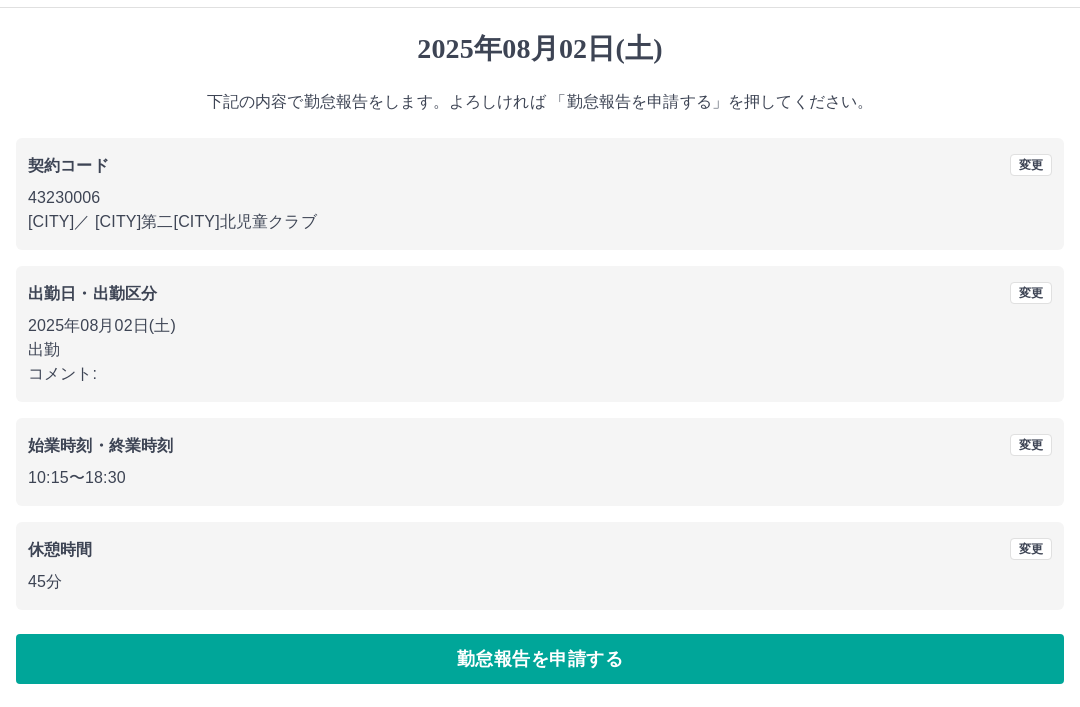click on "勤怠報告を申請する" at bounding box center [540, 659] 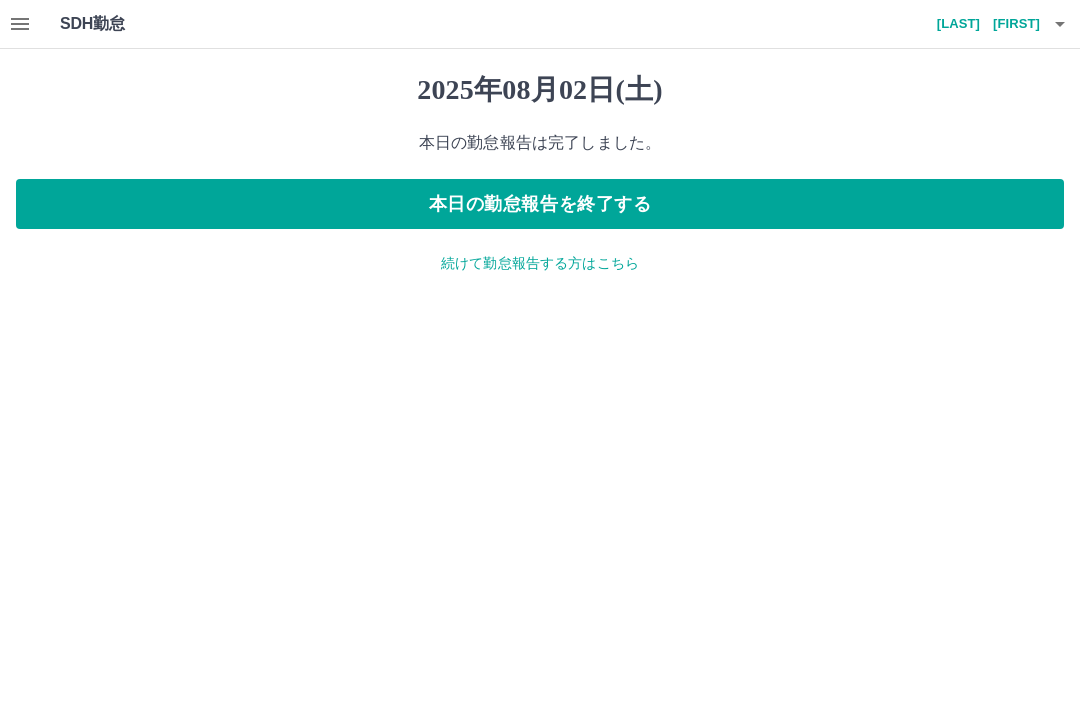 scroll, scrollTop: 0, scrollLeft: 0, axis: both 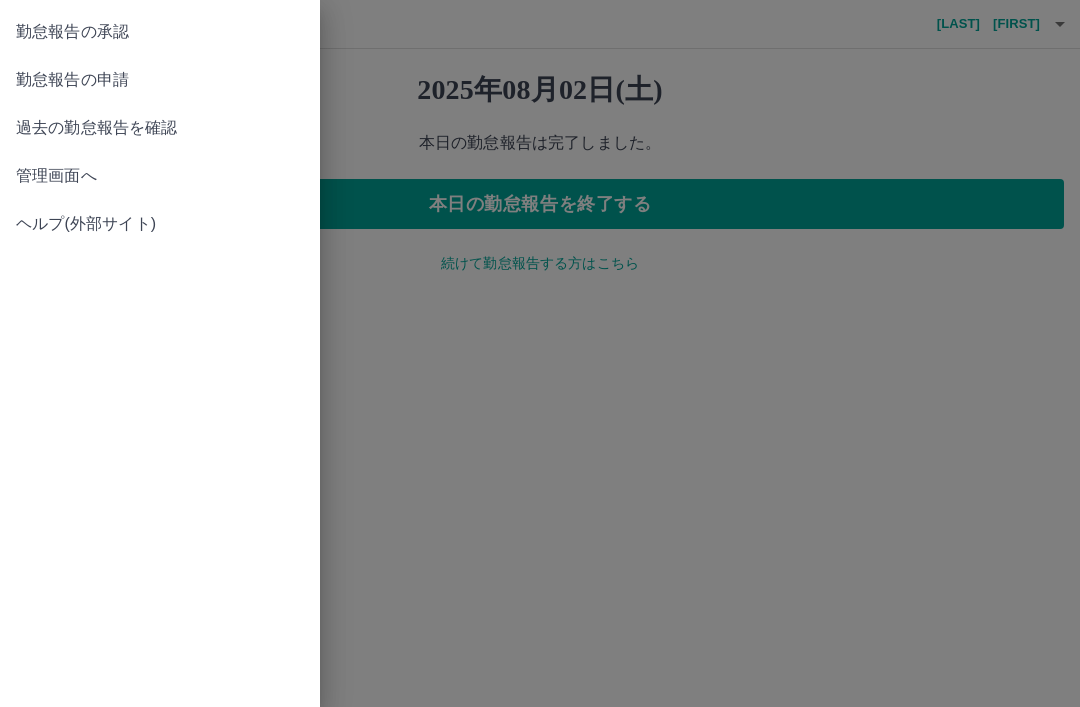 click on "管理画面へ" at bounding box center (160, 176) 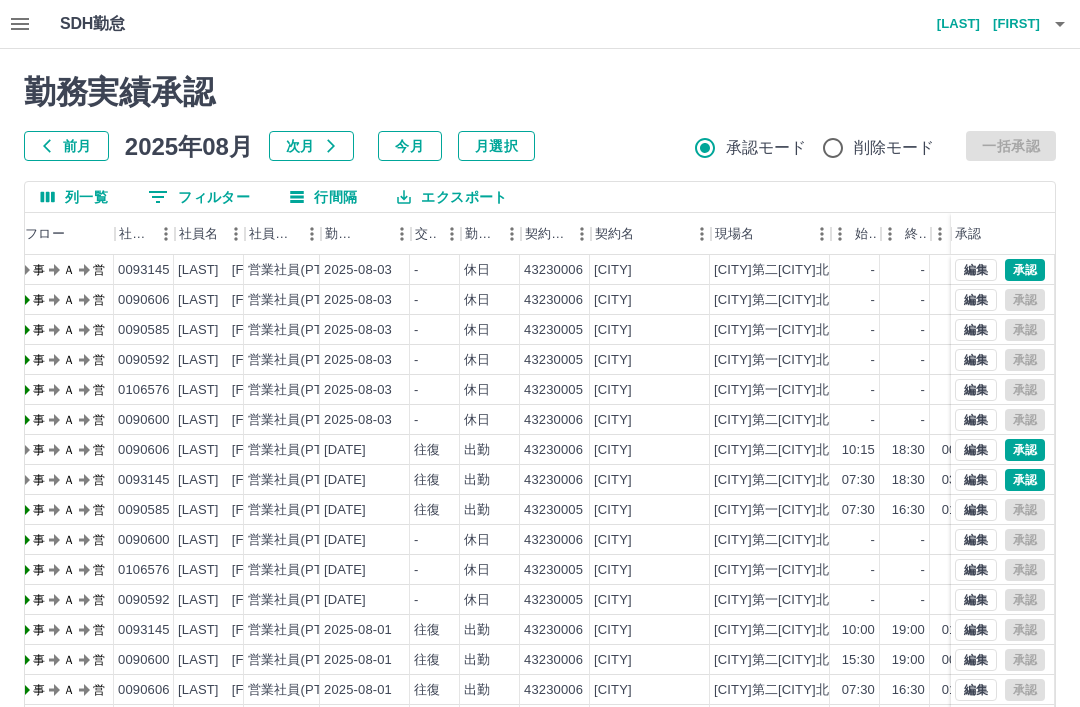 scroll, scrollTop: 0, scrollLeft: 83, axis: horizontal 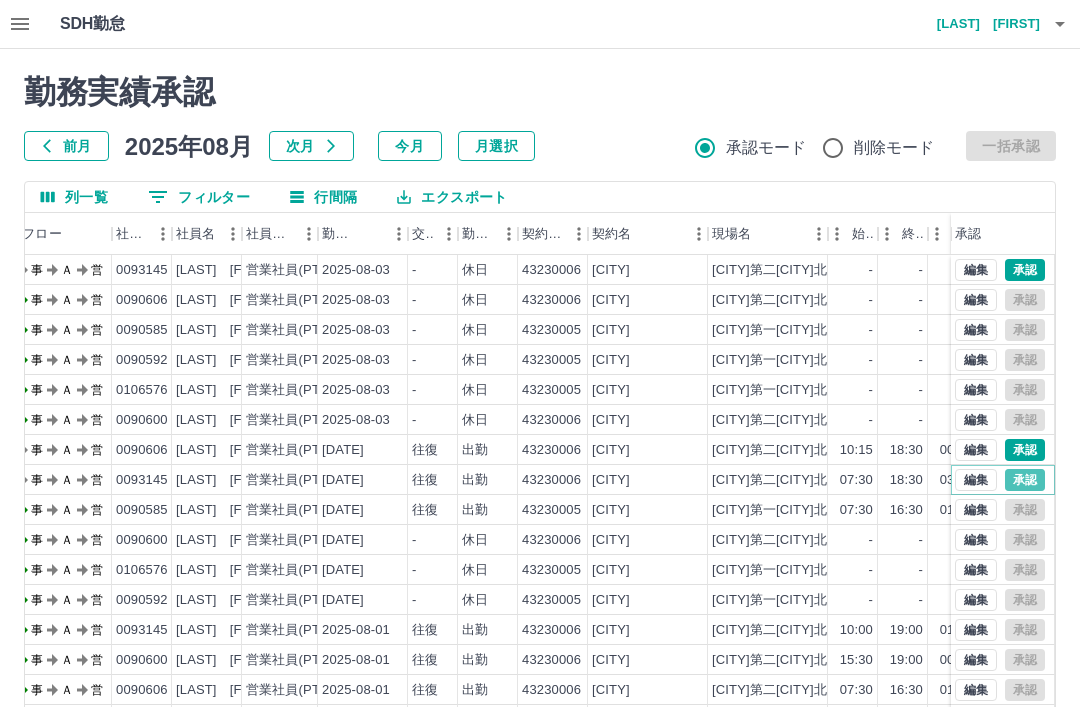 click on "承認" at bounding box center (1025, 480) 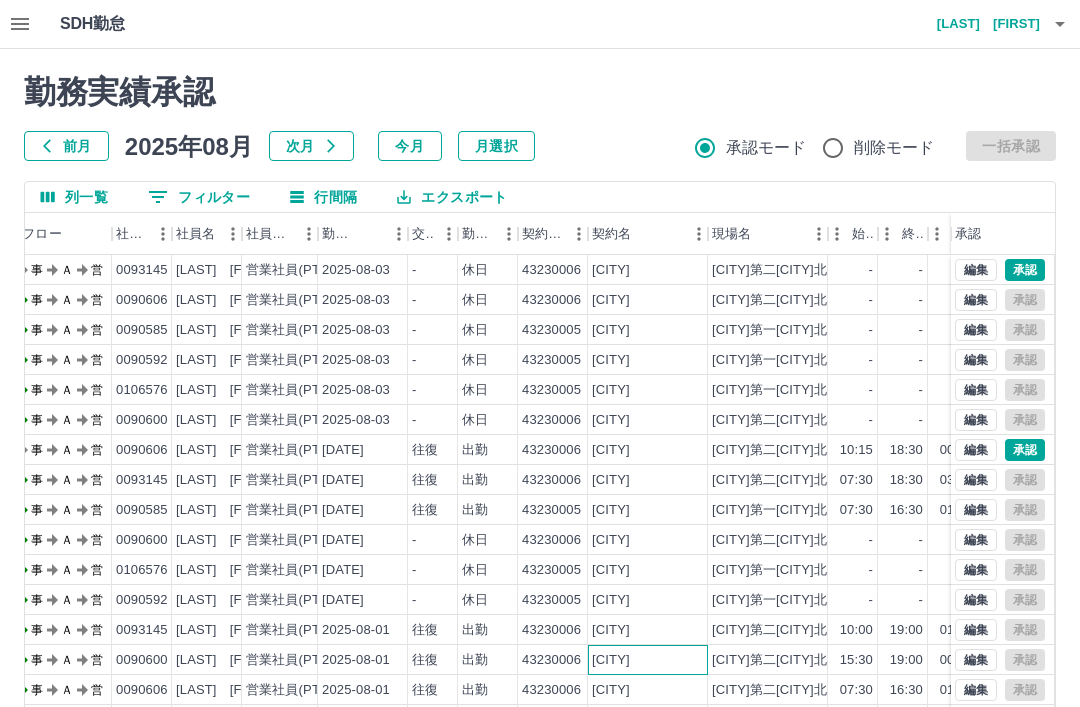 click on "八街市" at bounding box center (611, 660) 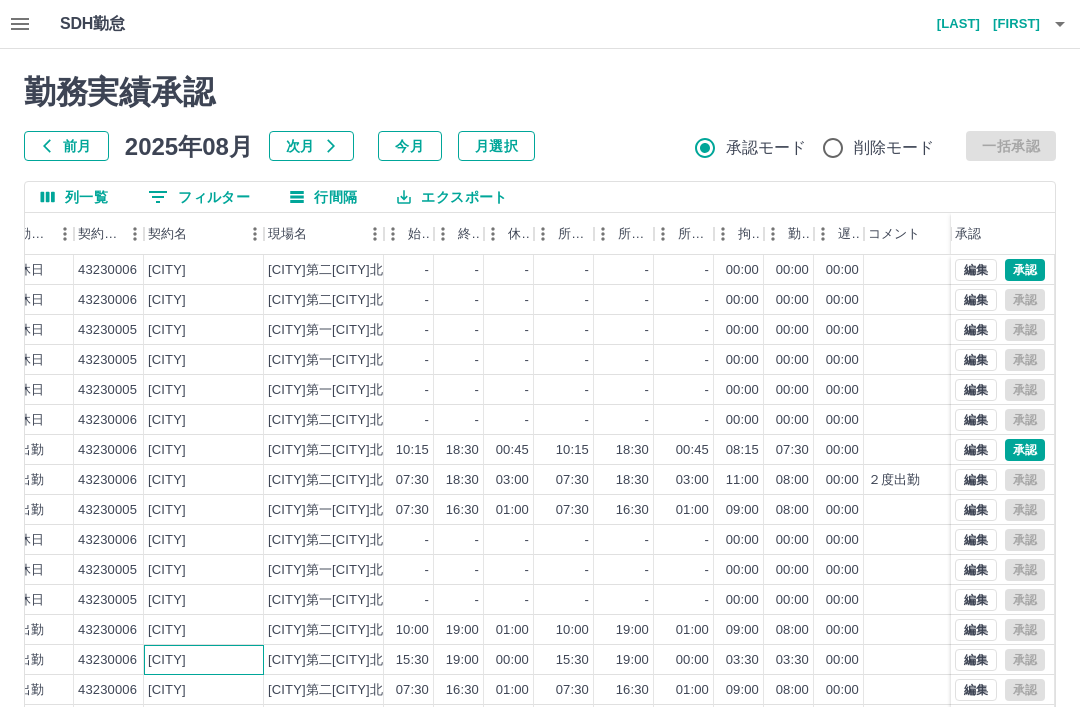 scroll, scrollTop: 0, scrollLeft: 527, axis: horizontal 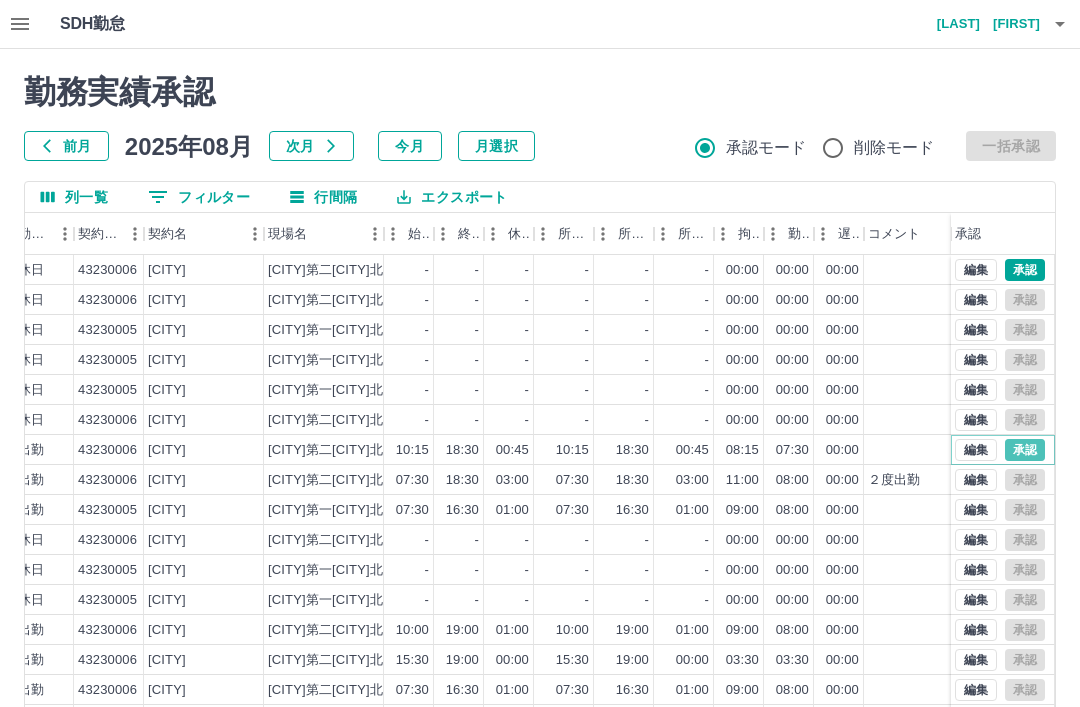 click on "承認" at bounding box center [1025, 450] 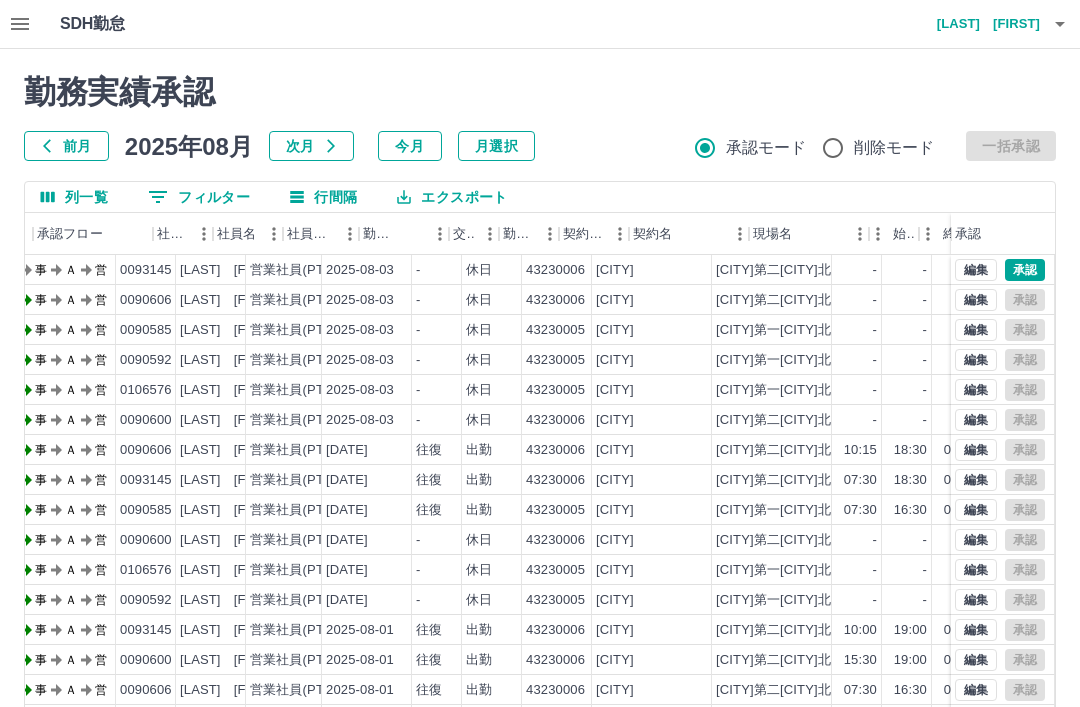 scroll, scrollTop: 0, scrollLeft: 83, axis: horizontal 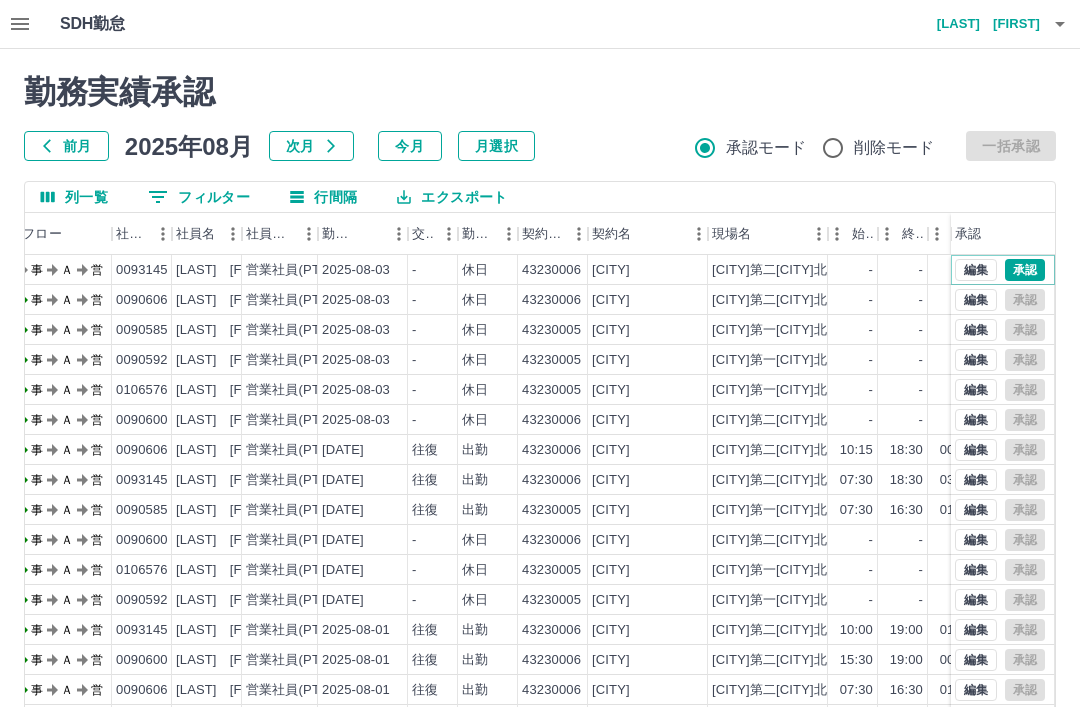 click on "承認" at bounding box center [1025, 270] 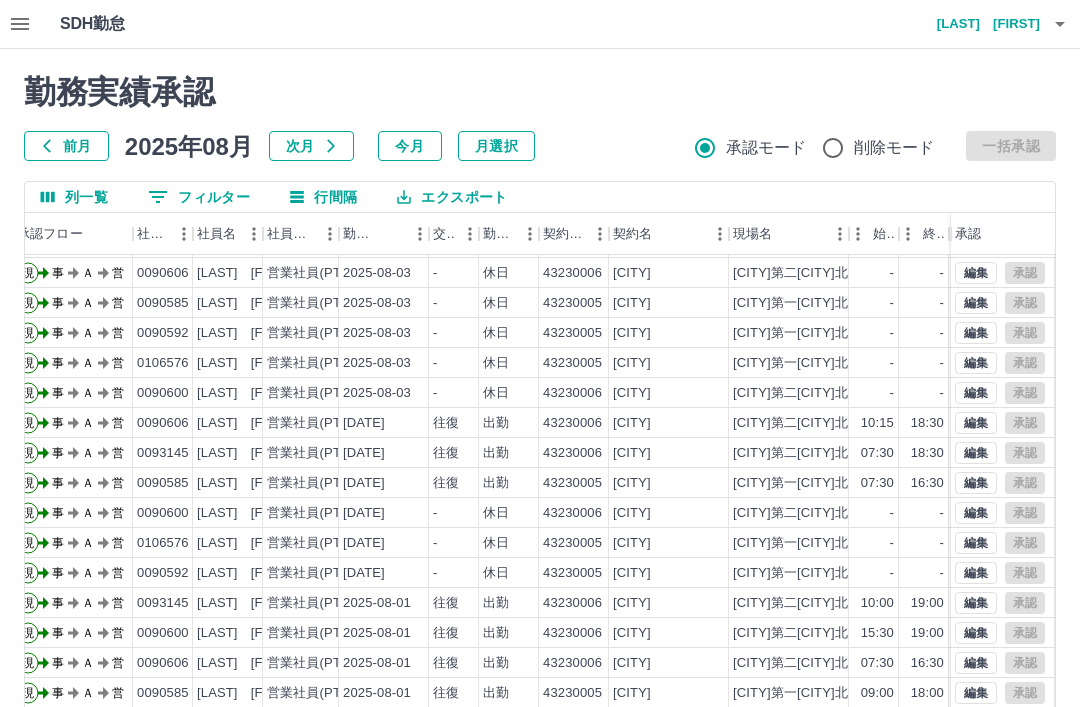 scroll, scrollTop: 27, scrollLeft: 62, axis: both 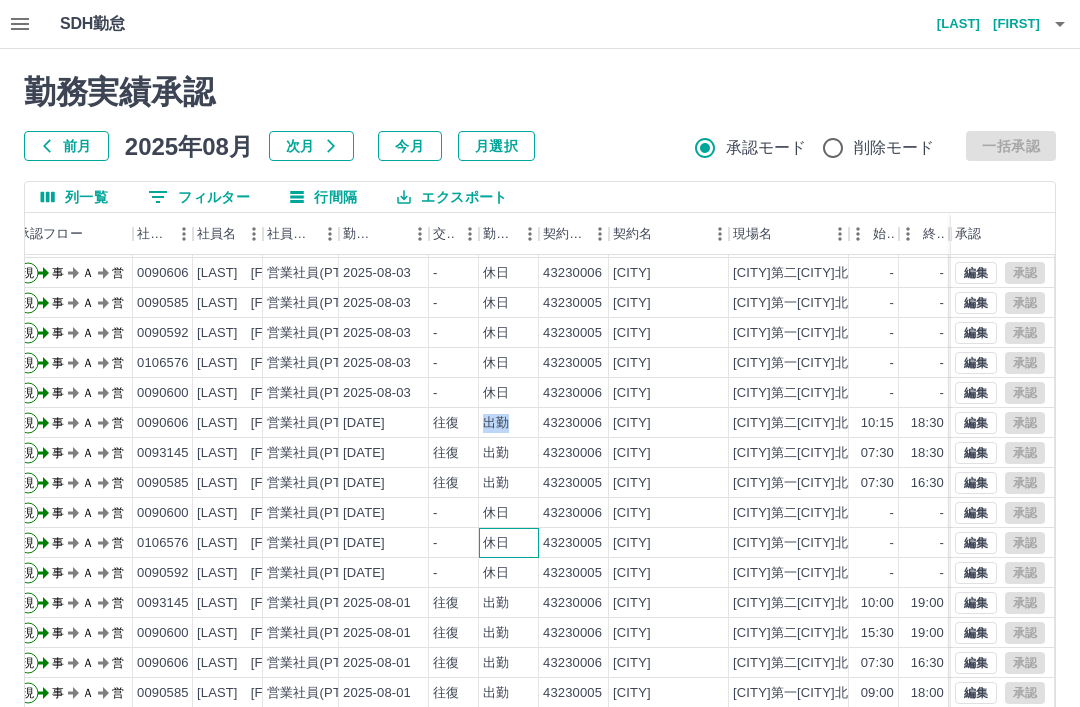 click on "休日" at bounding box center (509, 543) 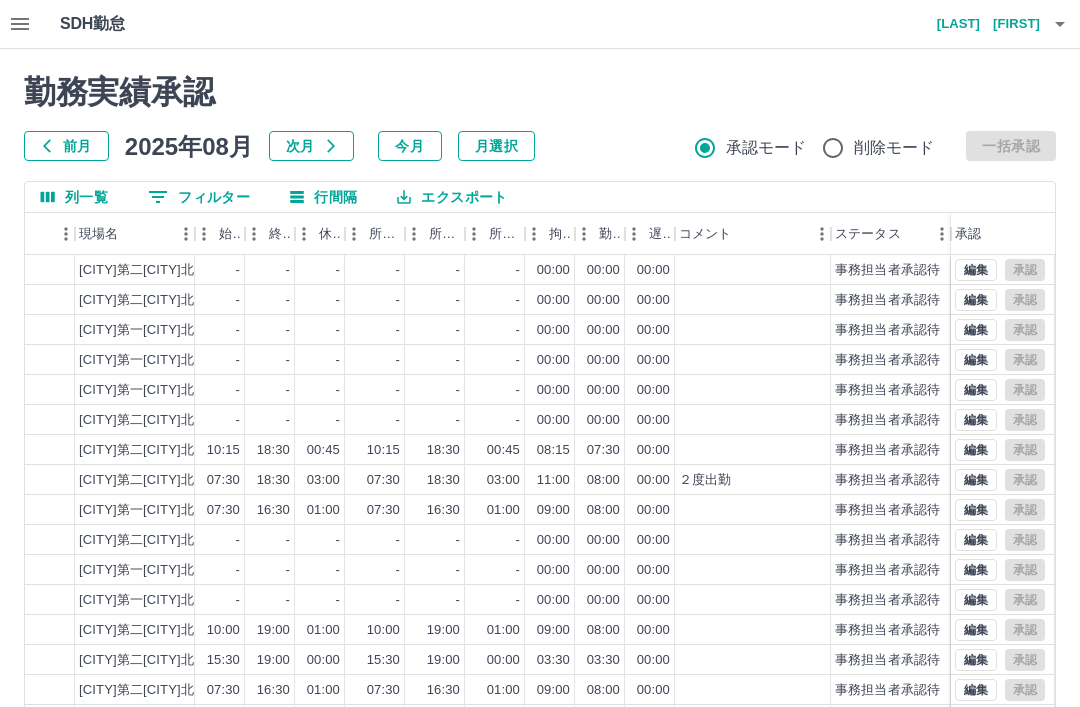 scroll, scrollTop: 0, scrollLeft: 716, axis: horizontal 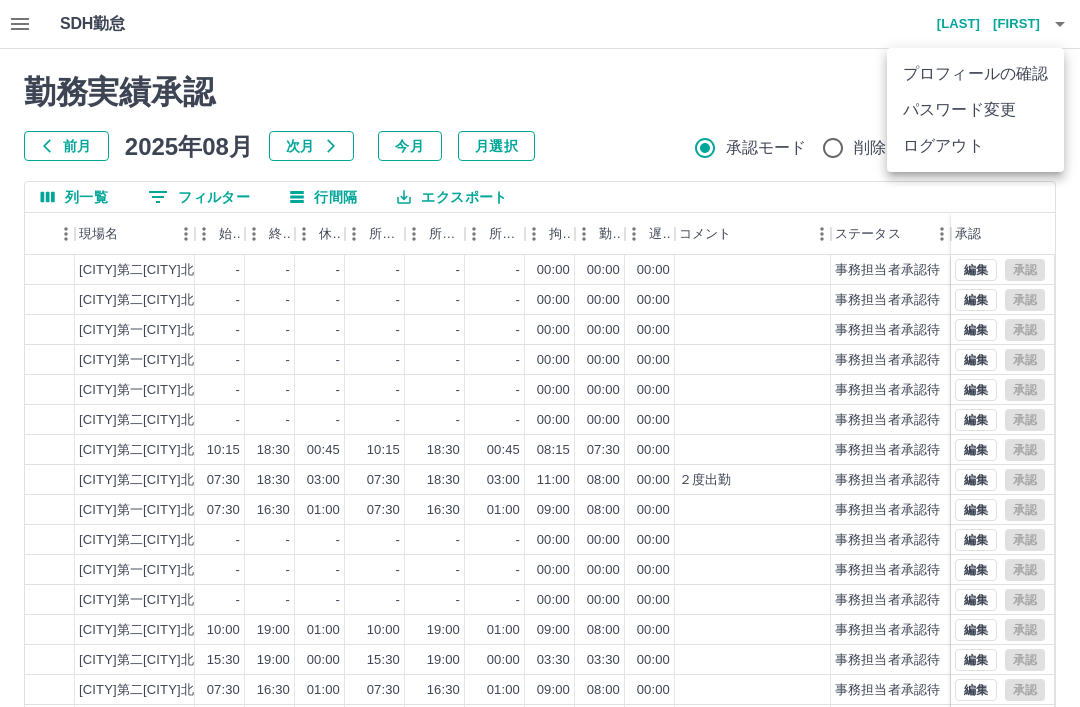 click on "ログアウト" at bounding box center [975, 146] 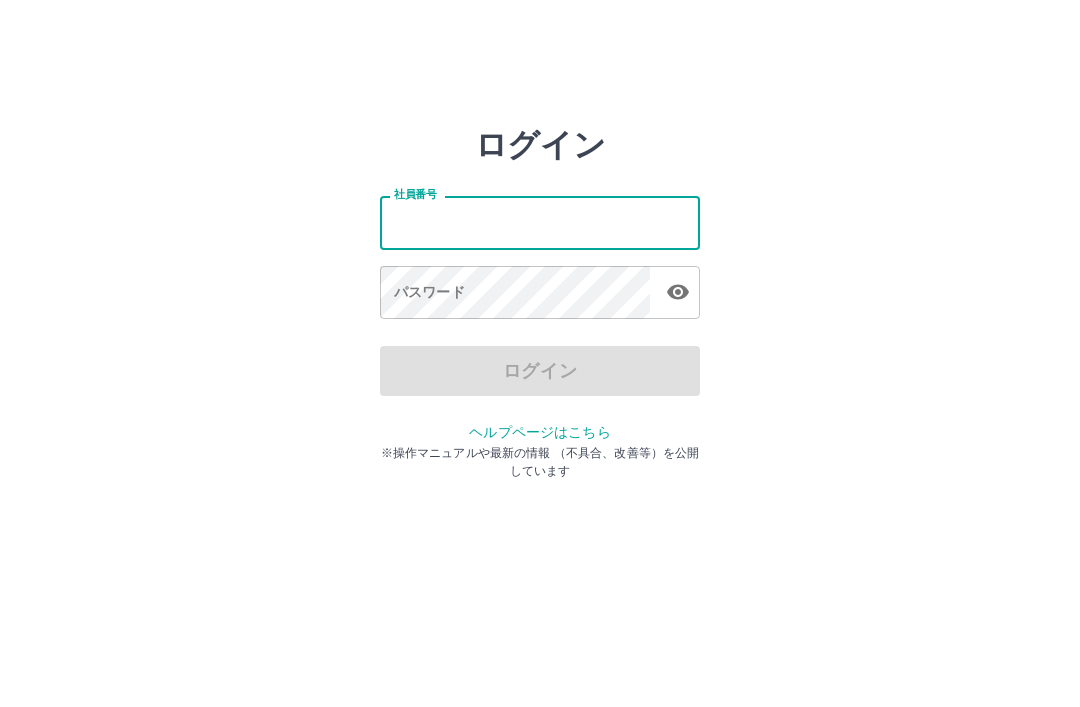 scroll, scrollTop: 0, scrollLeft: 0, axis: both 